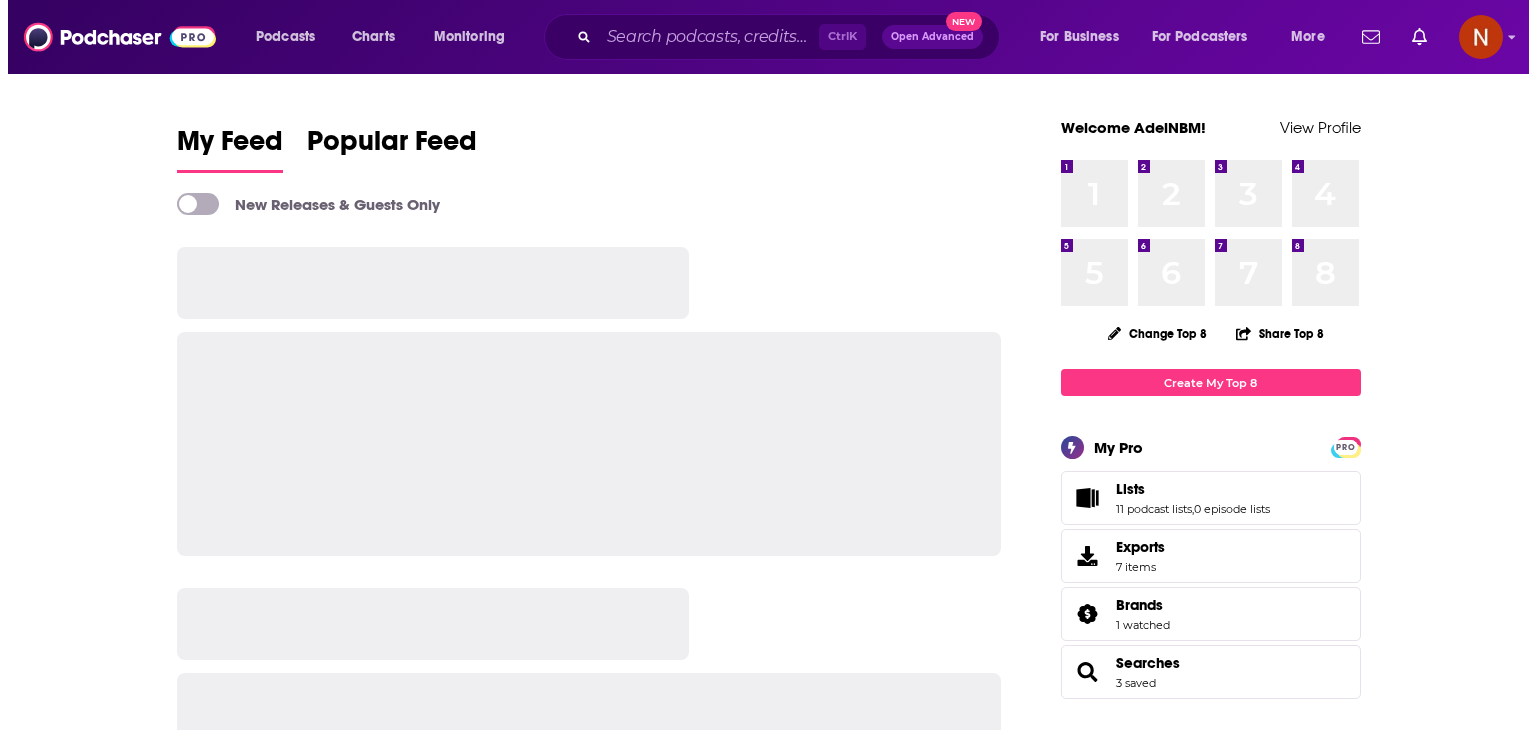 scroll, scrollTop: 0, scrollLeft: 0, axis: both 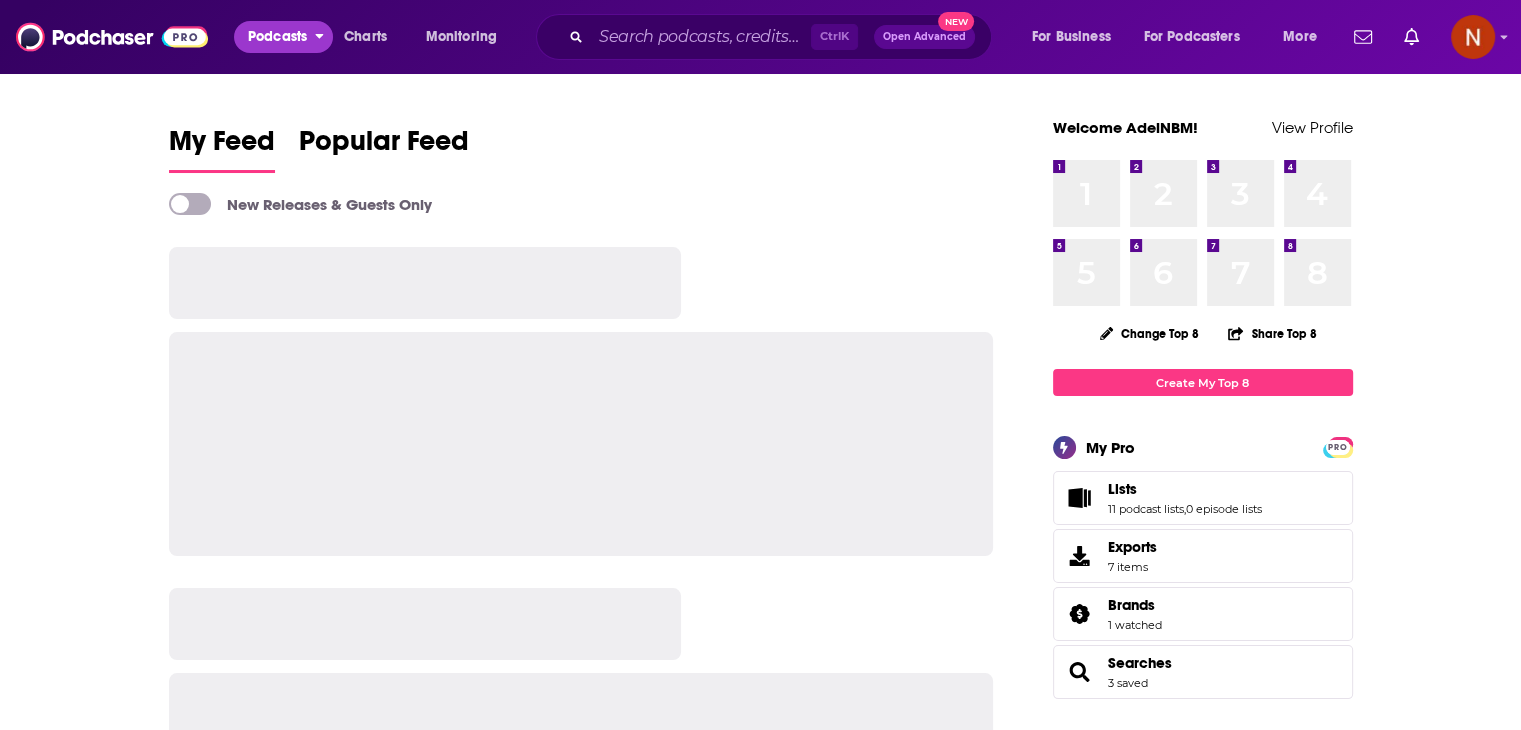 click on "Podcasts" at bounding box center [277, 37] 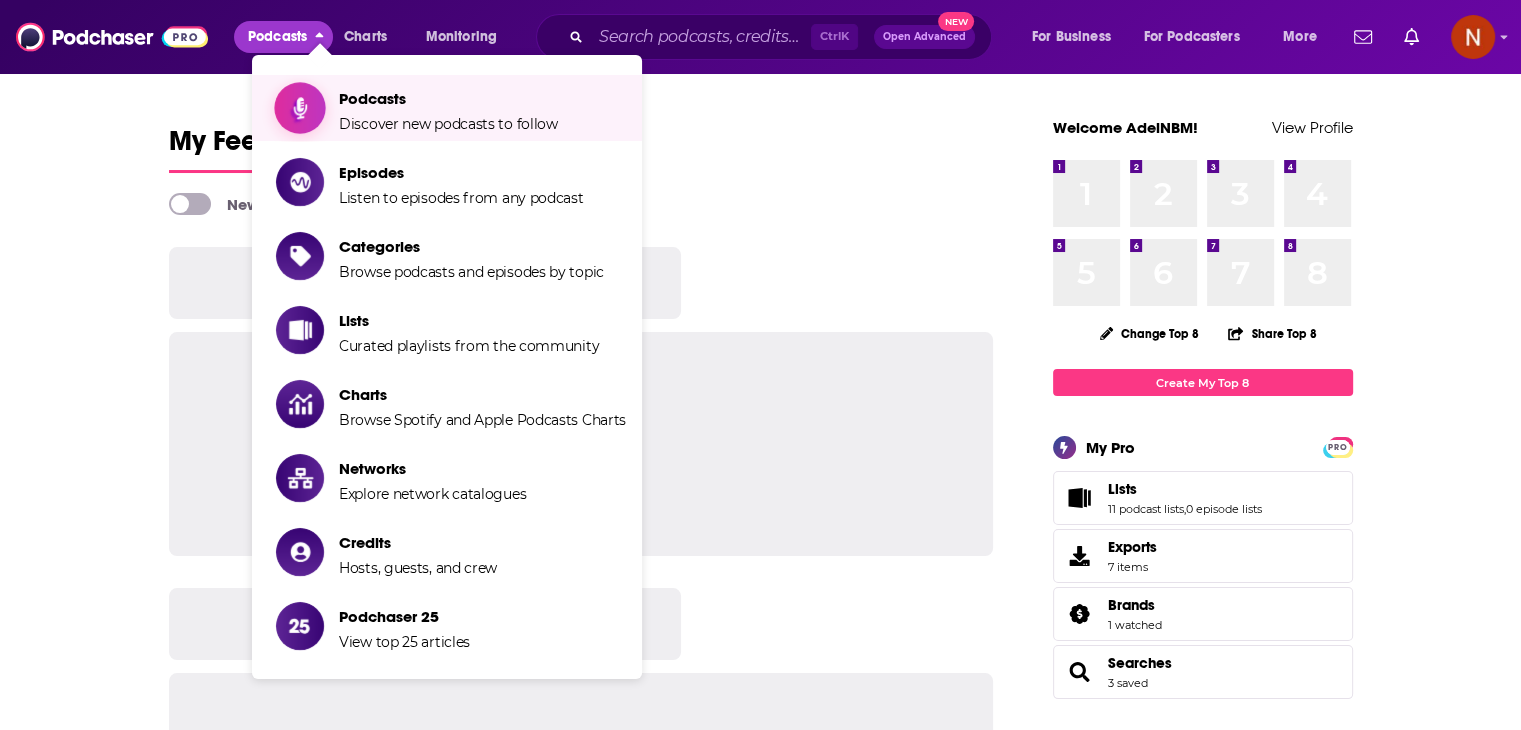 click on "Podcasts" at bounding box center [448, 98] 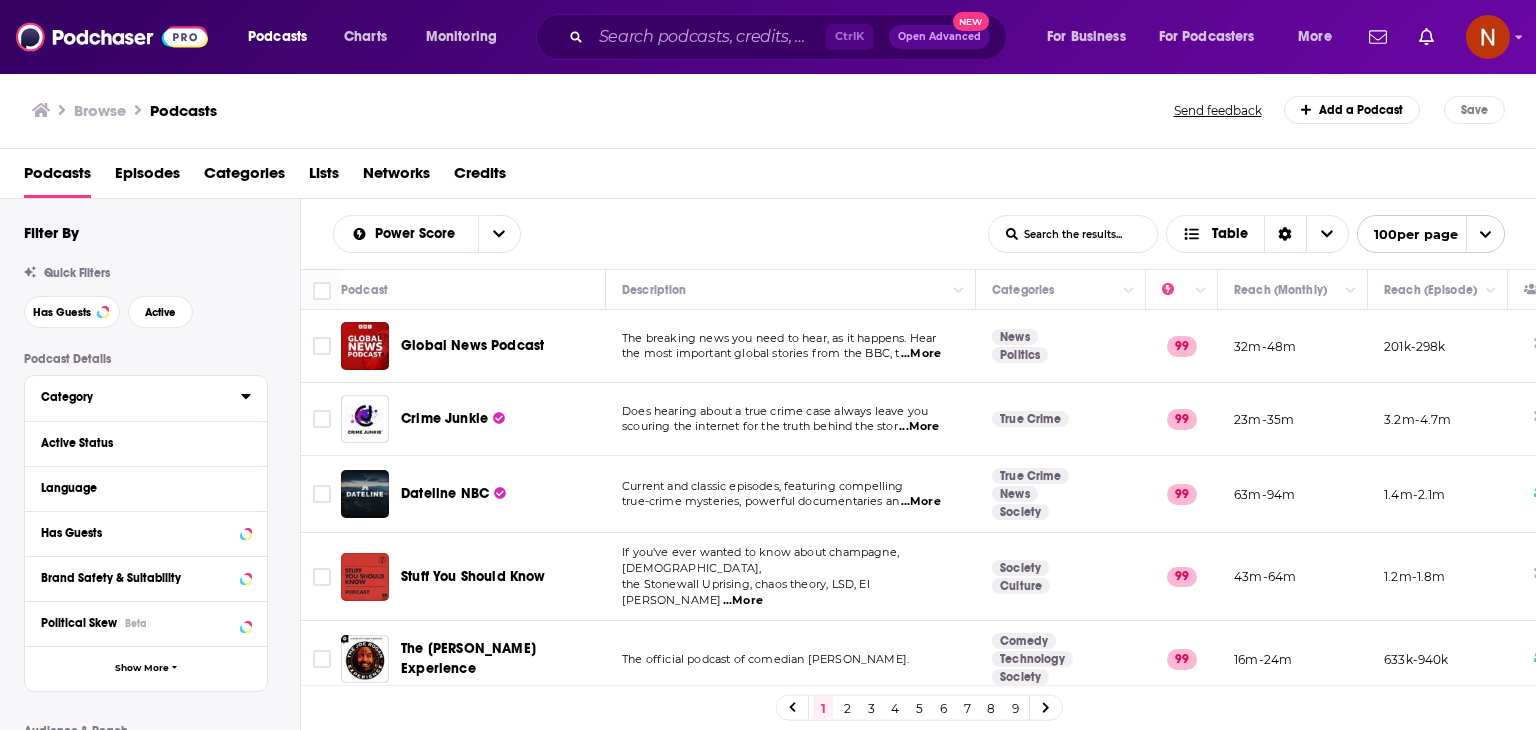 click on "Category" at bounding box center [134, 397] 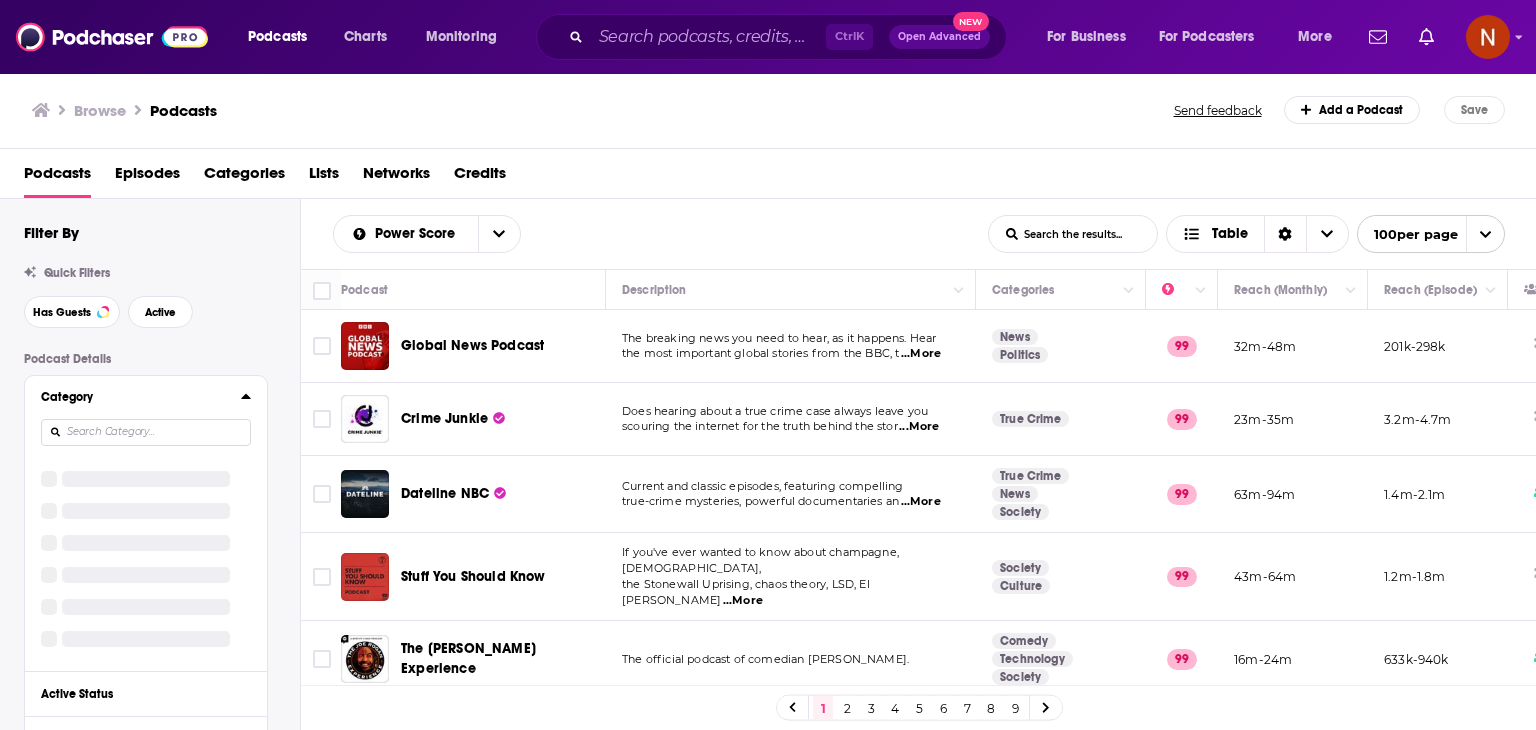 click at bounding box center [146, 432] 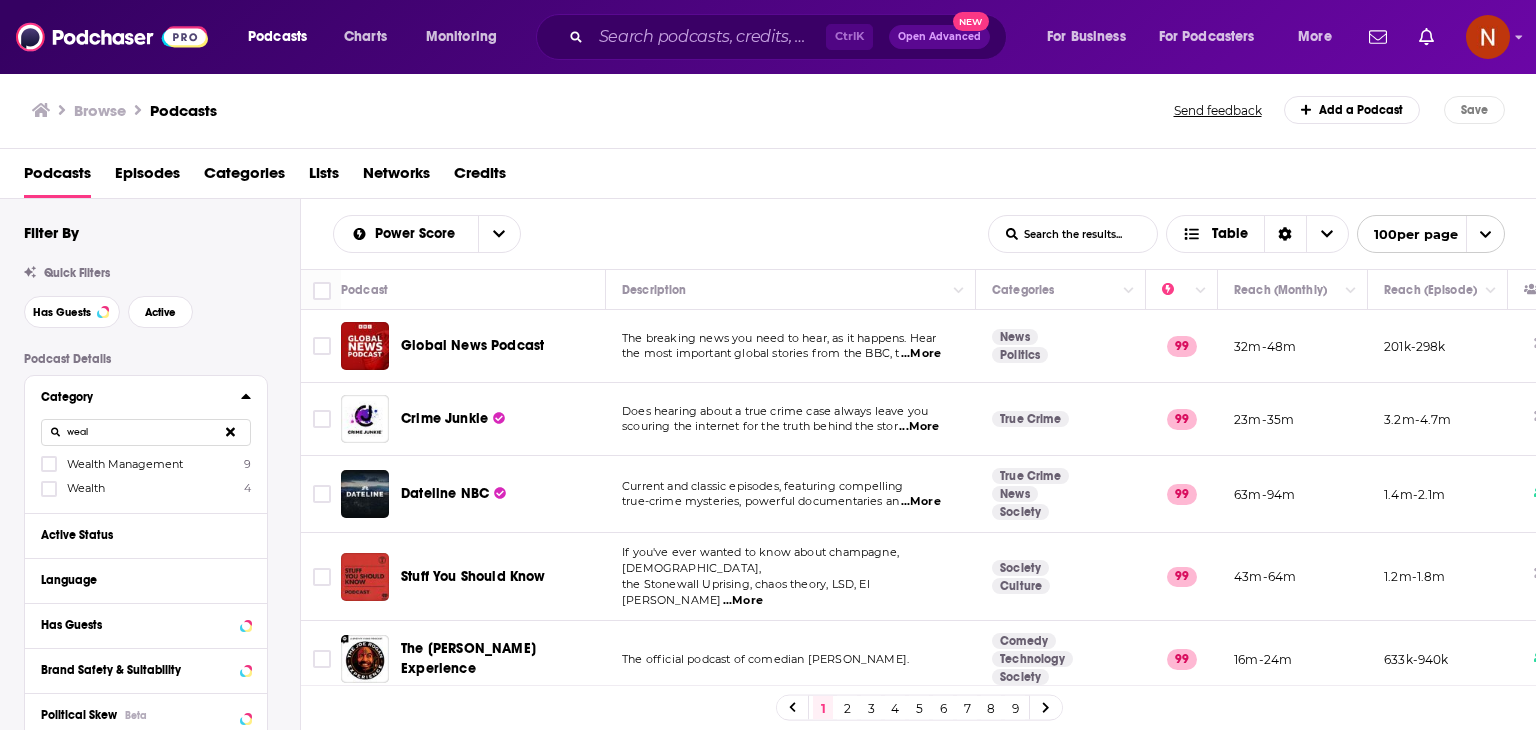 click on "Wealth Management" at bounding box center [125, 464] 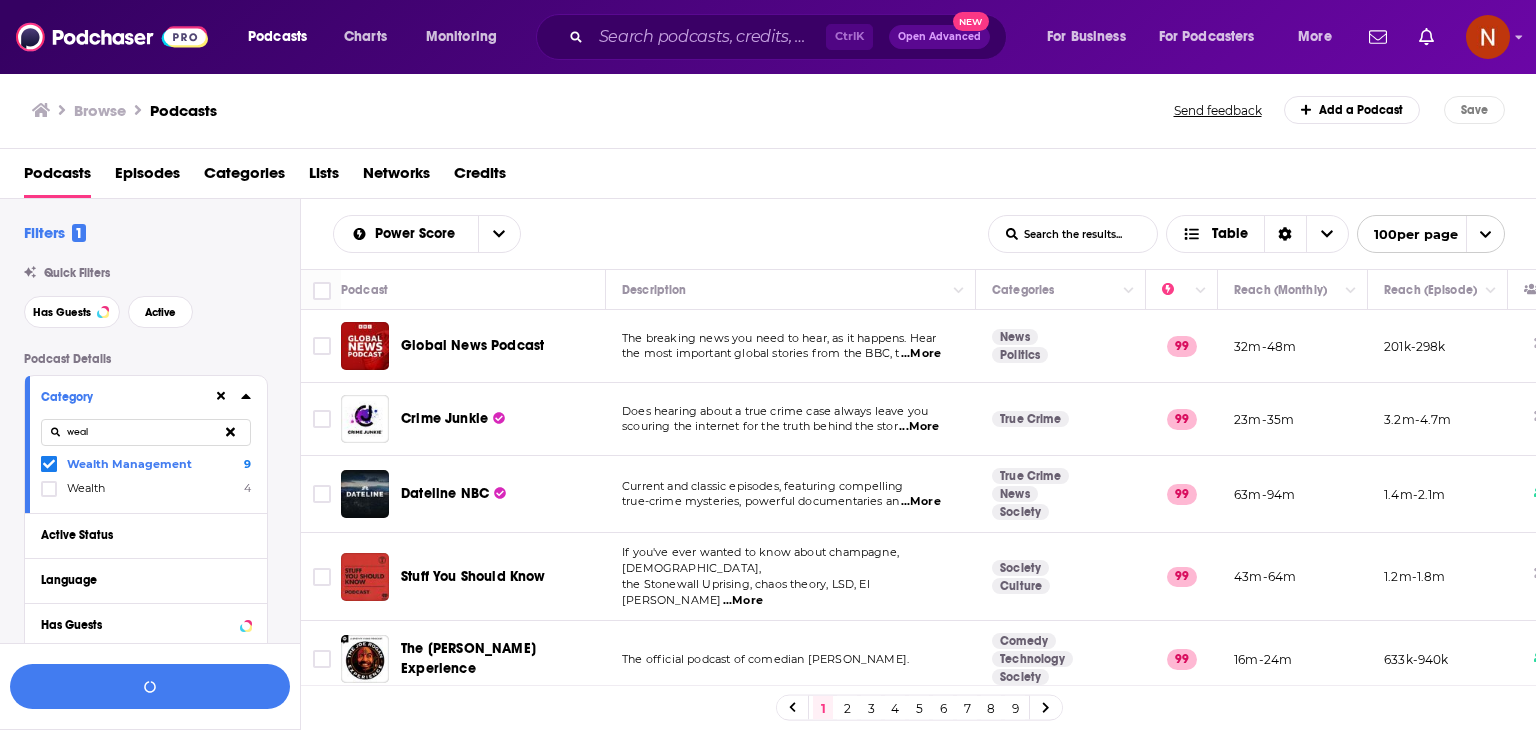 click on "Wealth Management 9 Wealth 4" at bounding box center [146, 476] 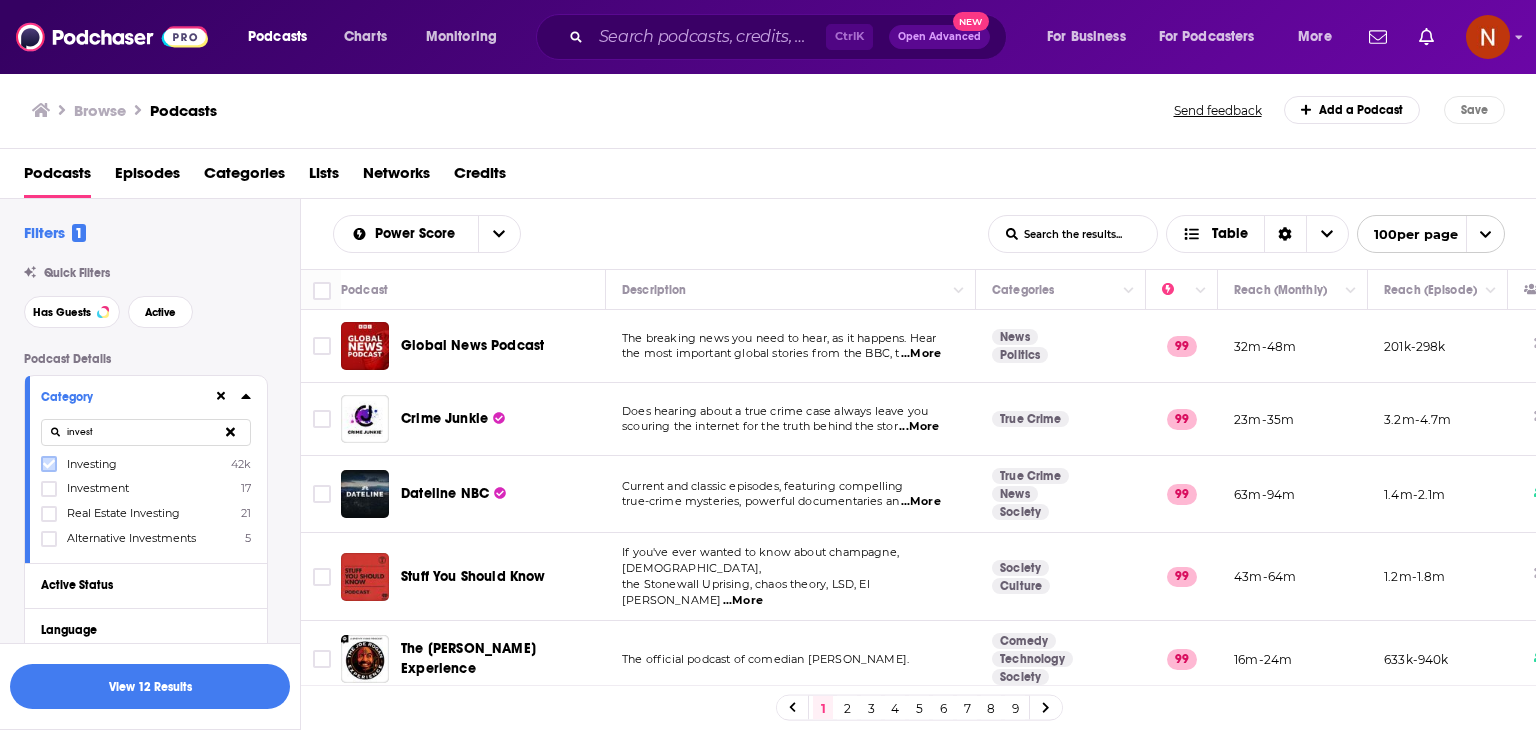 type on "invest" 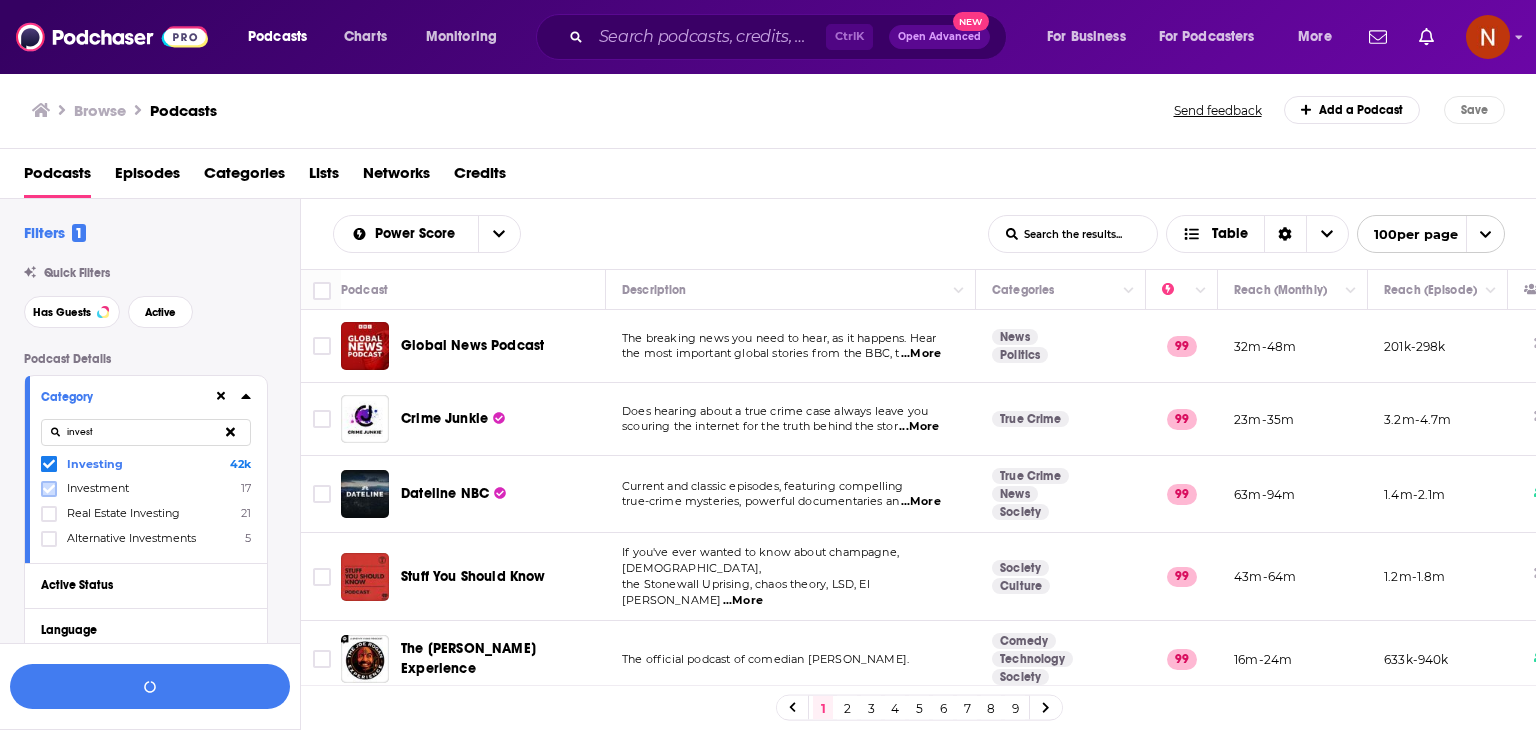 click 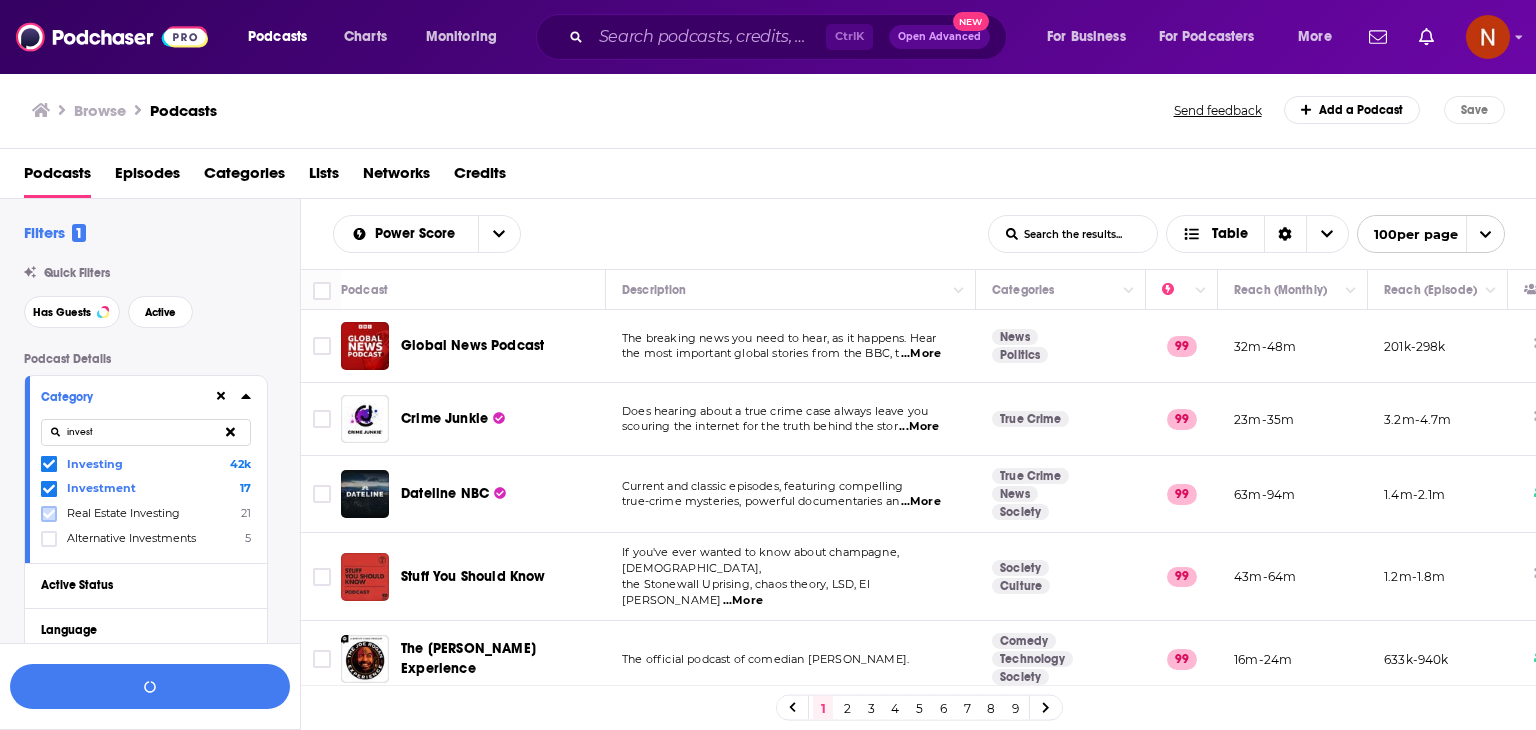 click 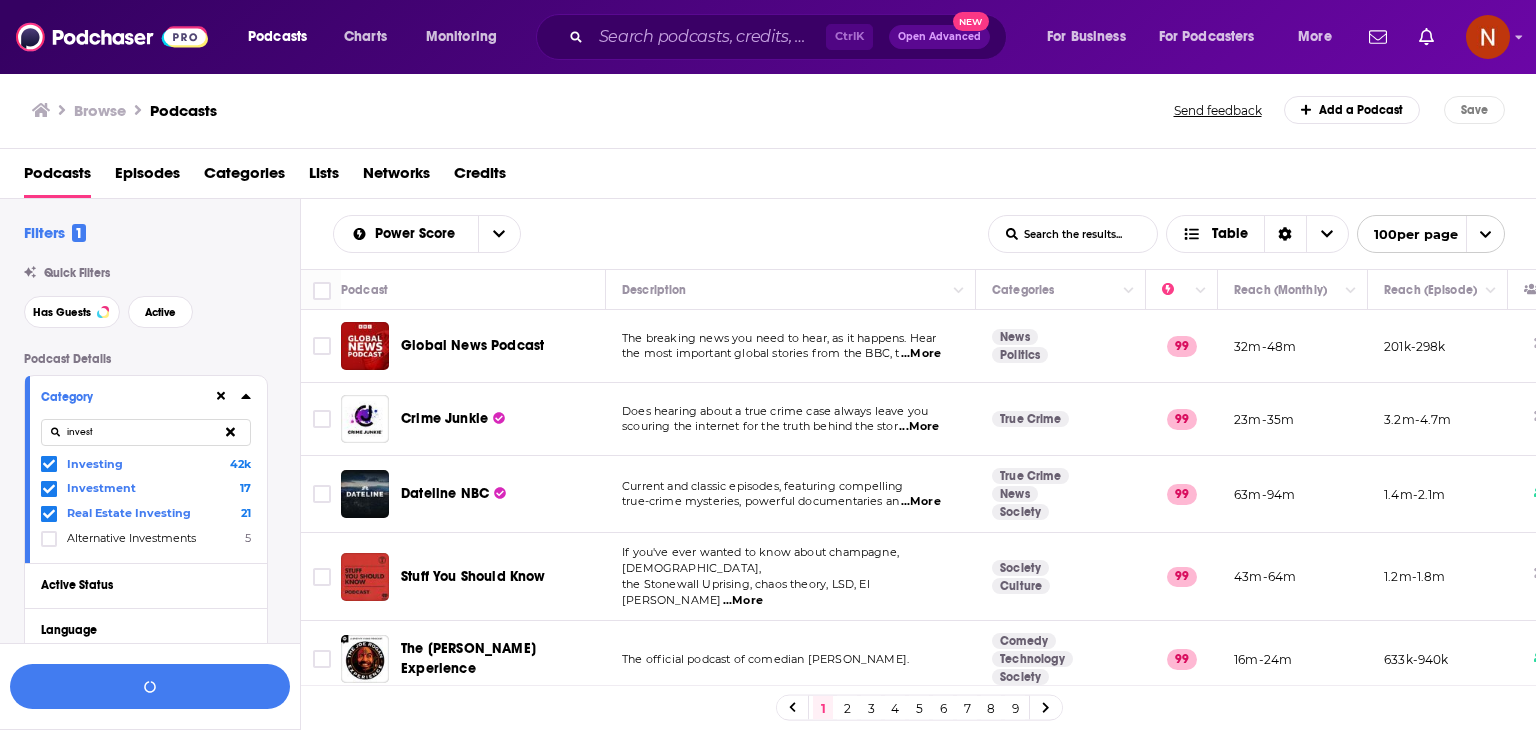 click on "invest" at bounding box center [146, 432] 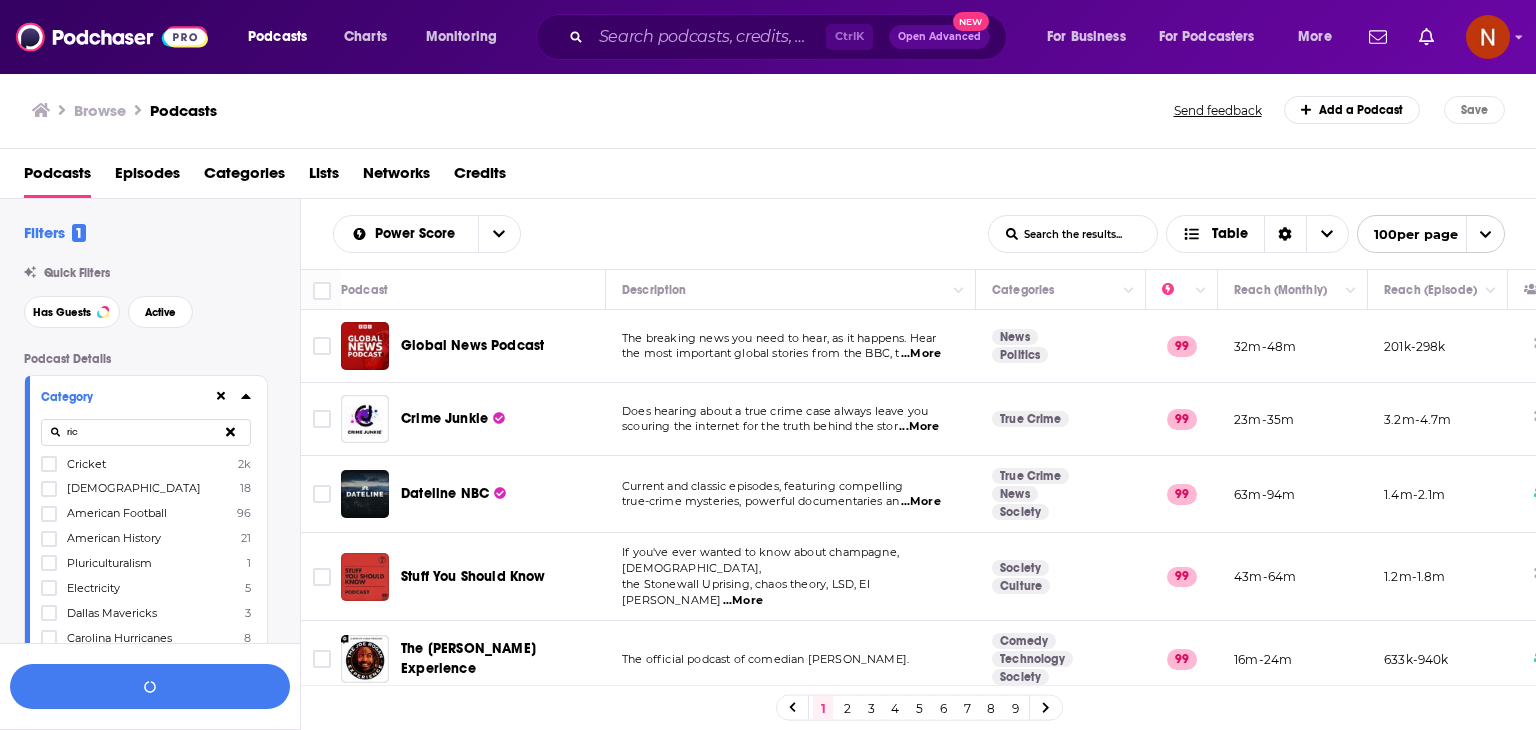 type on "rich" 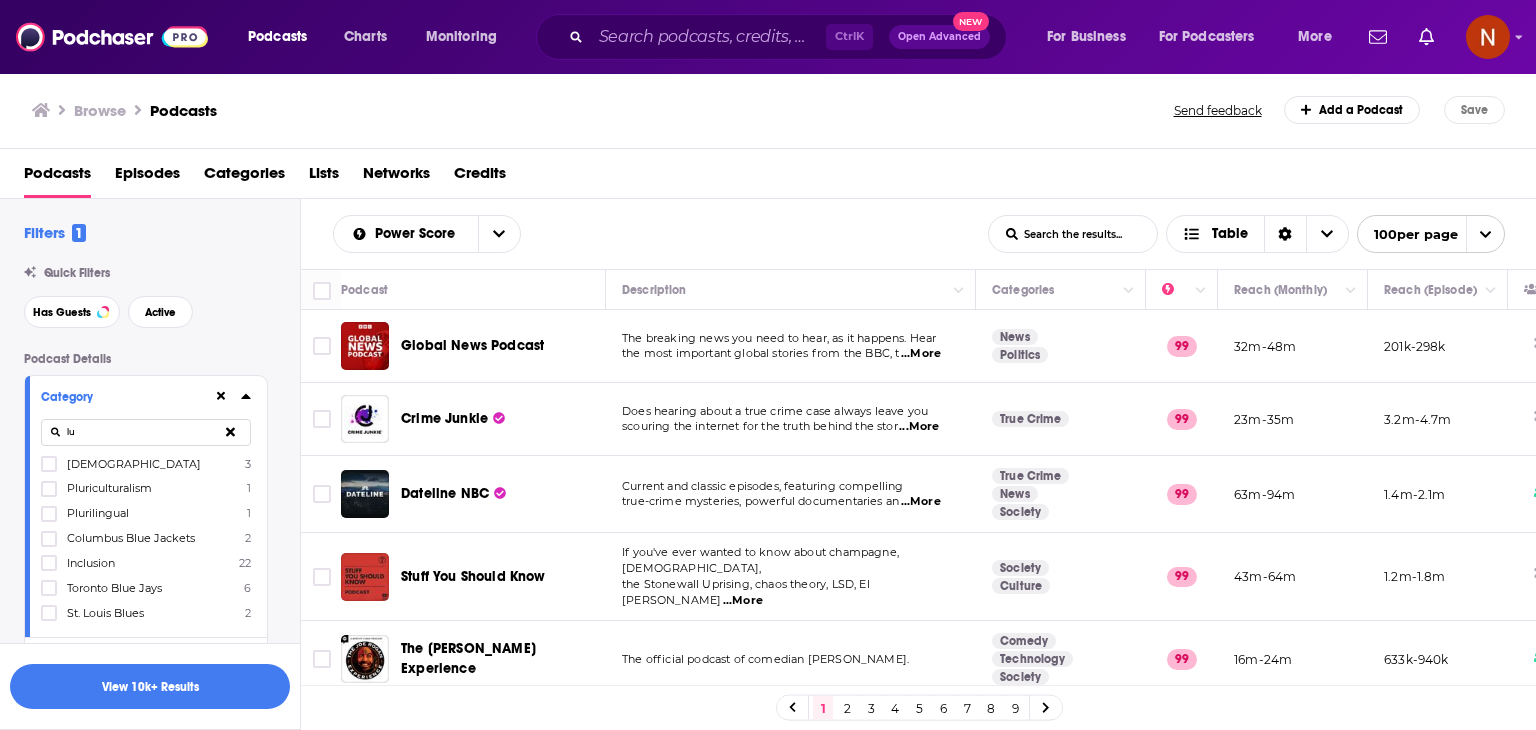 type on "lux" 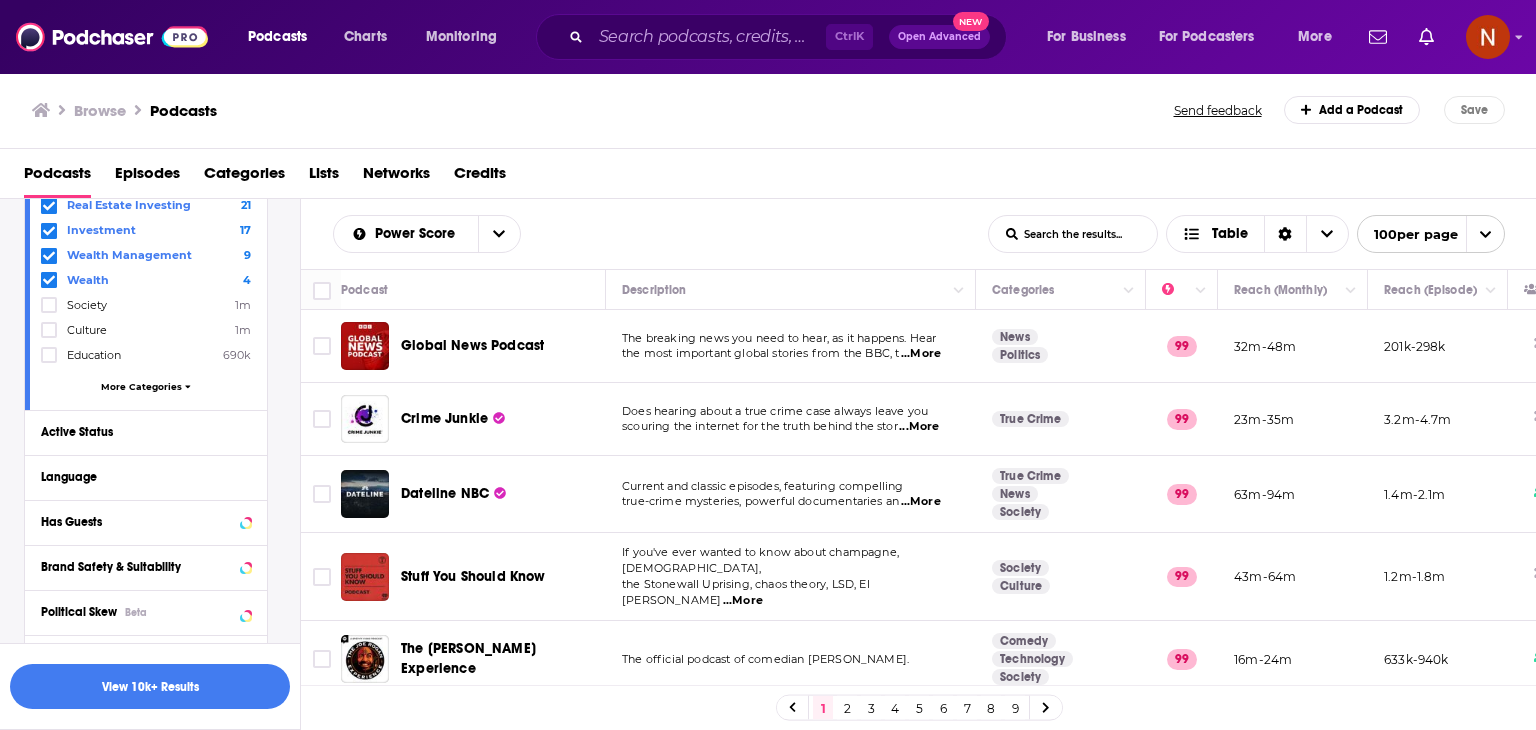 scroll, scrollTop: 284, scrollLeft: 0, axis: vertical 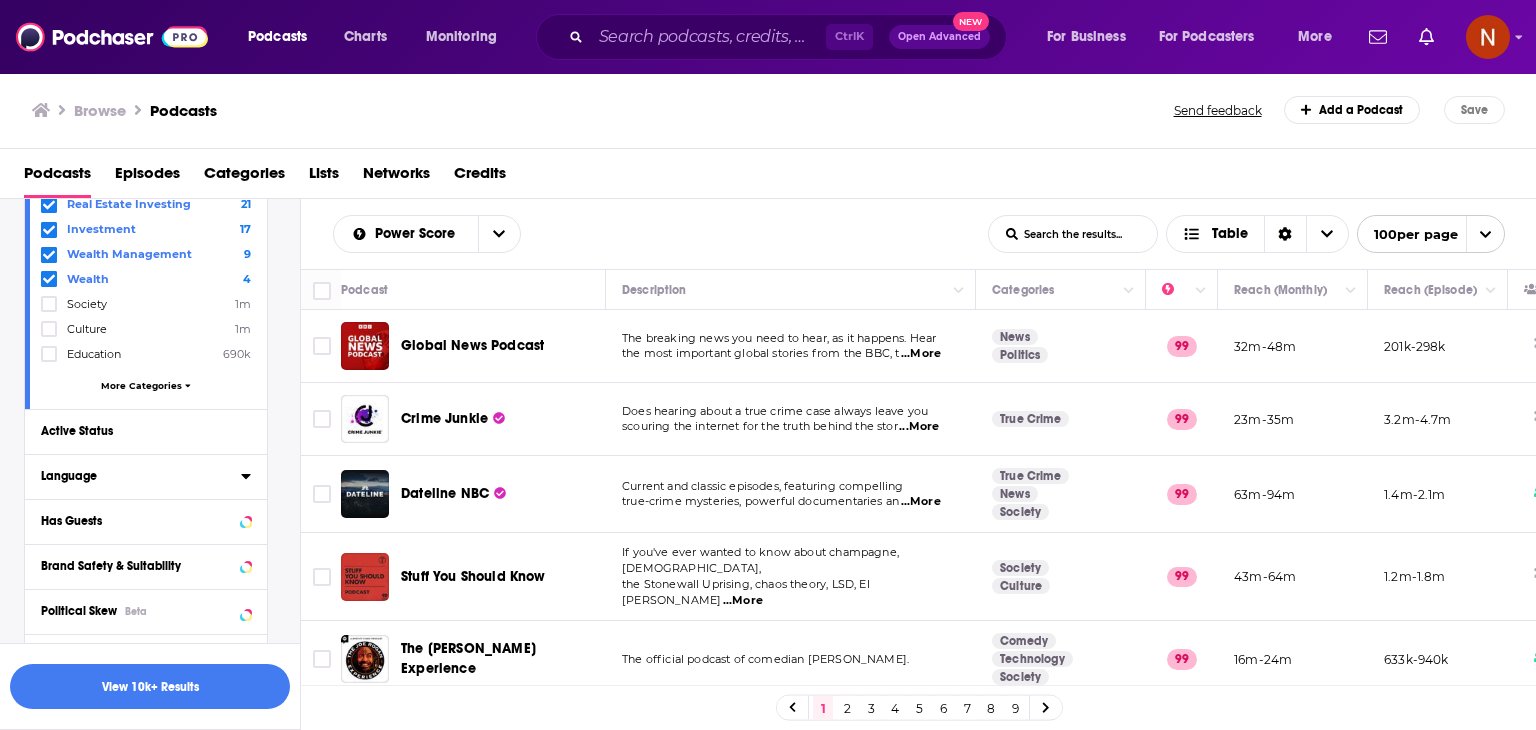 type 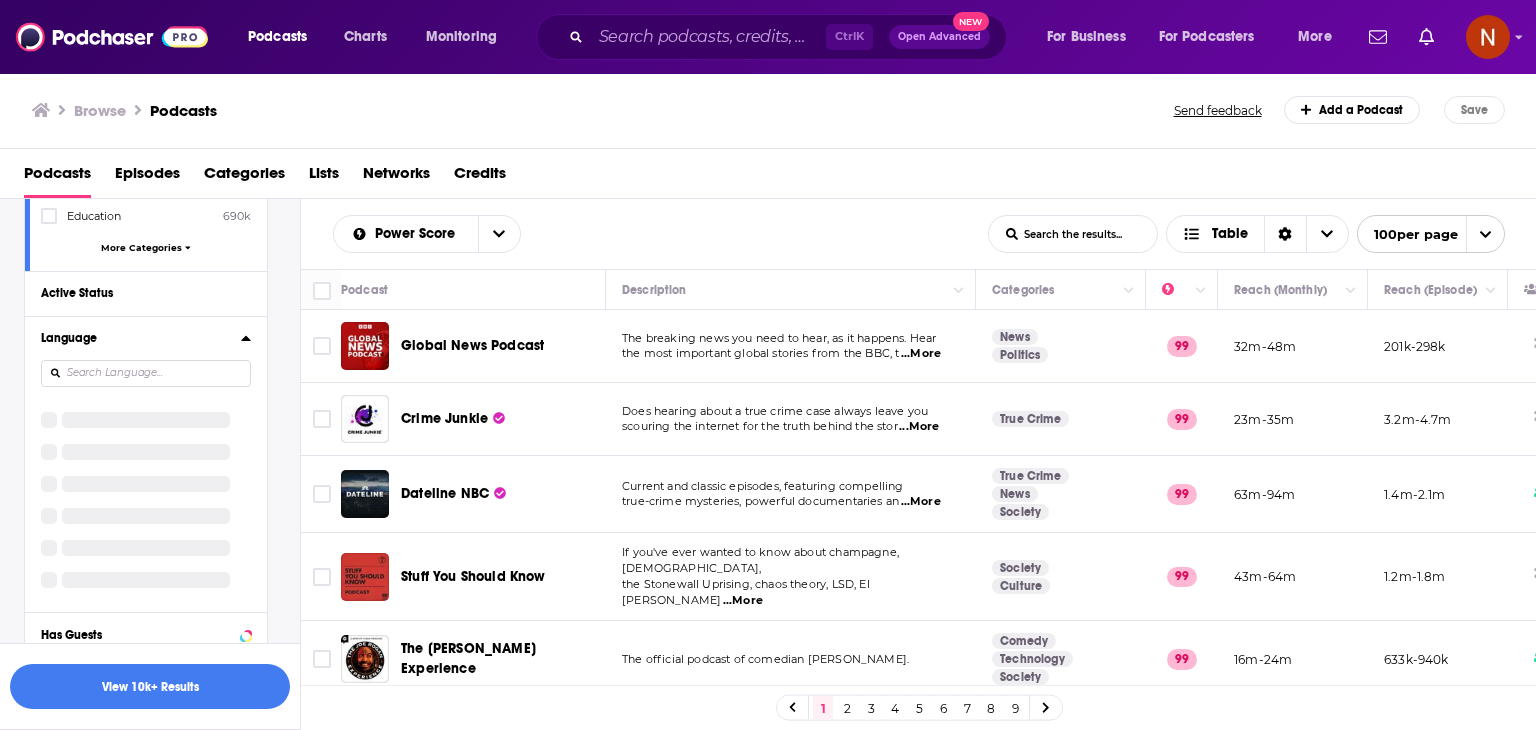 scroll, scrollTop: 424, scrollLeft: 0, axis: vertical 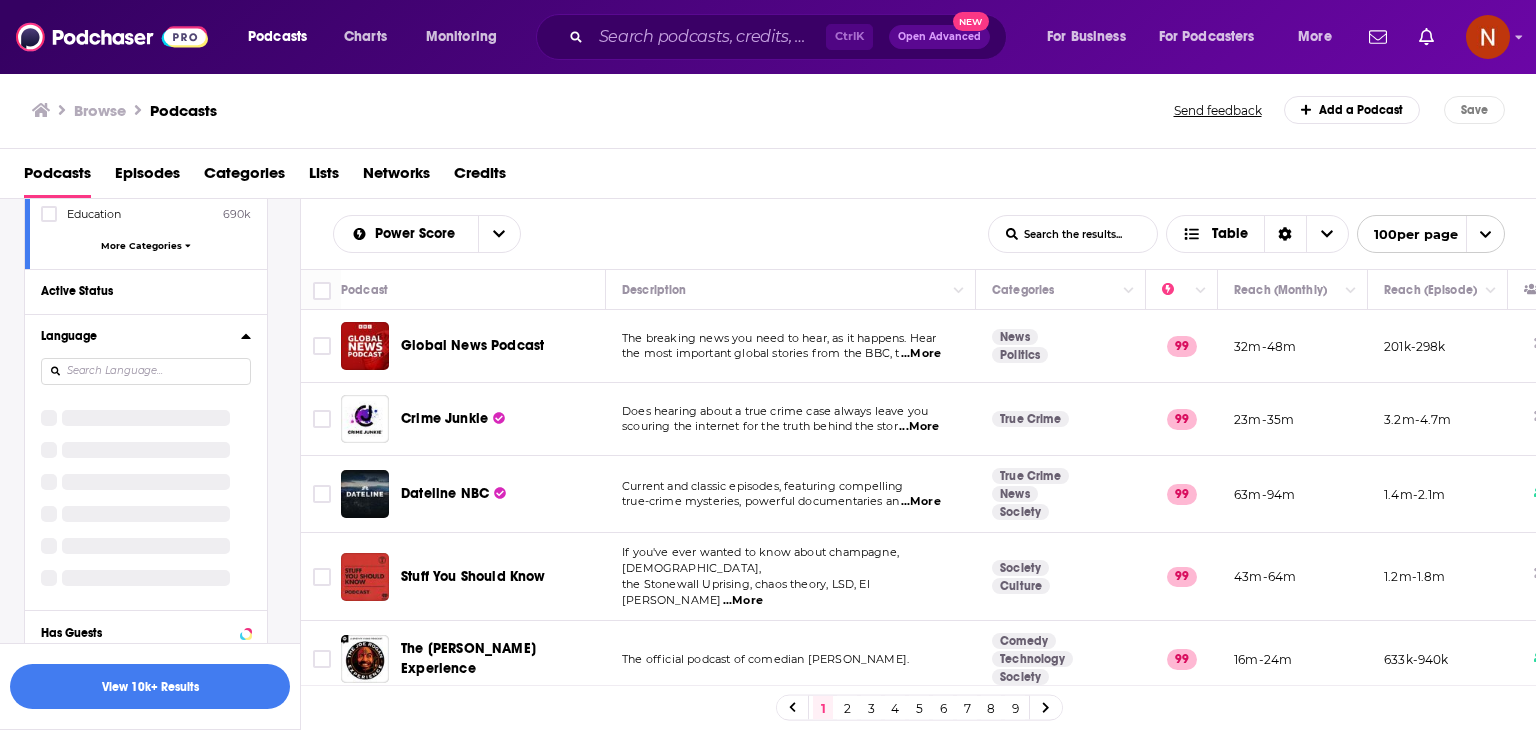 click at bounding box center [146, 371] 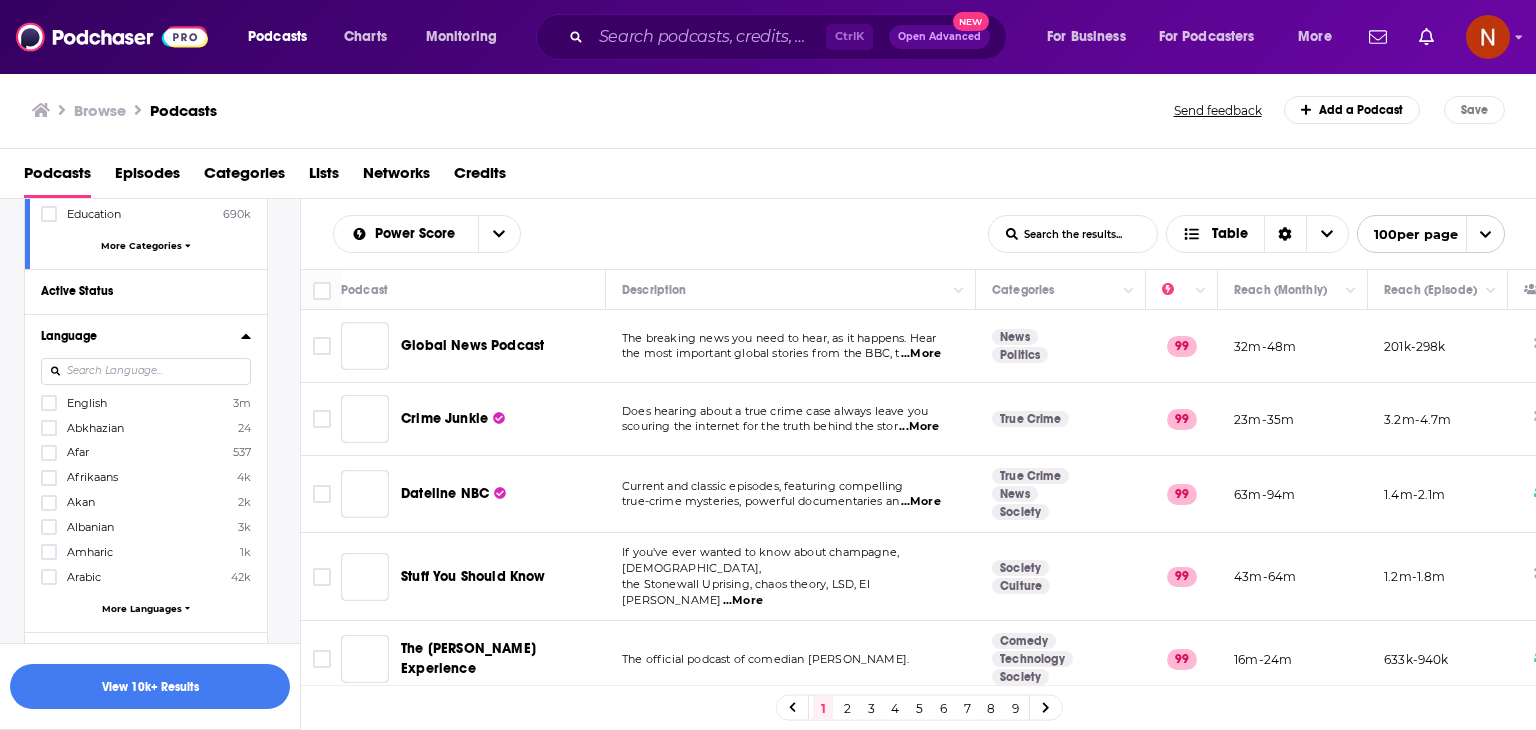 scroll, scrollTop: 268, scrollLeft: 0, axis: vertical 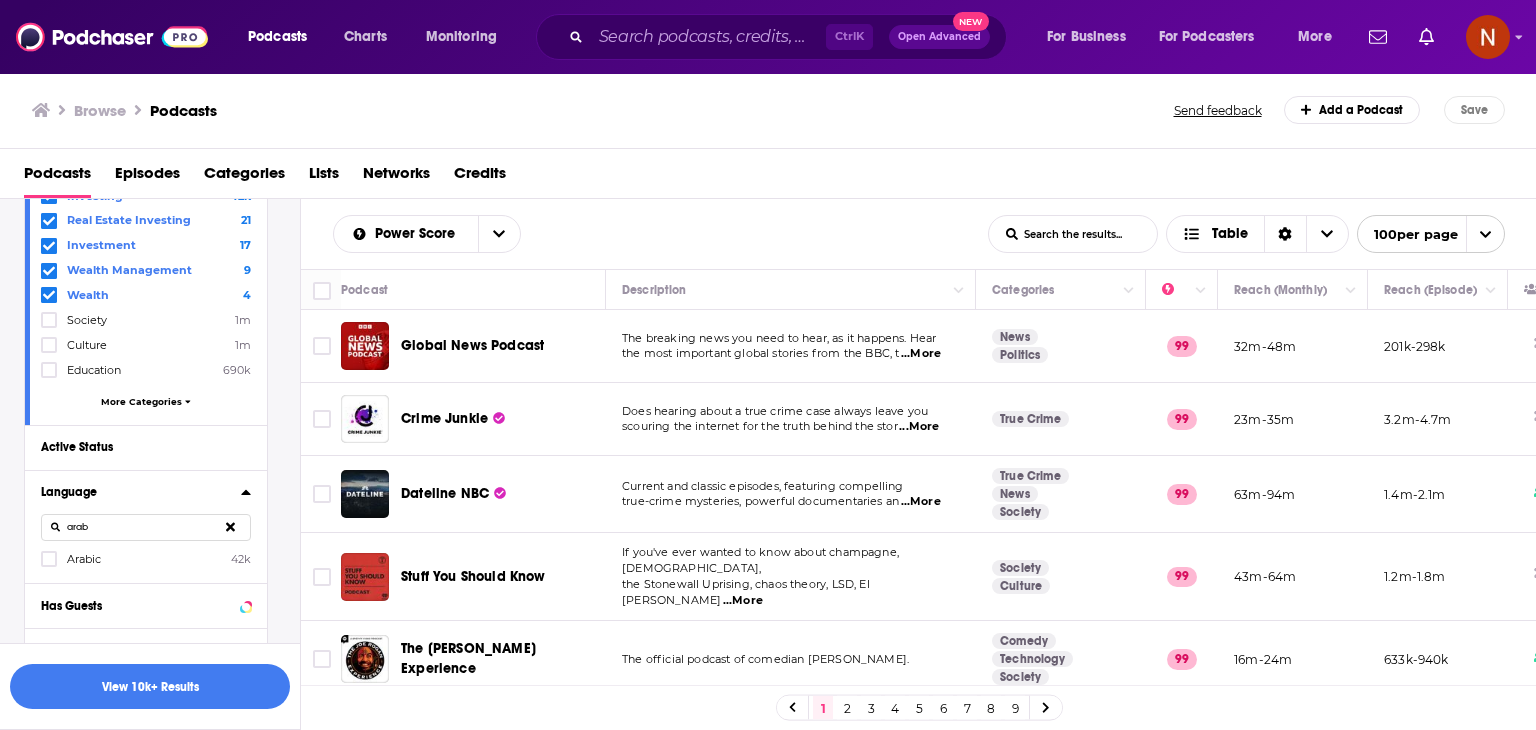 type on "arab" 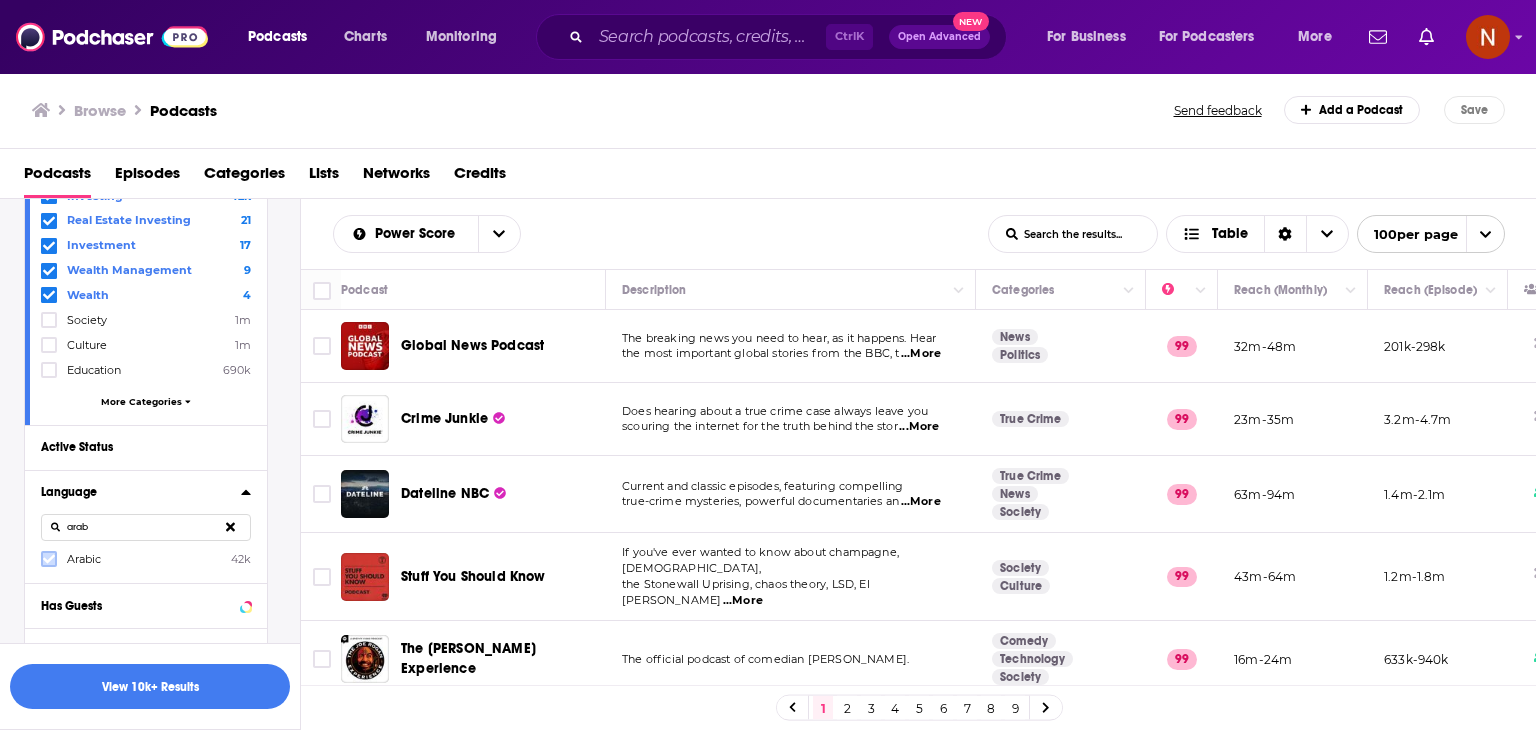 click 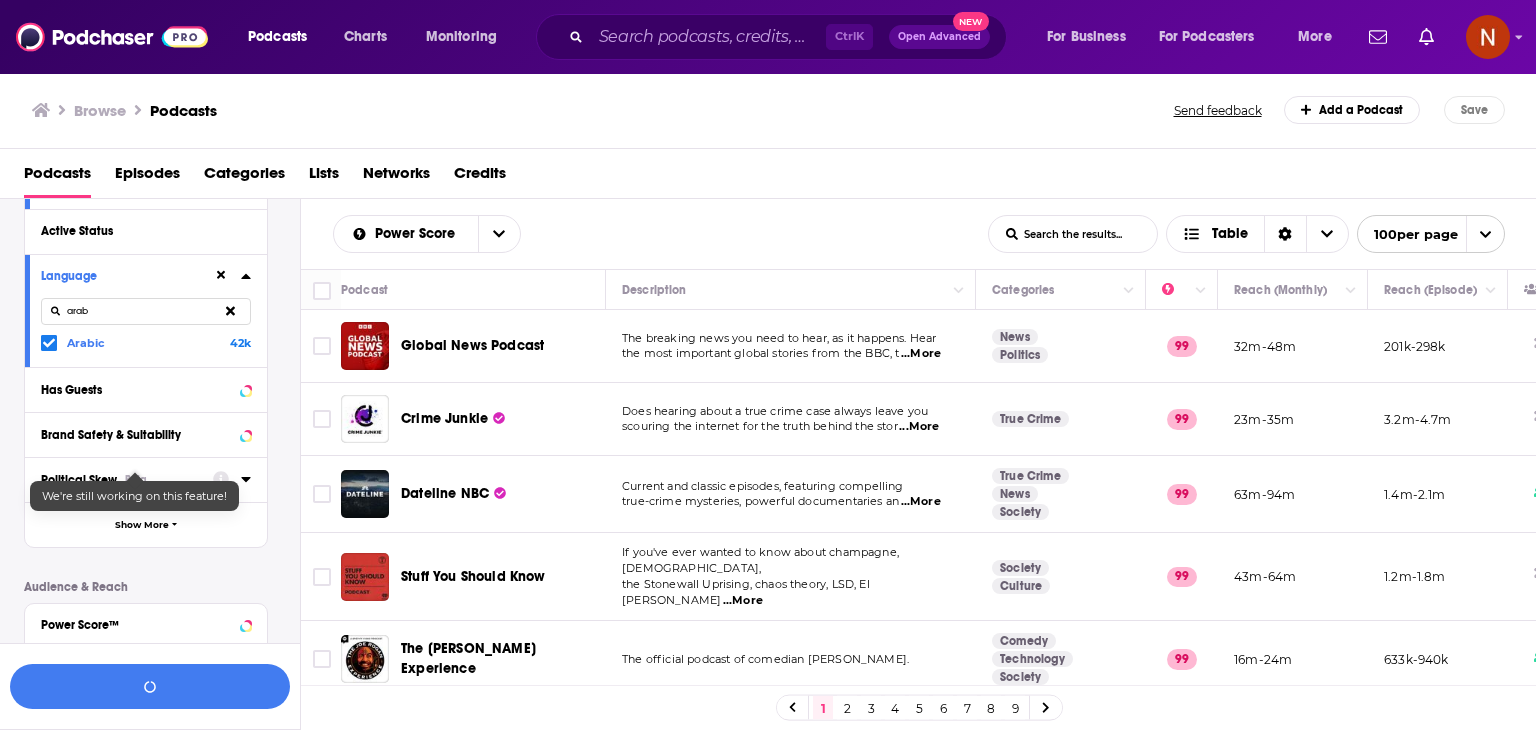 scroll, scrollTop: 496, scrollLeft: 0, axis: vertical 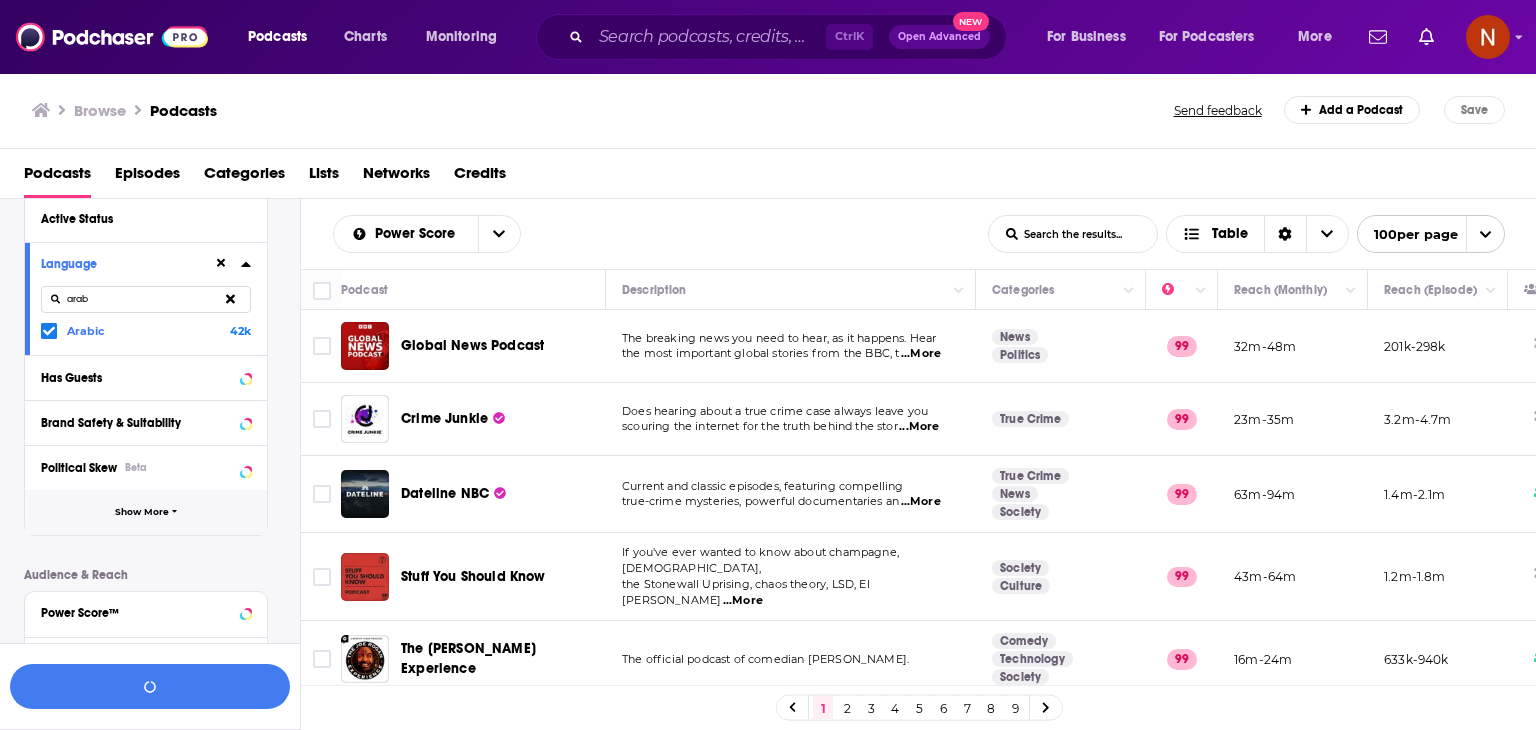 click on "Show More" at bounding box center [142, 512] 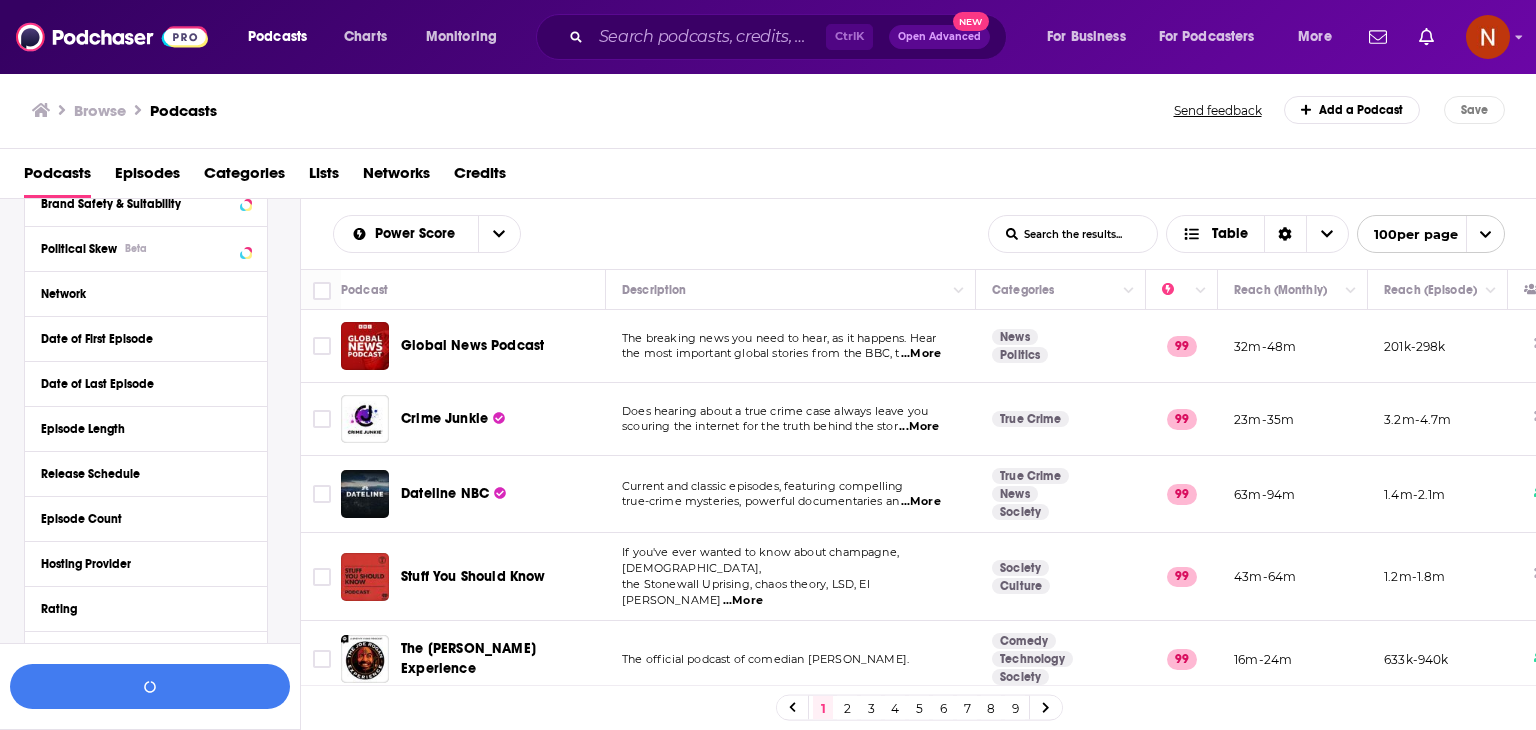scroll, scrollTop: 799, scrollLeft: 0, axis: vertical 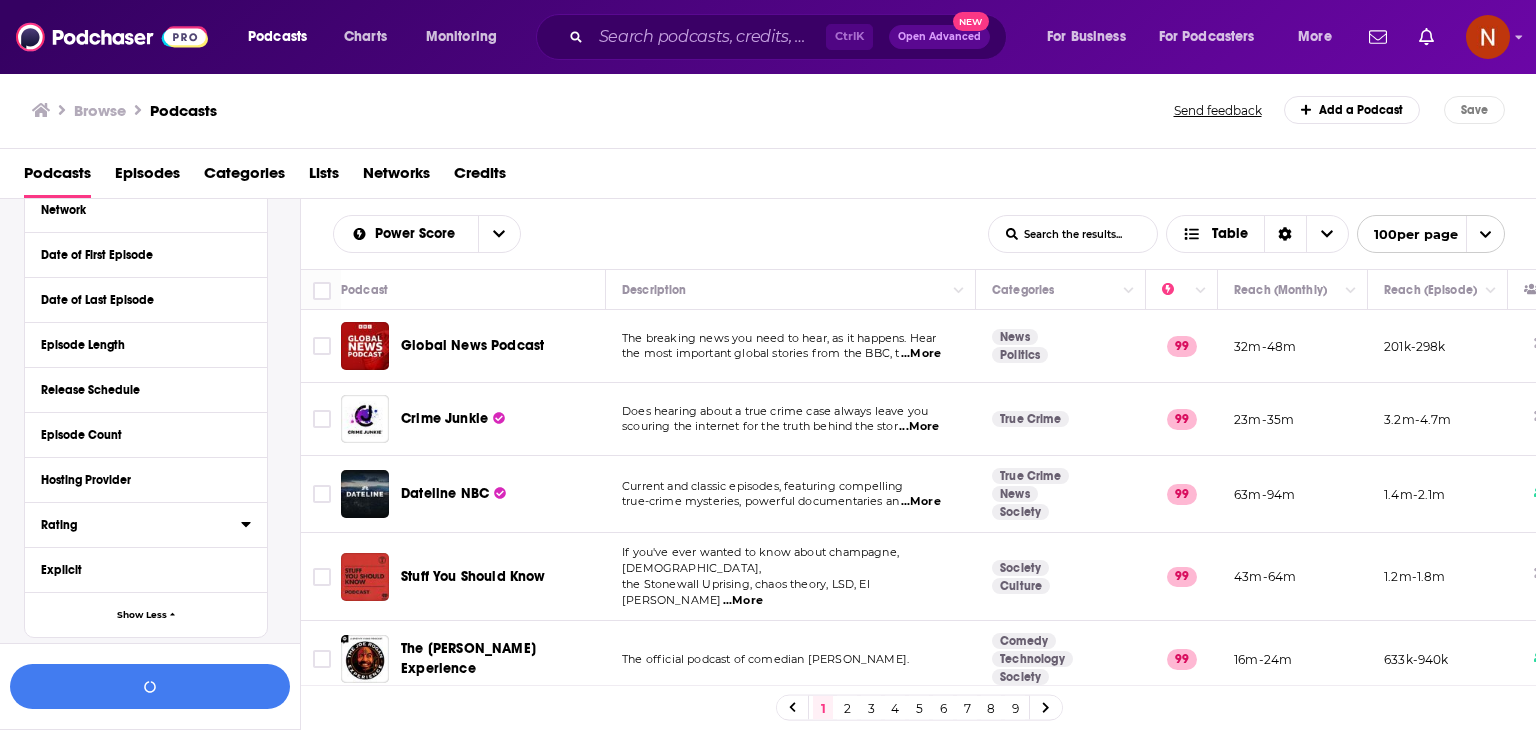 click on "Hosting Provider" at bounding box center (139, 480) 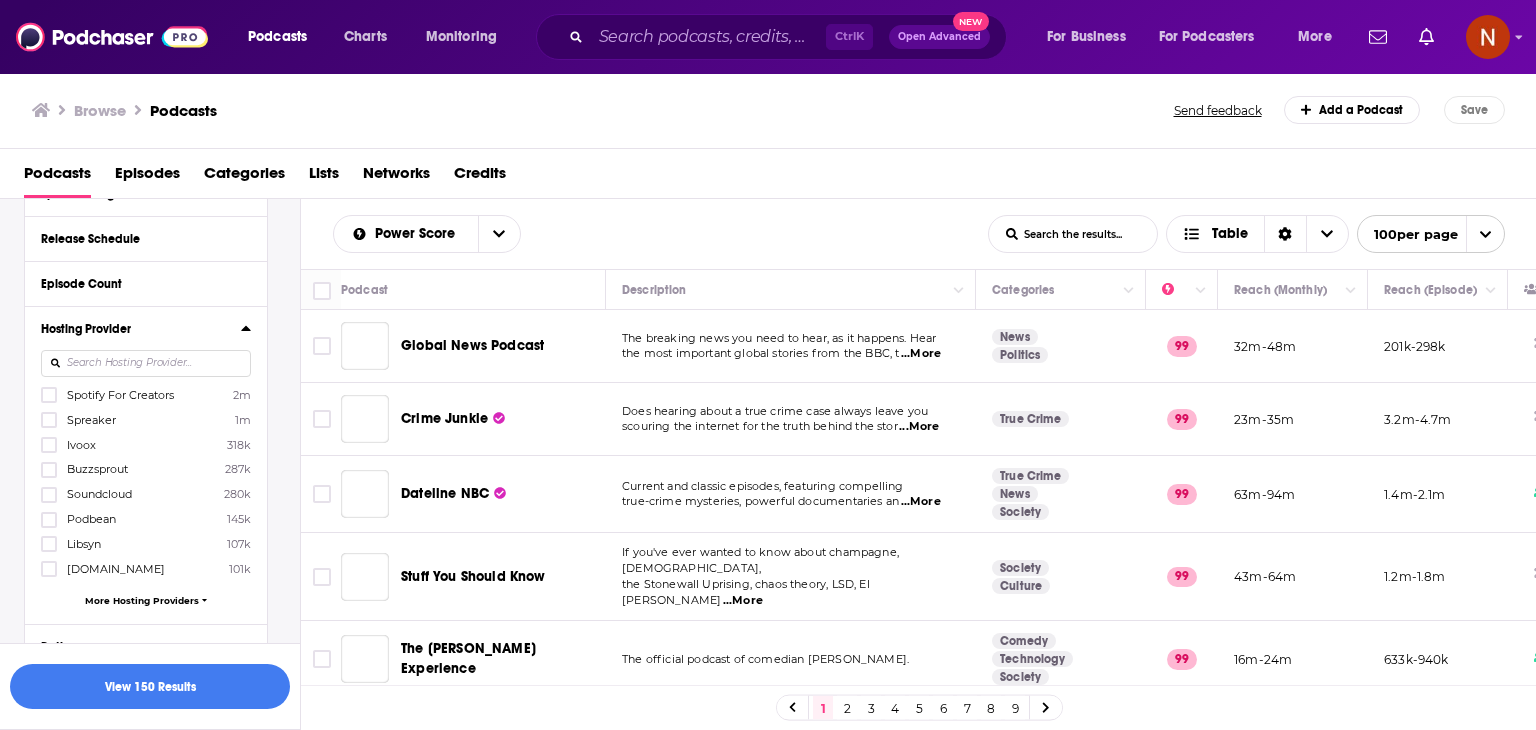 scroll, scrollTop: 986, scrollLeft: 0, axis: vertical 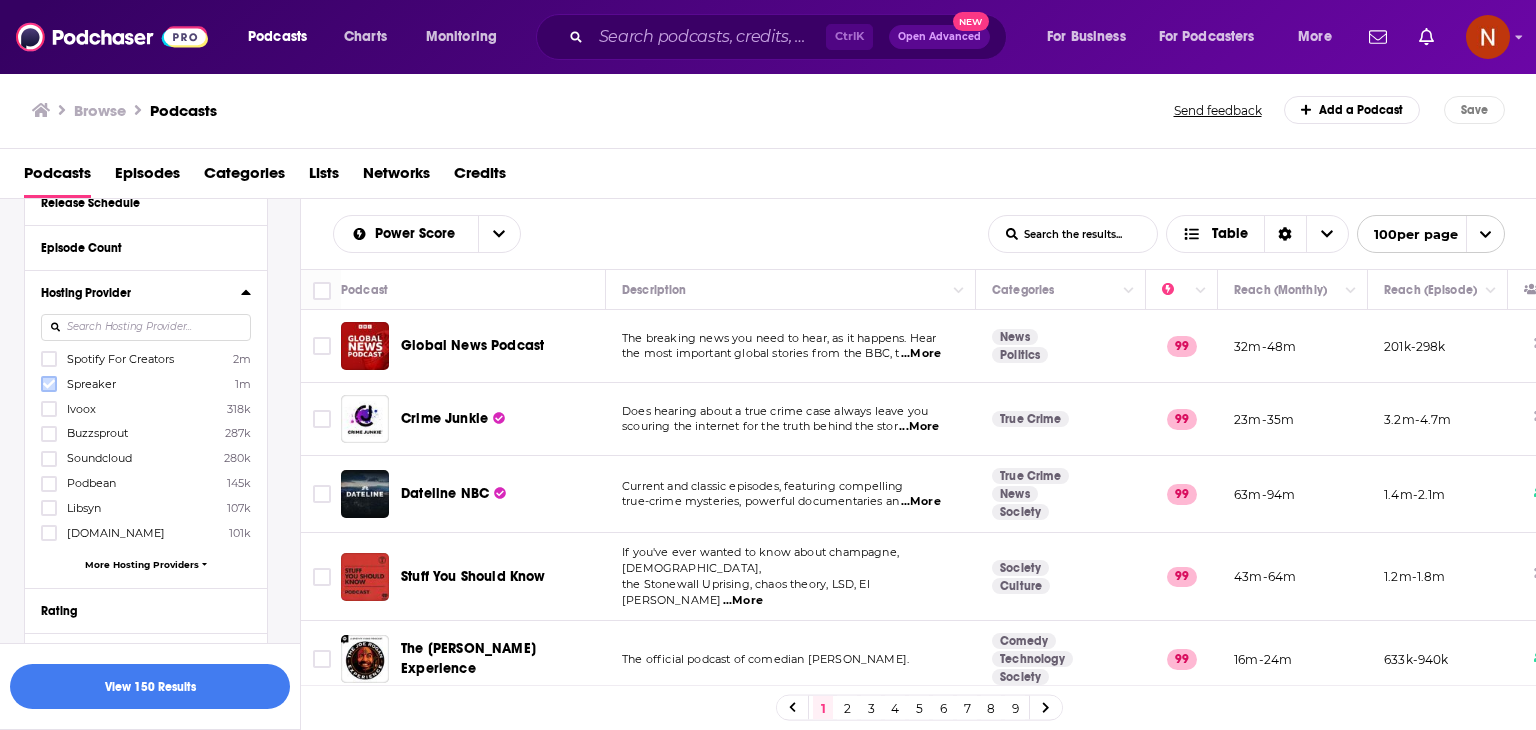 click 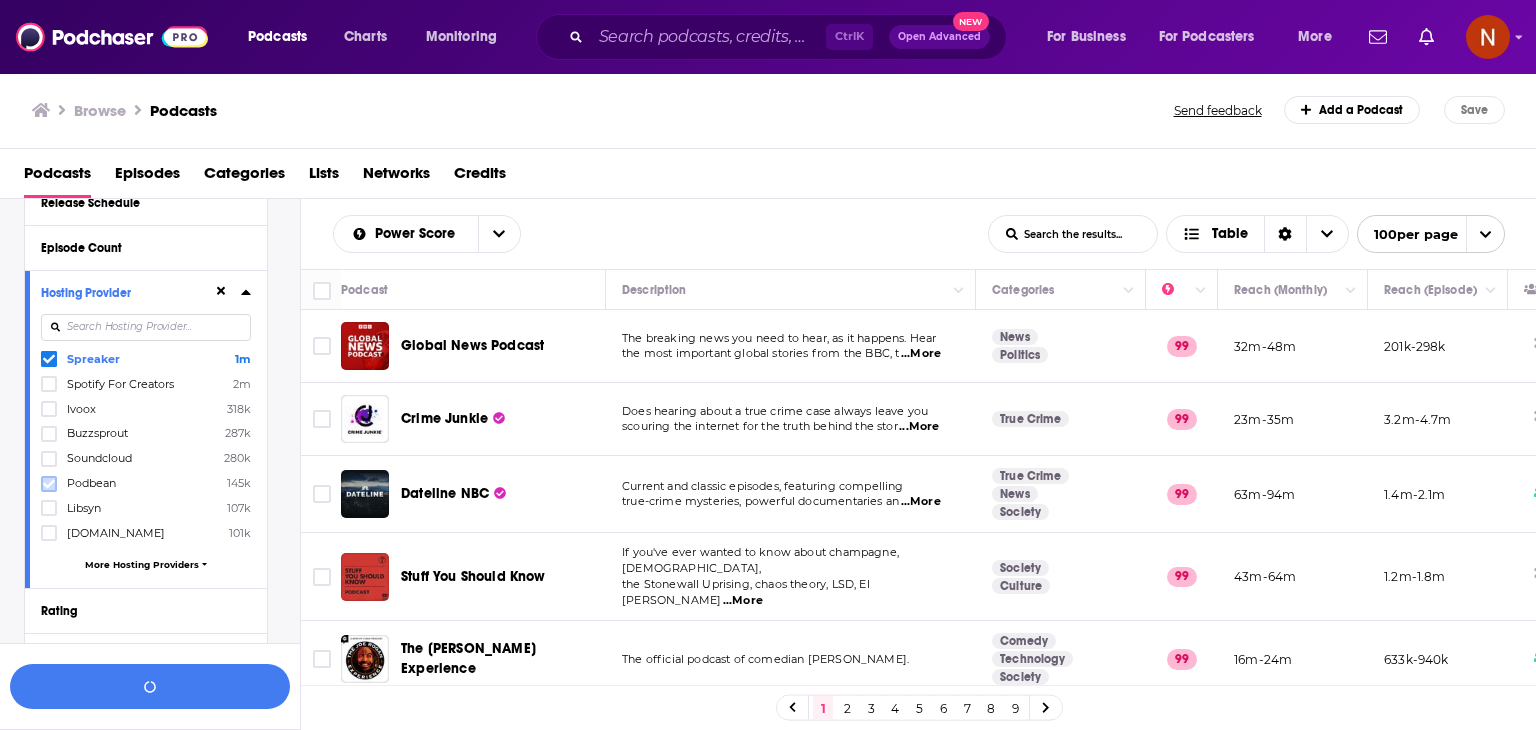 click 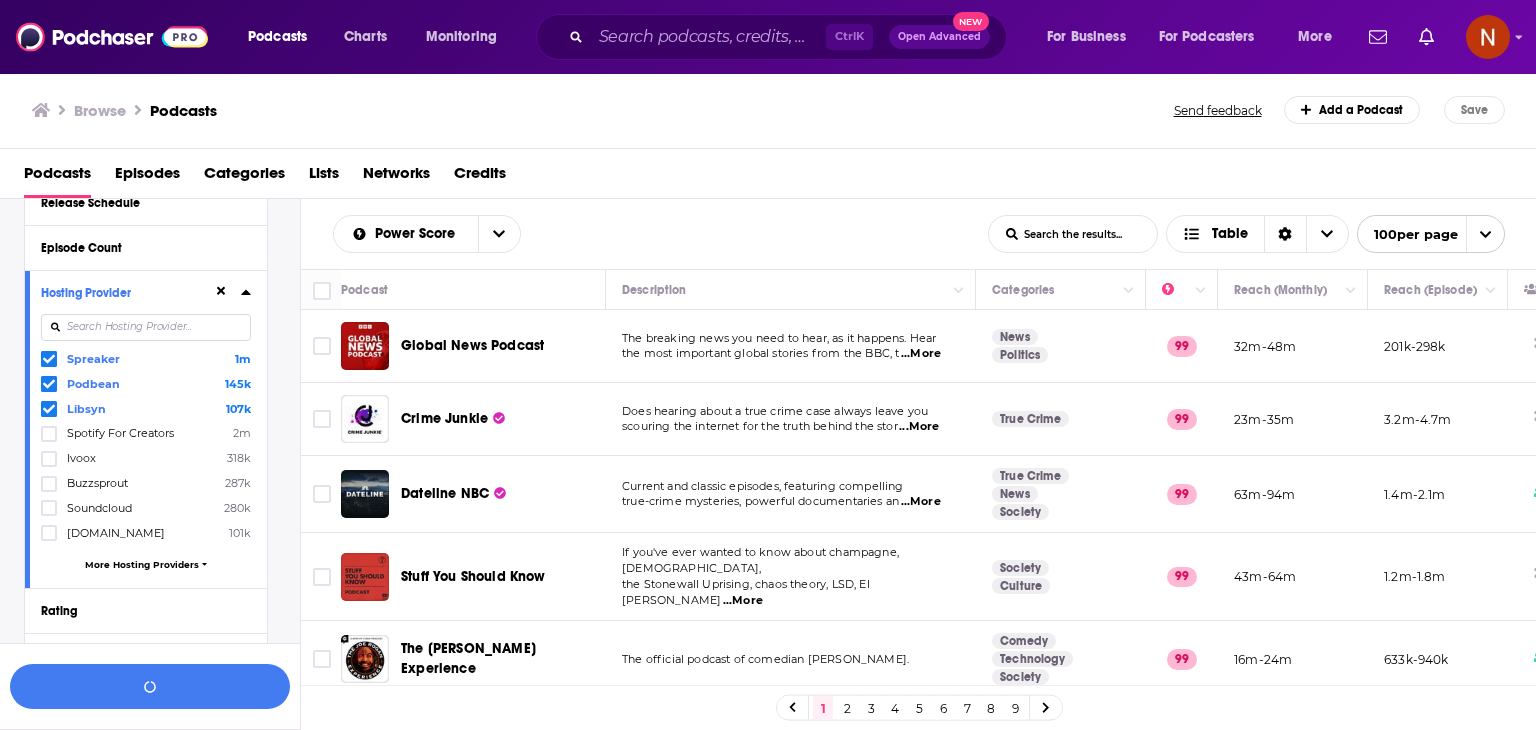 click on "More Hosting Providers" at bounding box center (142, 564) 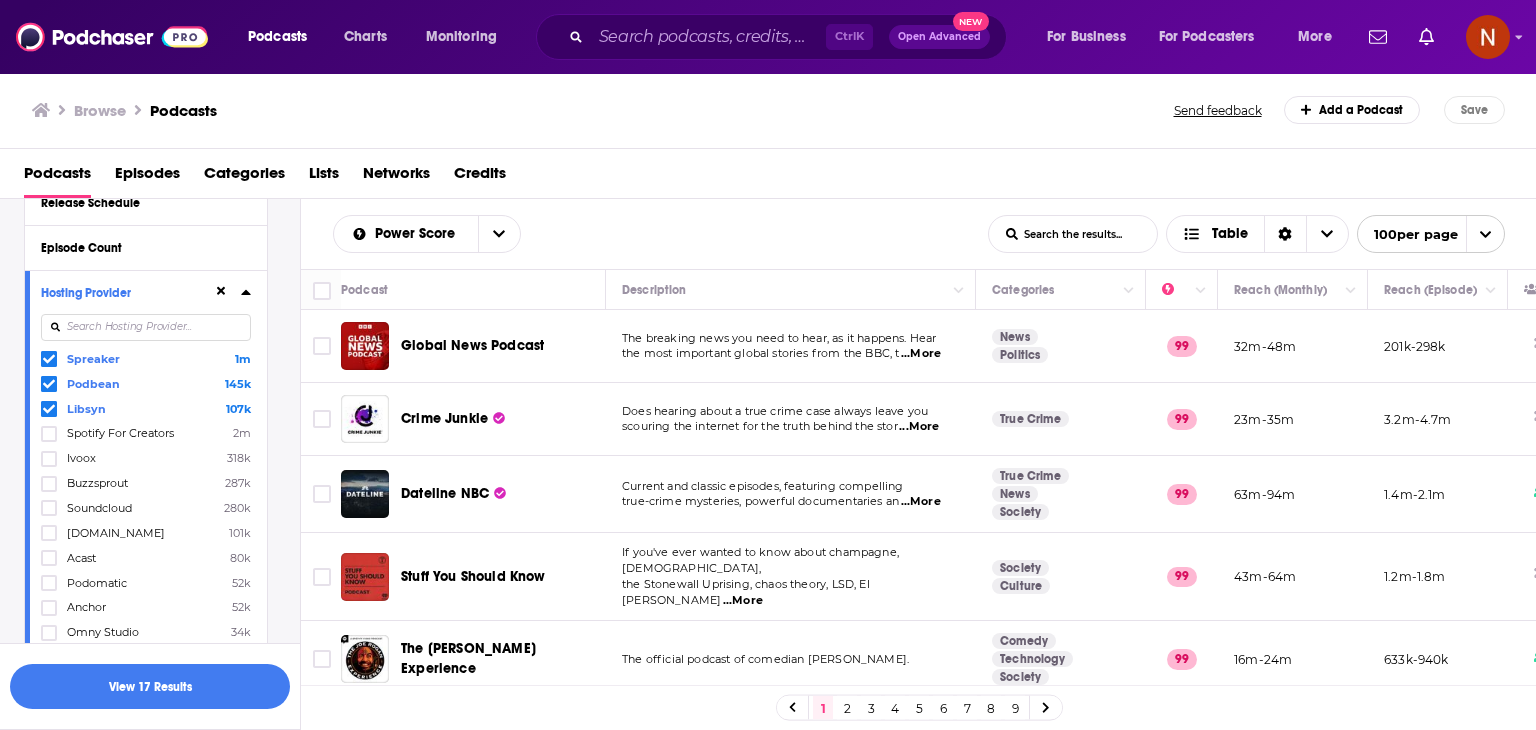 scroll, scrollTop: 1038, scrollLeft: 0, axis: vertical 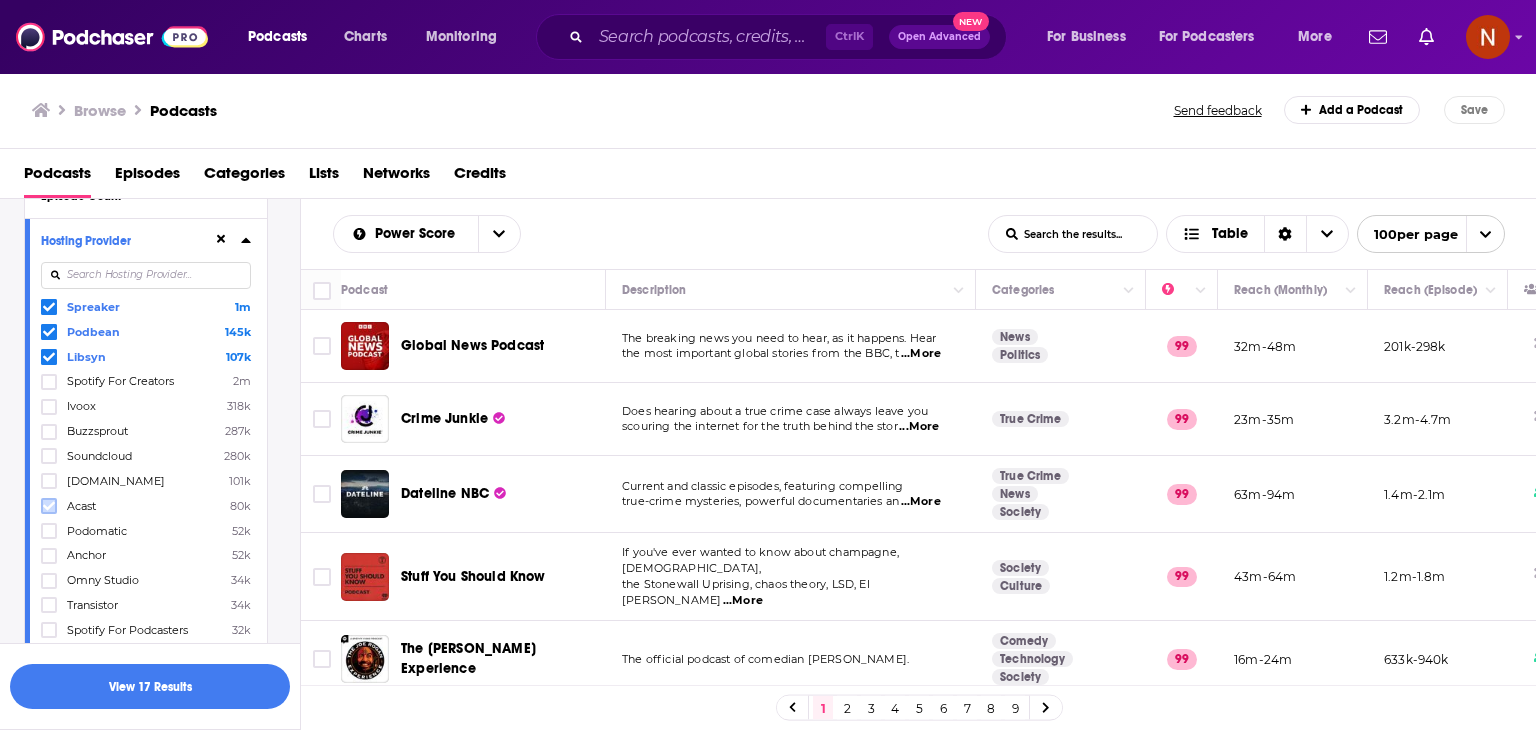 click 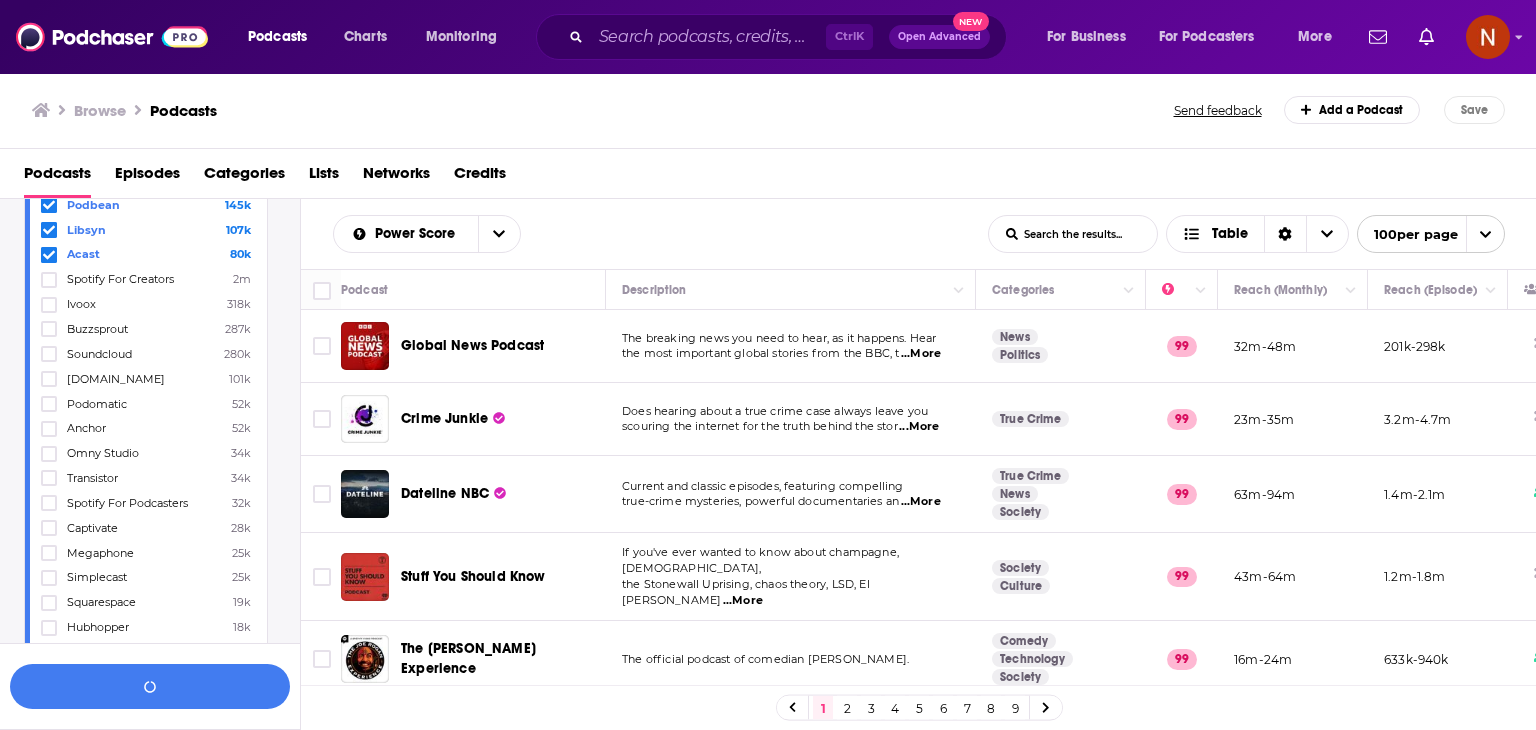scroll, scrollTop: 1193, scrollLeft: 0, axis: vertical 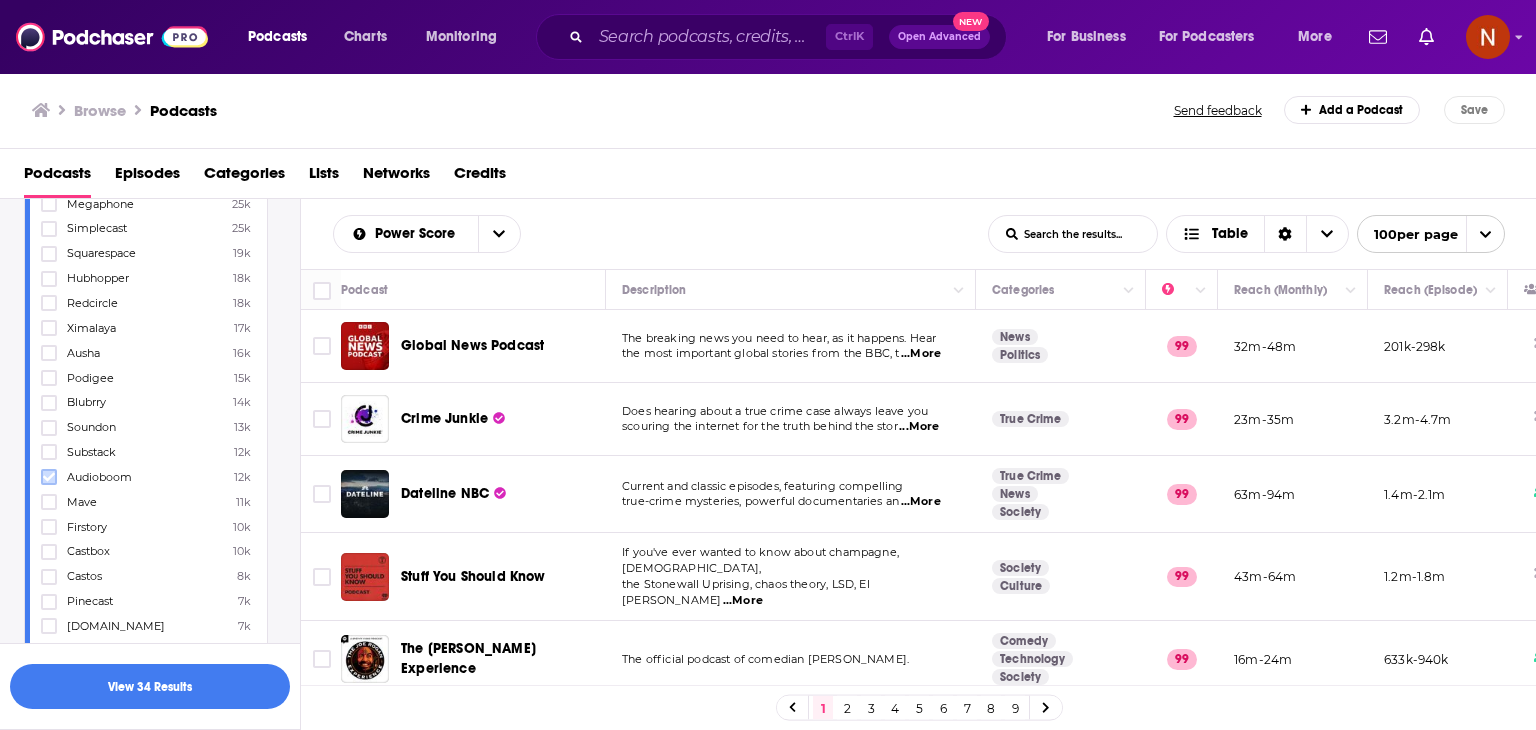 click 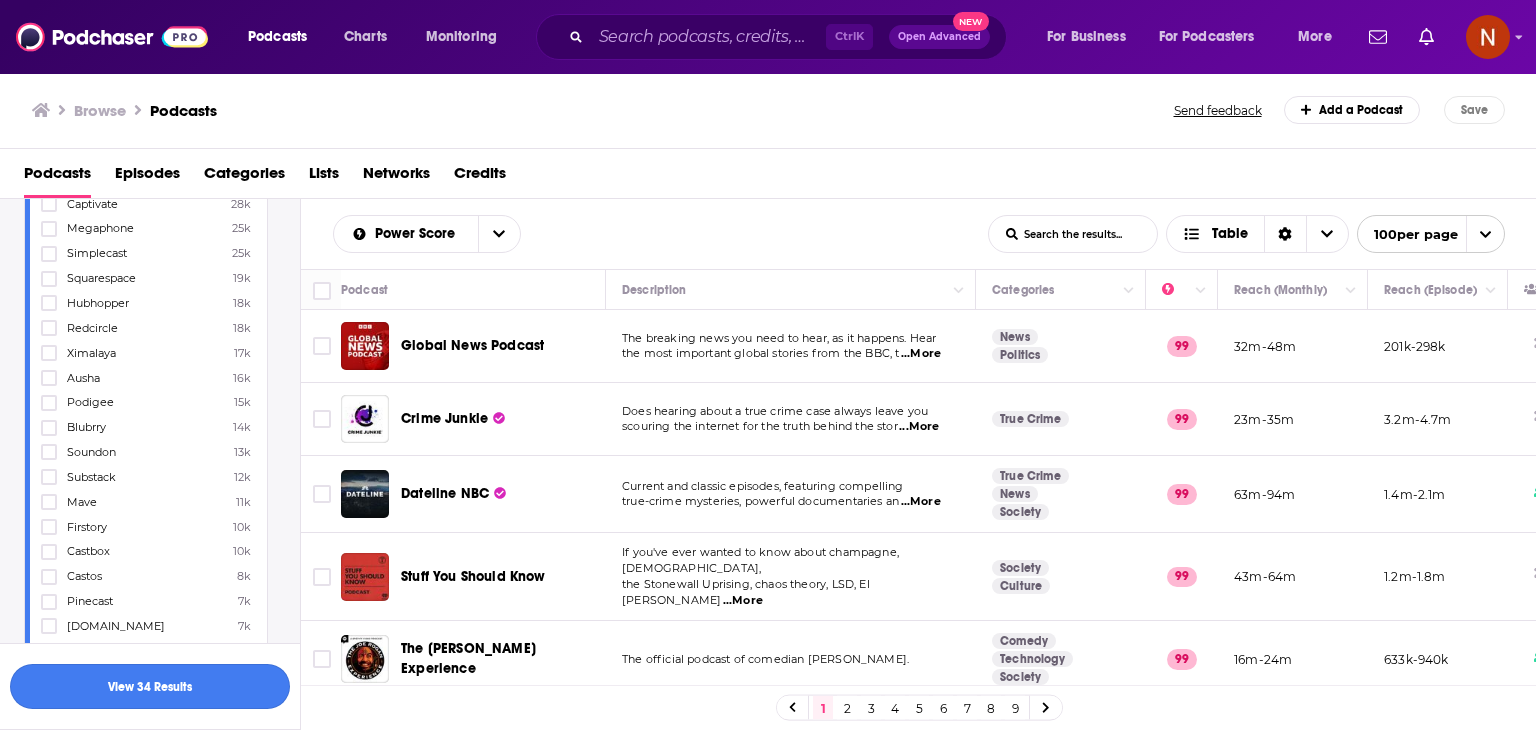 click on "View 34 Results" at bounding box center (150, 686) 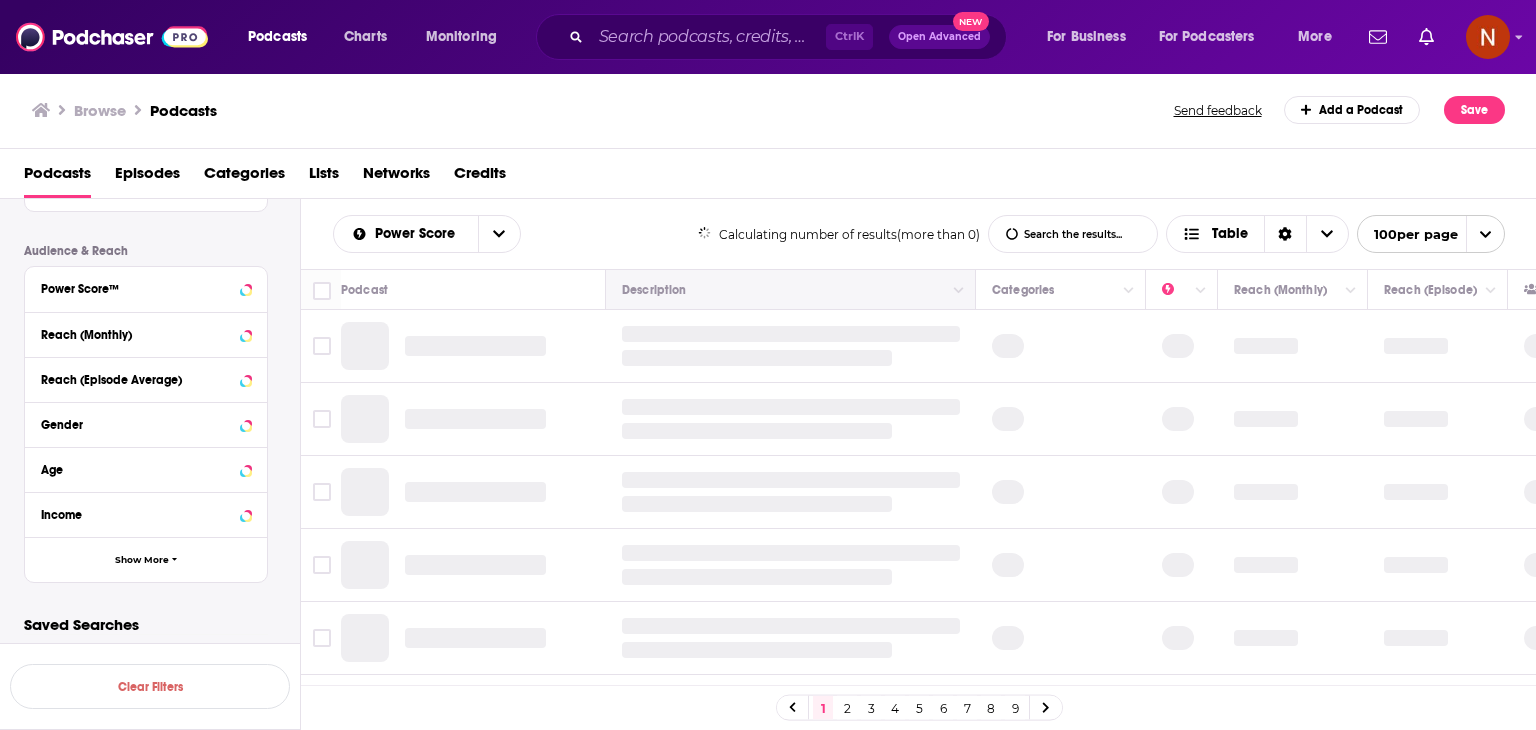 scroll, scrollTop: 1340, scrollLeft: 0, axis: vertical 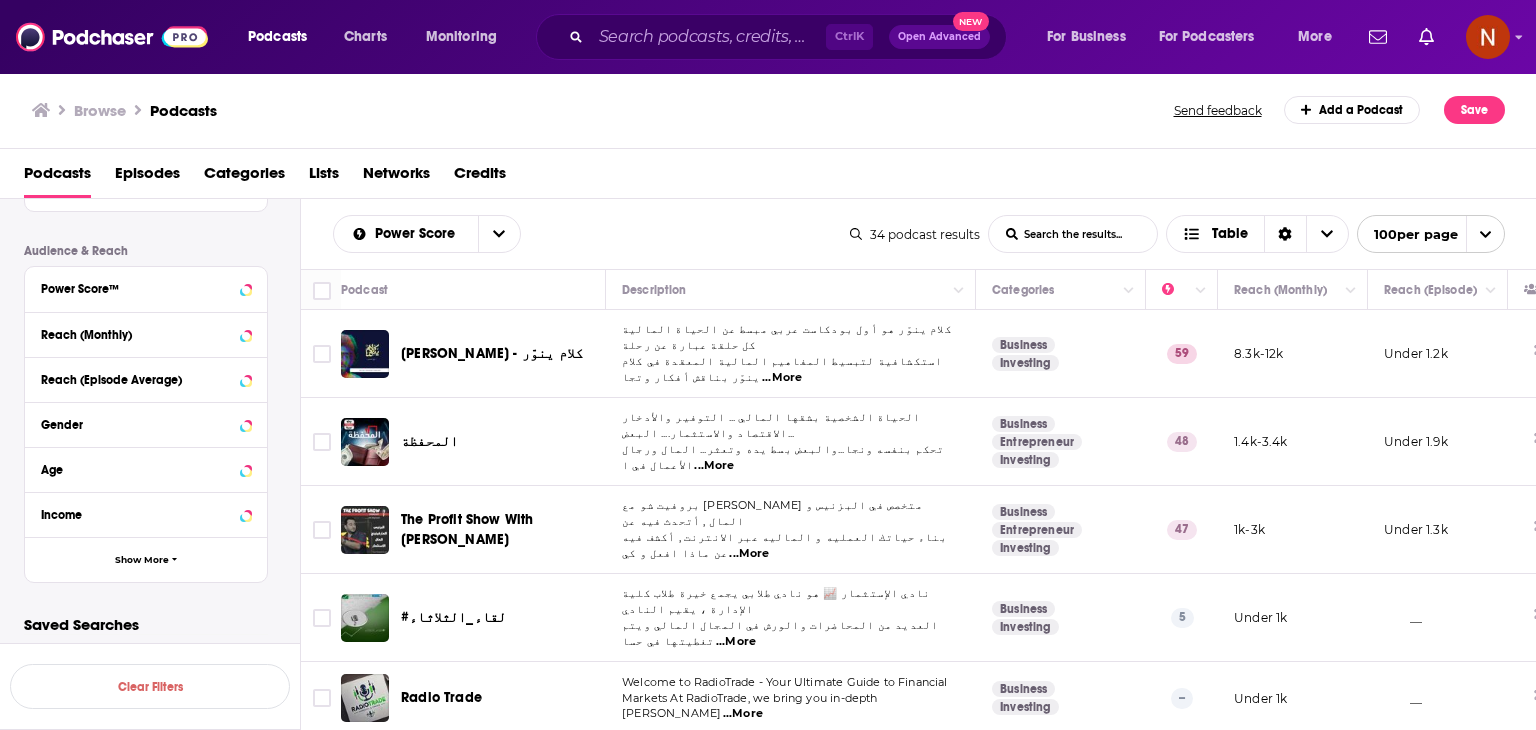 drag, startPoint x: 298, startPoint y: 280, endPoint x: 960, endPoint y: 530, distance: 707.6327 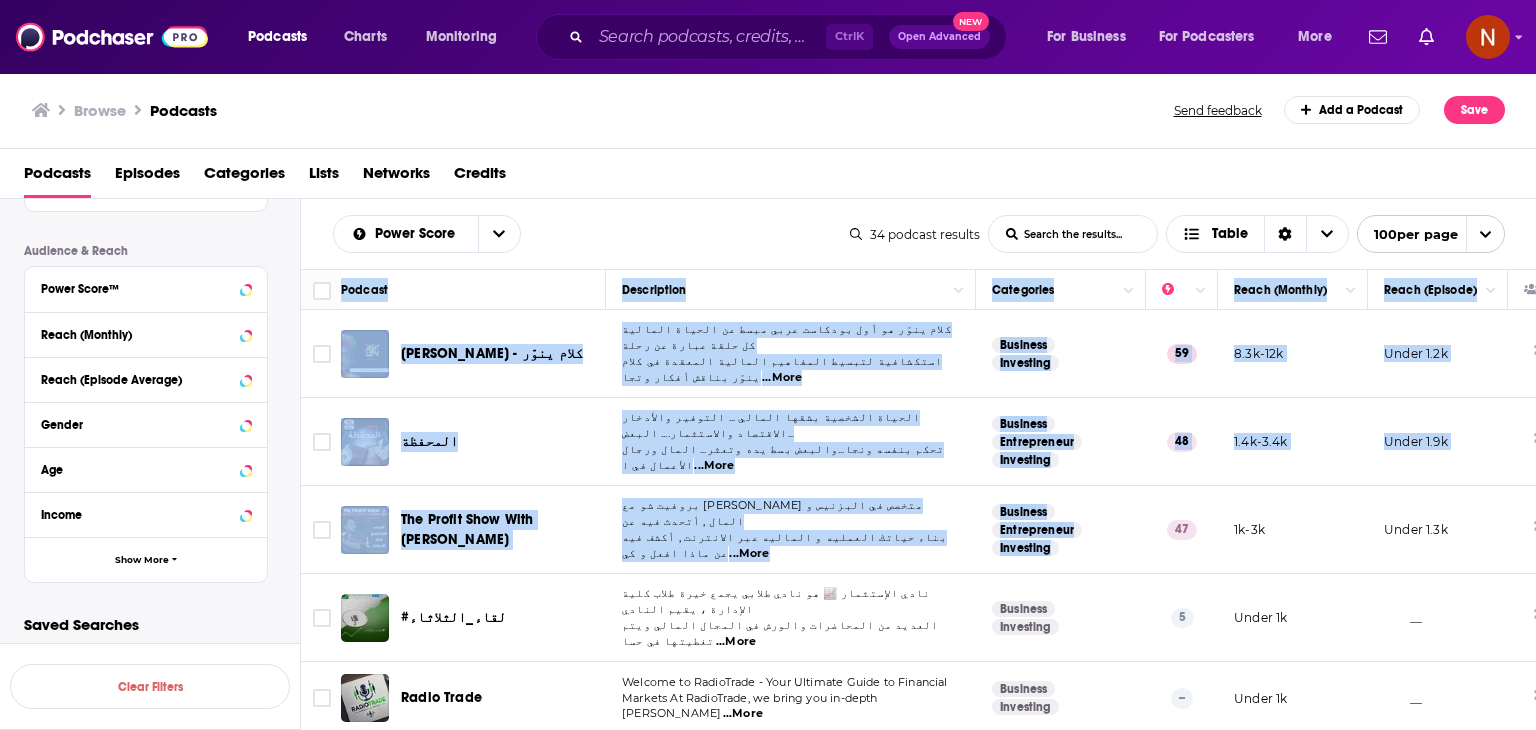 drag, startPoint x: 304, startPoint y: 273, endPoint x: 1051, endPoint y: 521, distance: 787.0915 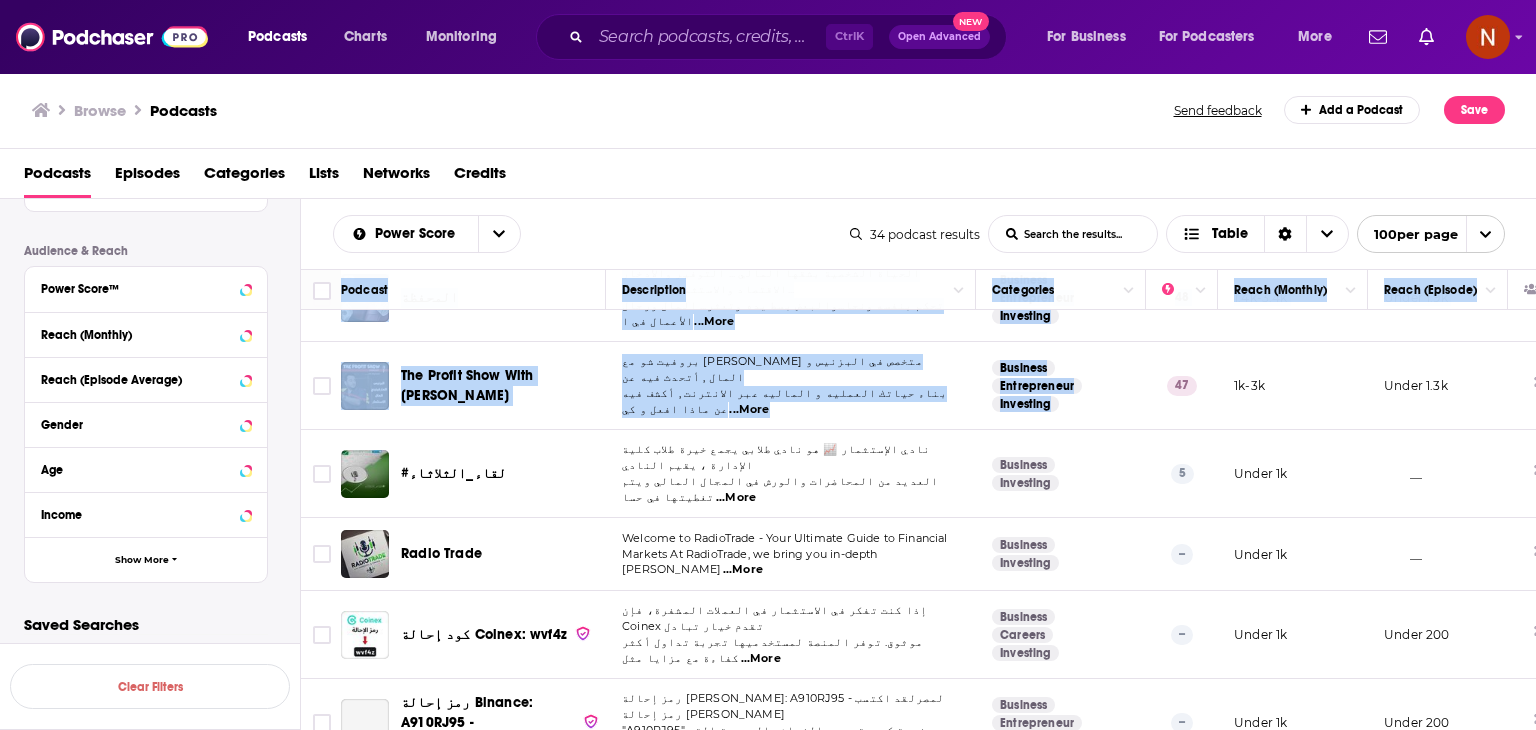 scroll, scrollTop: 146, scrollLeft: 0, axis: vertical 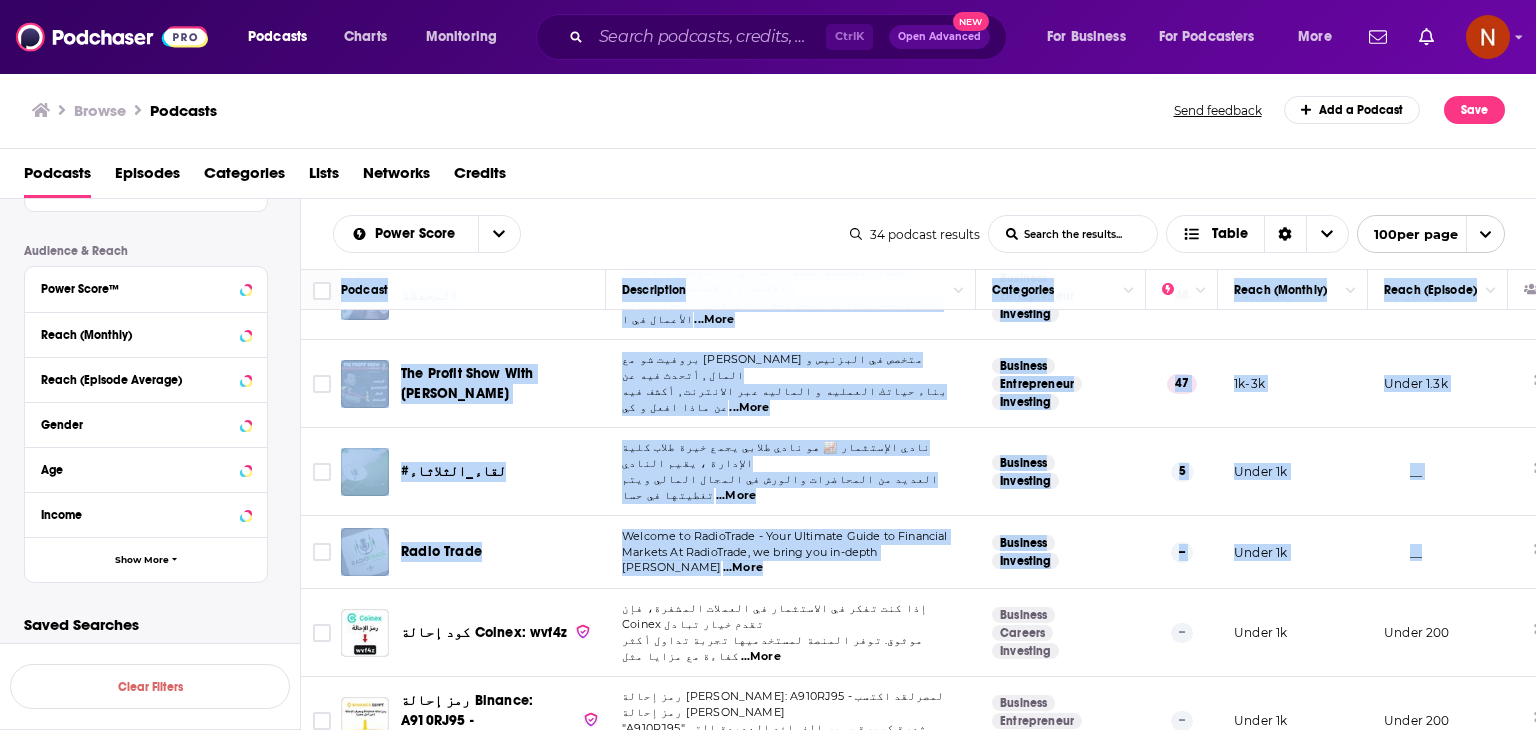 click on "__" at bounding box center (1438, 552) 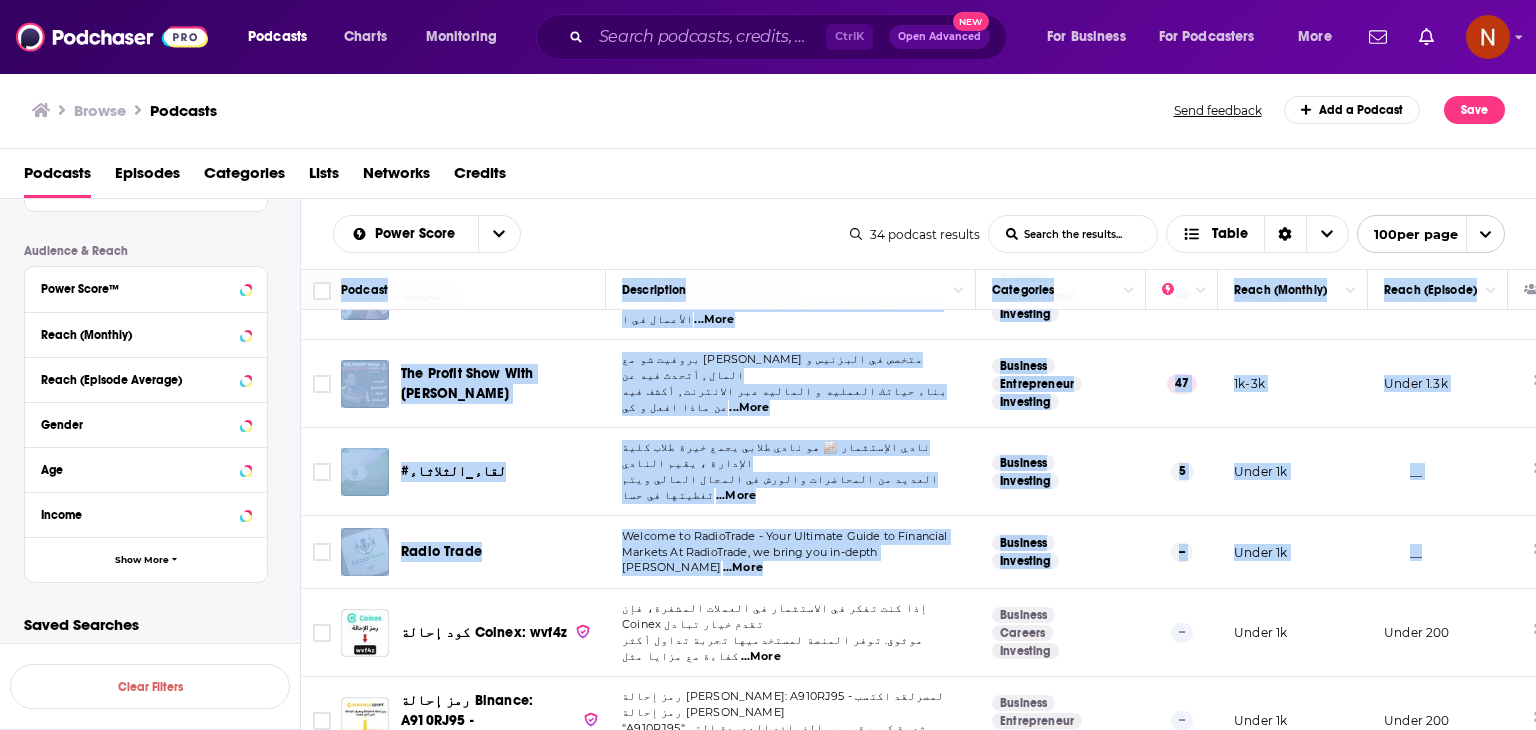 copy on "Loremip Dolorsitame Consectetu Adipi (Elitsed) Doeiu (Tempori) Utlab Etdolor - magn  aliّe admi venّq no exe ullamco labo nisi al exeaco consequ du aute irure in repr voluptate velite cillumfu nullapa excepte si occa cupّn proid suntc quio  ...Dese Mollitan Idestlabo 71 9.0p-95u Omnis 2.6i natuser volupt  accusan dolor laudan ... totamre aperiame ...ipsaquae abilloinve.... verit quas archi beat...vitaed exp nem enimi...  quiav asper autodit fu c  ...Magn Dolorese Rationesequi Nesciuntn 75 0.8p-2.4q Dolor 6.8a Num Eiusmo Temp Inci Magn Quaerat etiamm so no elig opti cumquen imped qu placeat f possi , assum rep te aute quibu officii d rerumne sae evenietv , repu rec it earu hict s de  ...Reic Voluptat Maioresalias Perferend 86 0d-3a Repel 1.7m #nost_exercita ulla corporiss 📈 la aliq commo cons quid maxi moll molesti ، haru quidem rerumf ex distincti namlib te cumsol nobise opti cumquen im min  ...Quod Maximepl Facerepos 8 Omnis 4l __ Ipsum Dolor Sitamet co AdipiScing - Elit Seddoeiu Tempo in Utlaboree Dolore..." 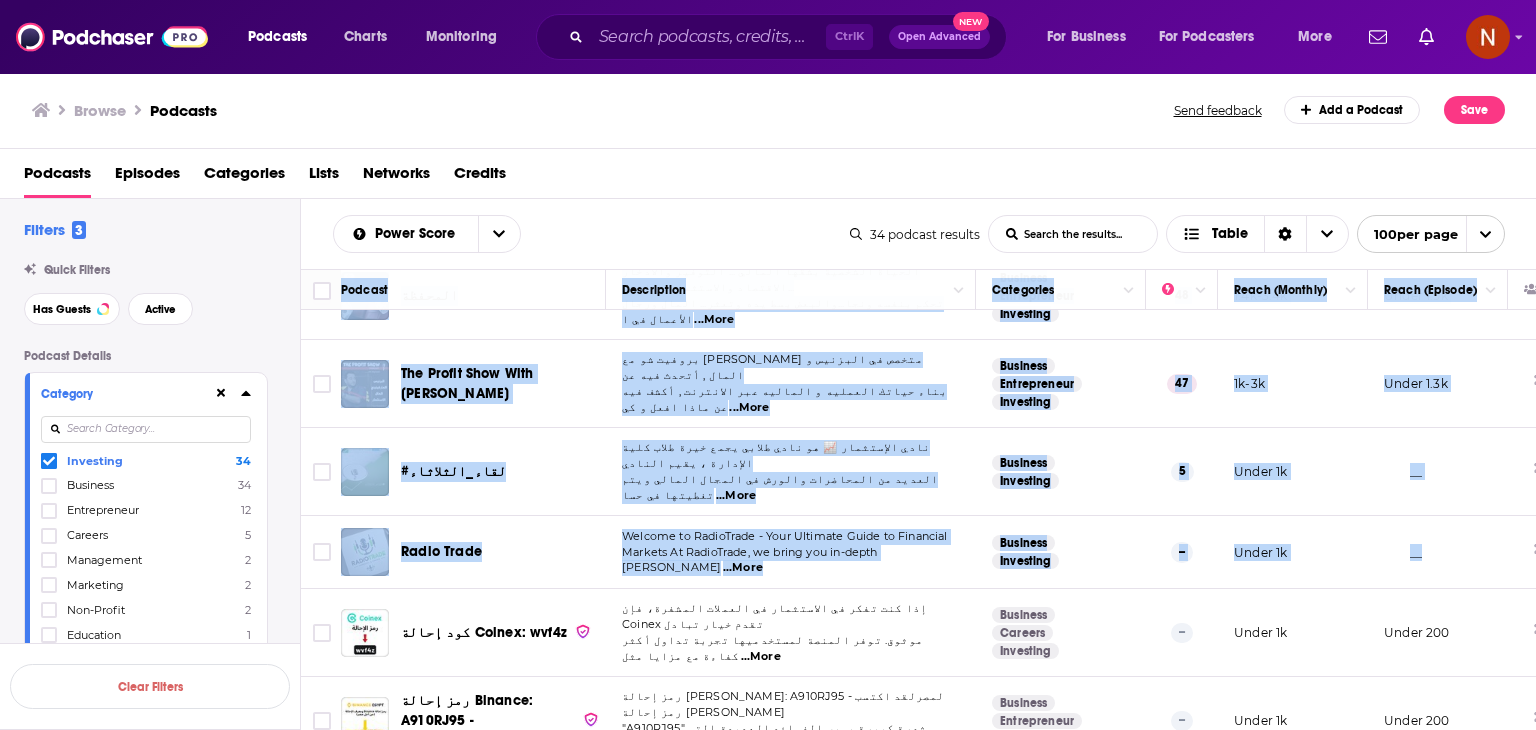 scroll, scrollTop: 0, scrollLeft: 0, axis: both 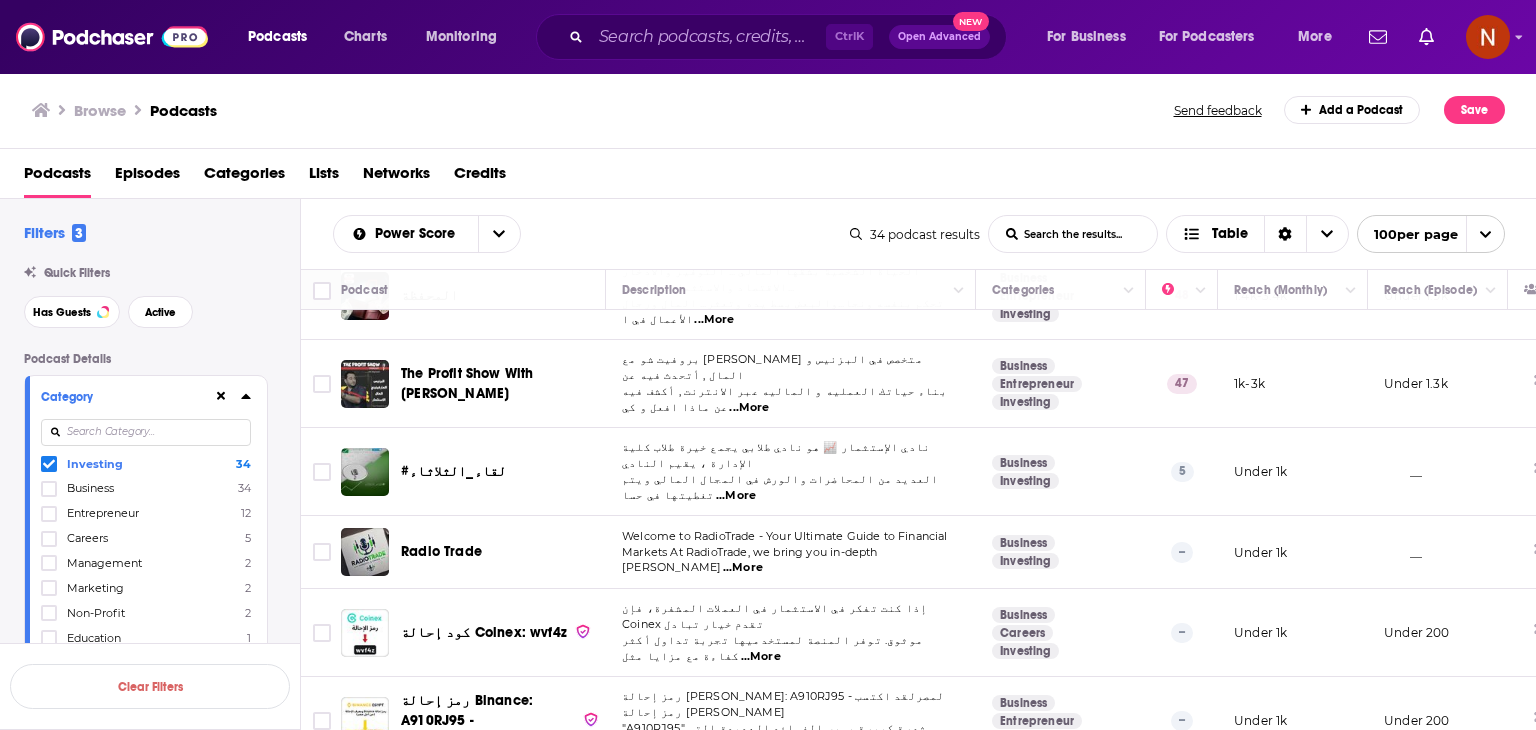 click 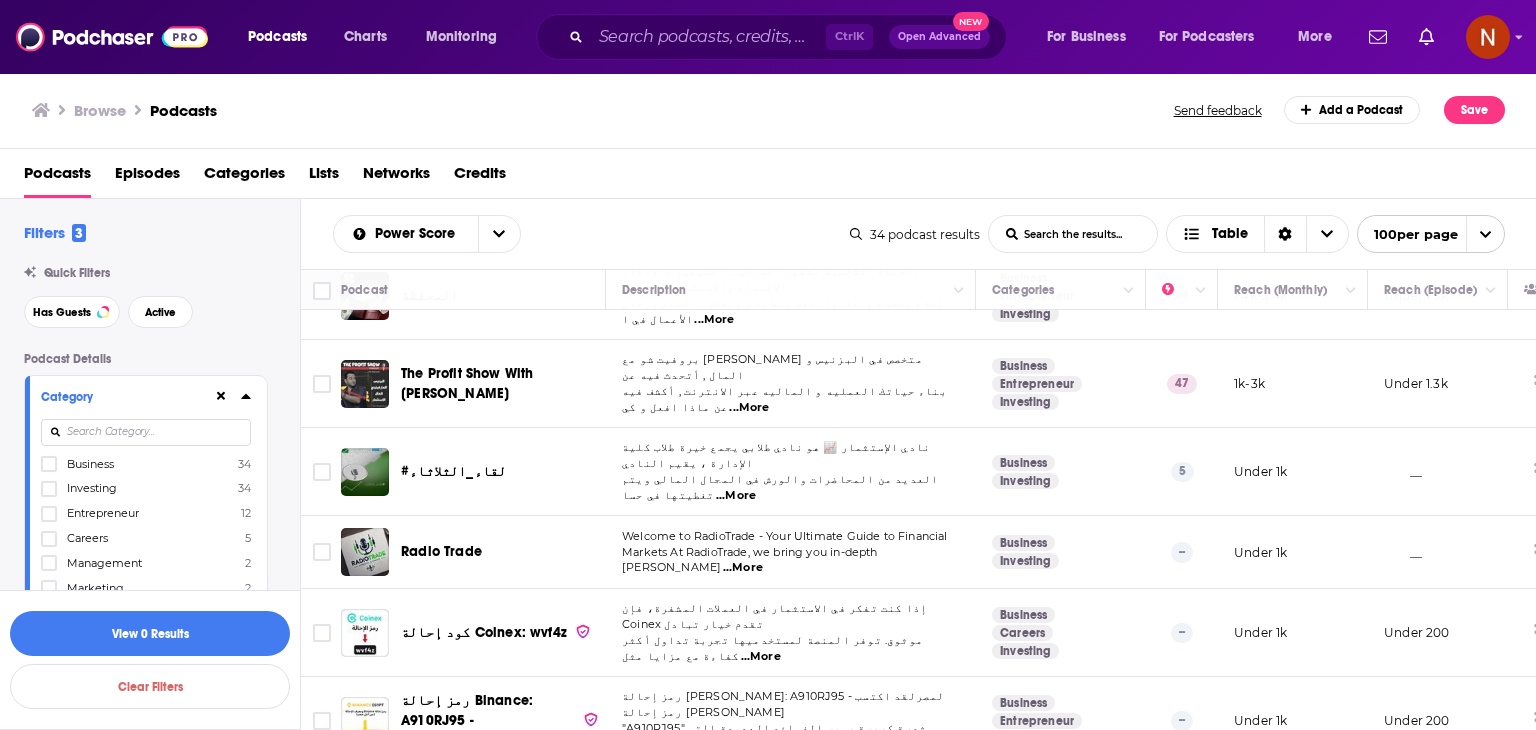 click at bounding box center (146, 432) 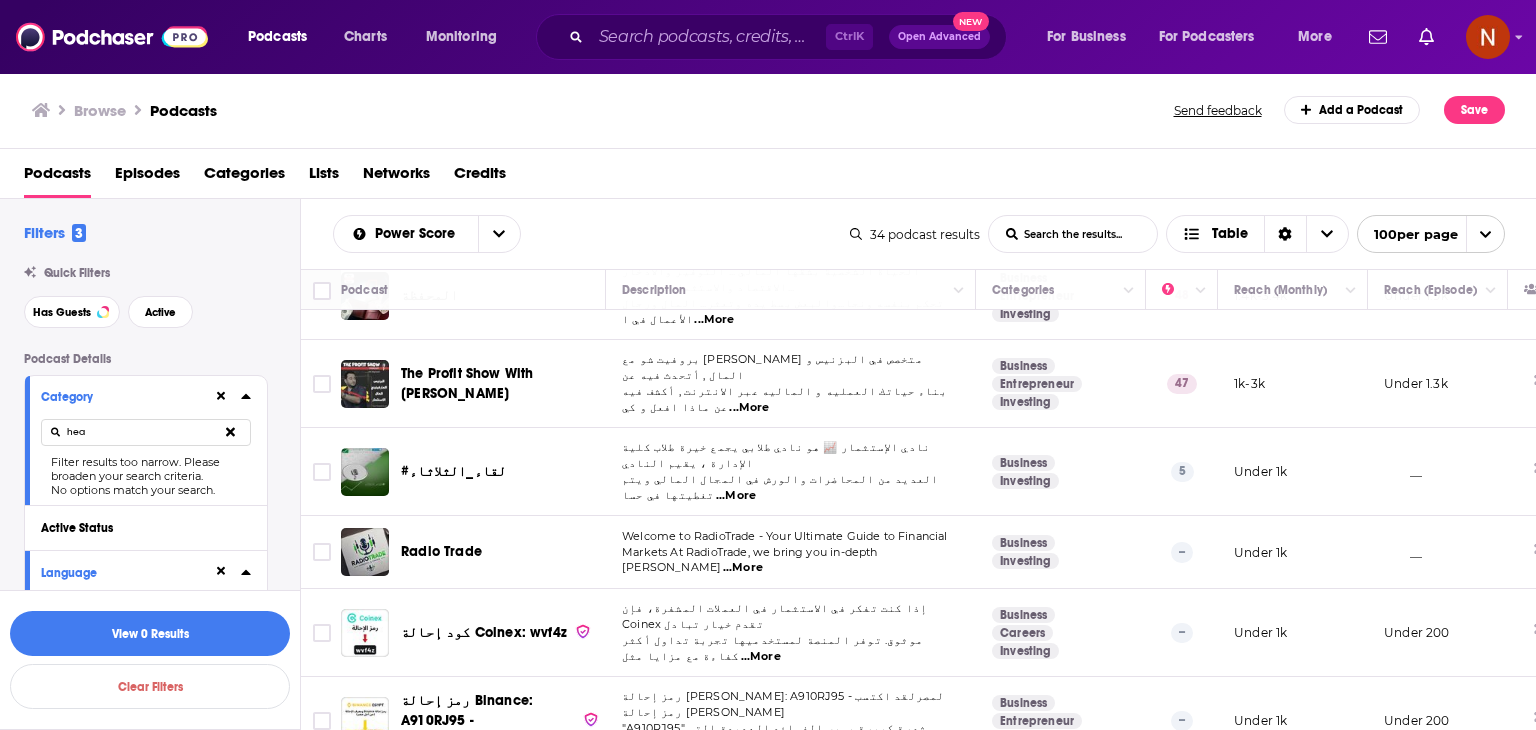 type on "heal" 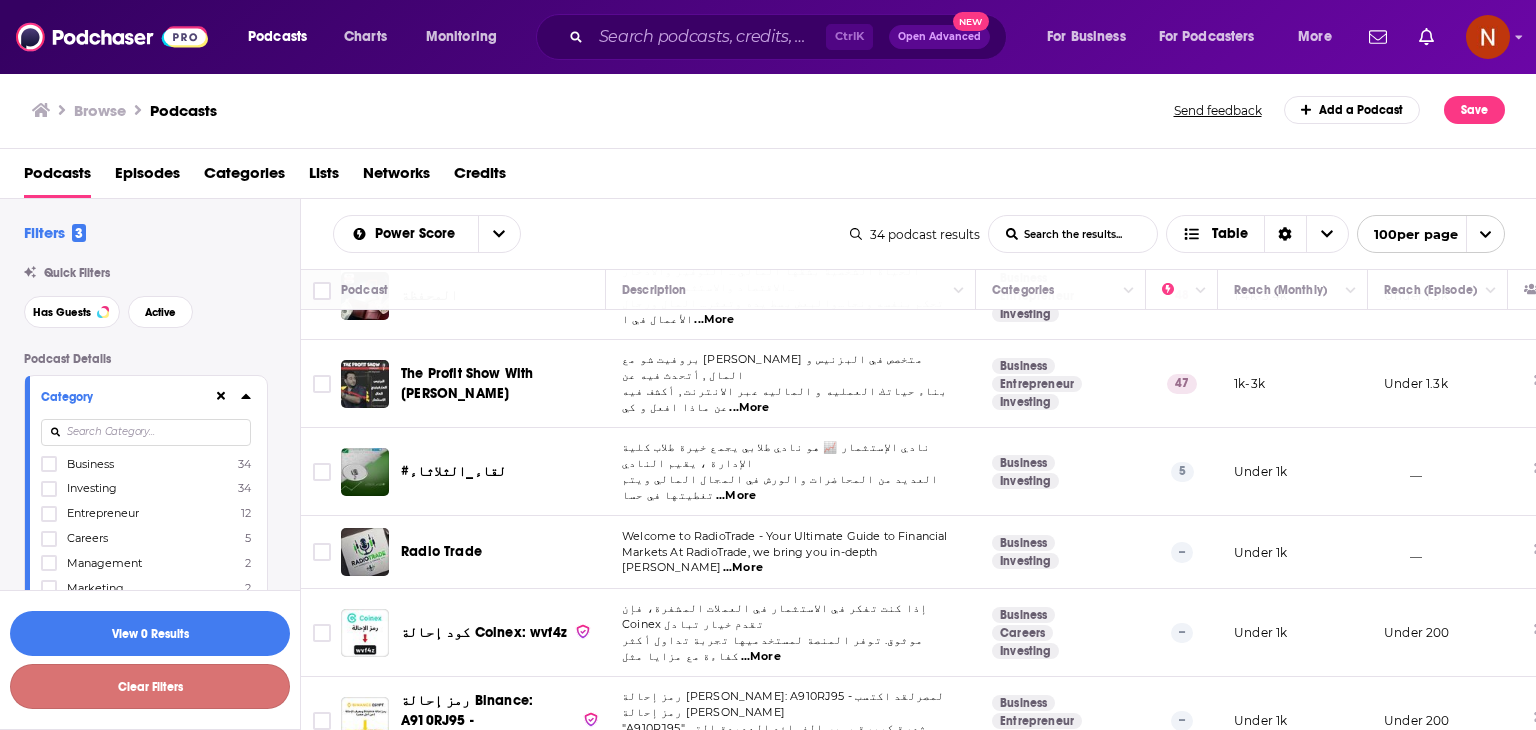click on "Clear Filters" at bounding box center (150, 686) 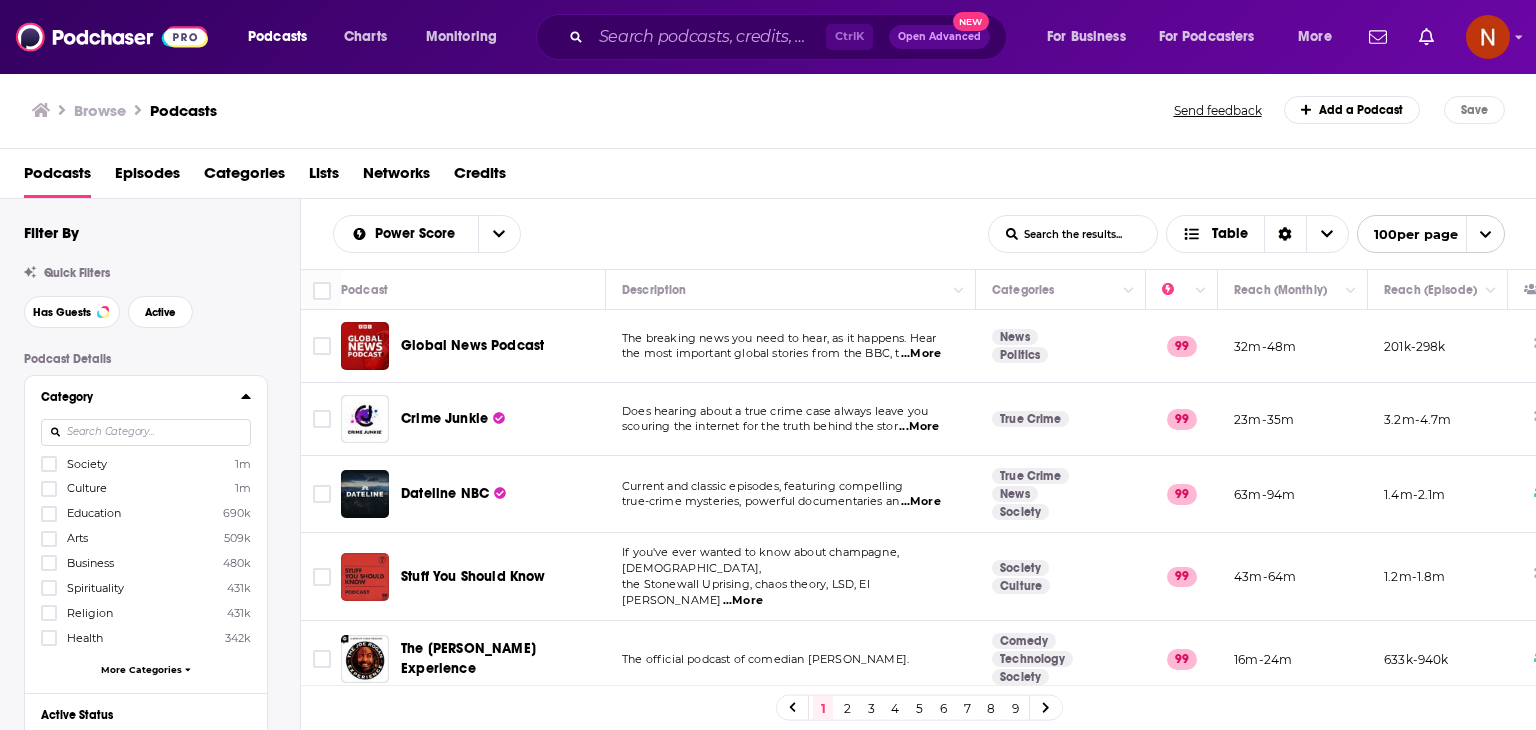 scroll, scrollTop: 0, scrollLeft: 0, axis: both 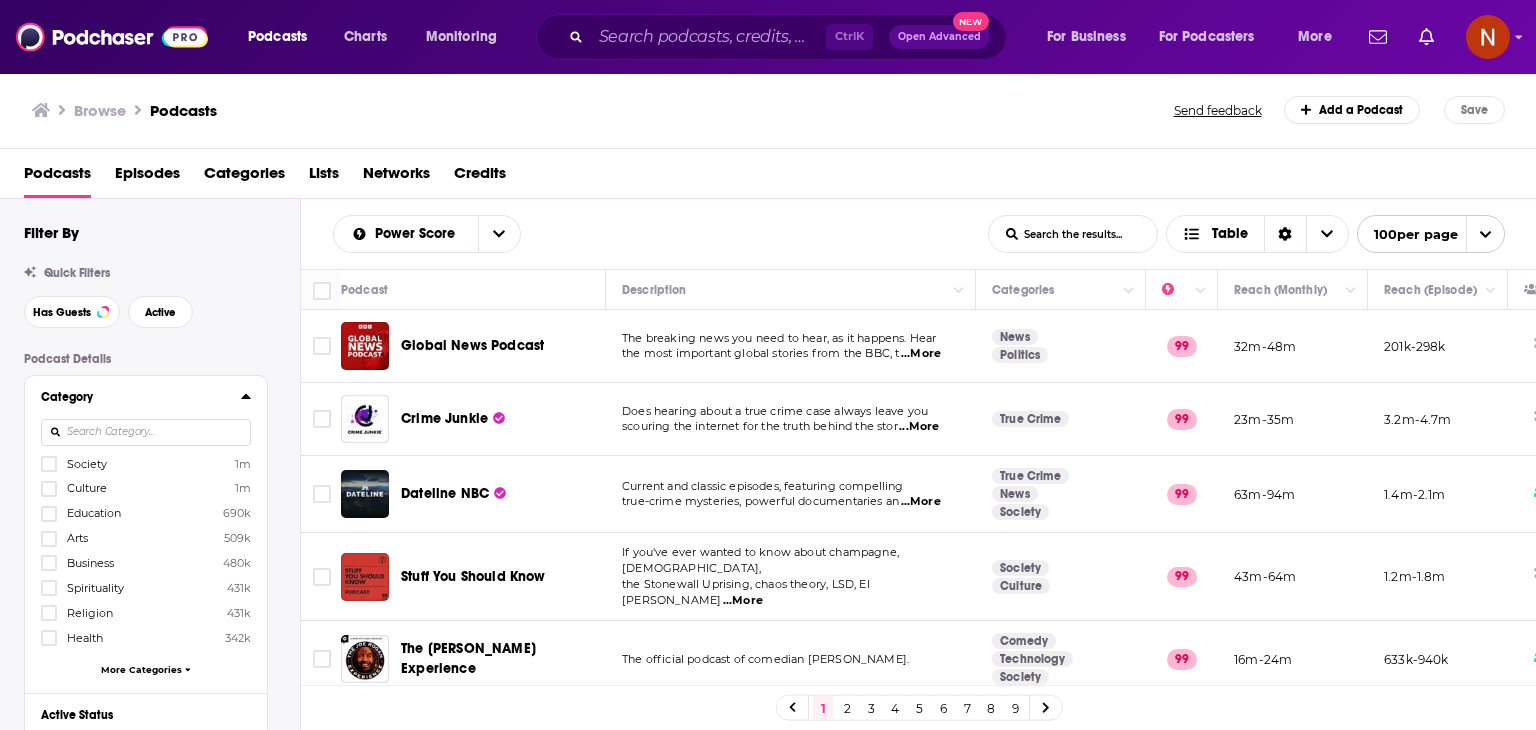 click at bounding box center (146, 432) 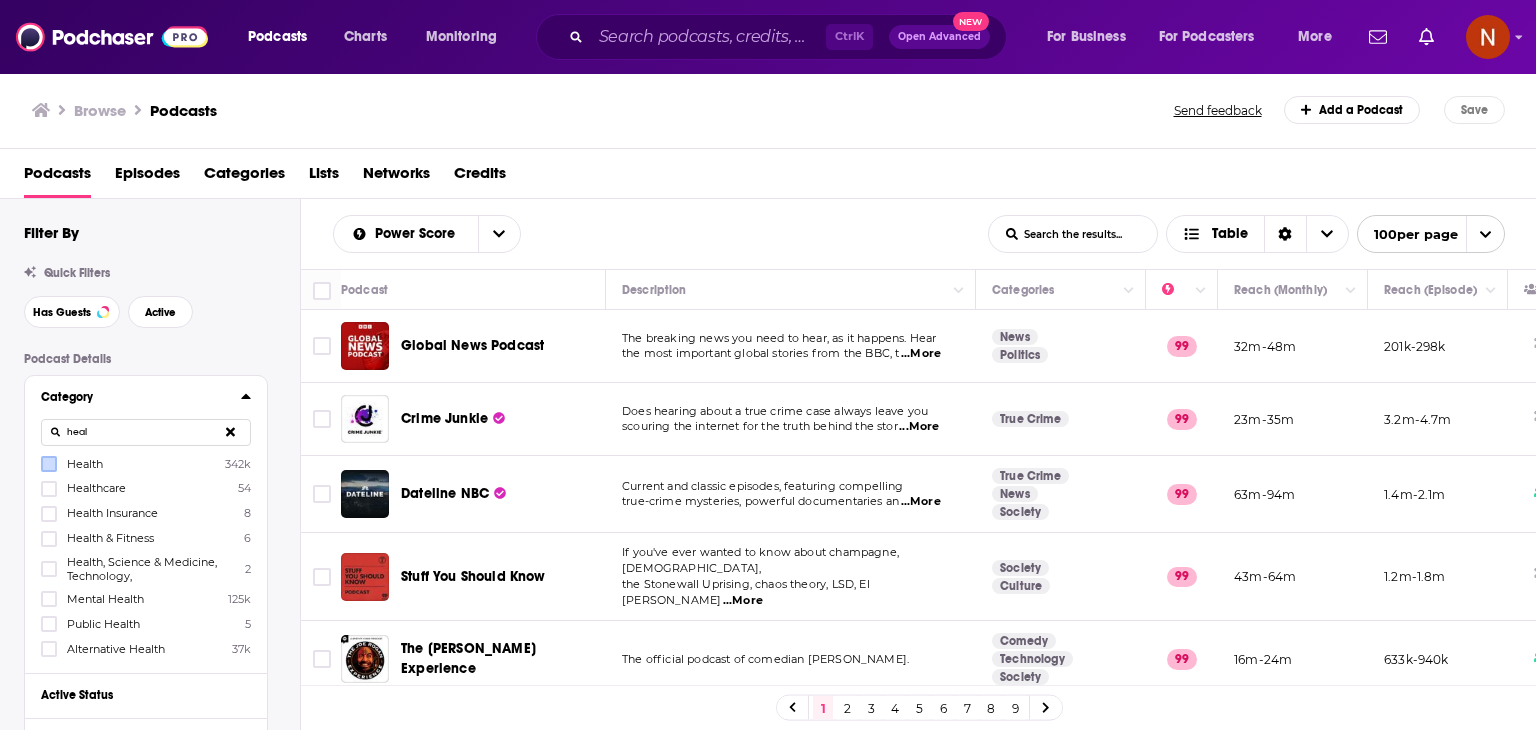 type on "heal" 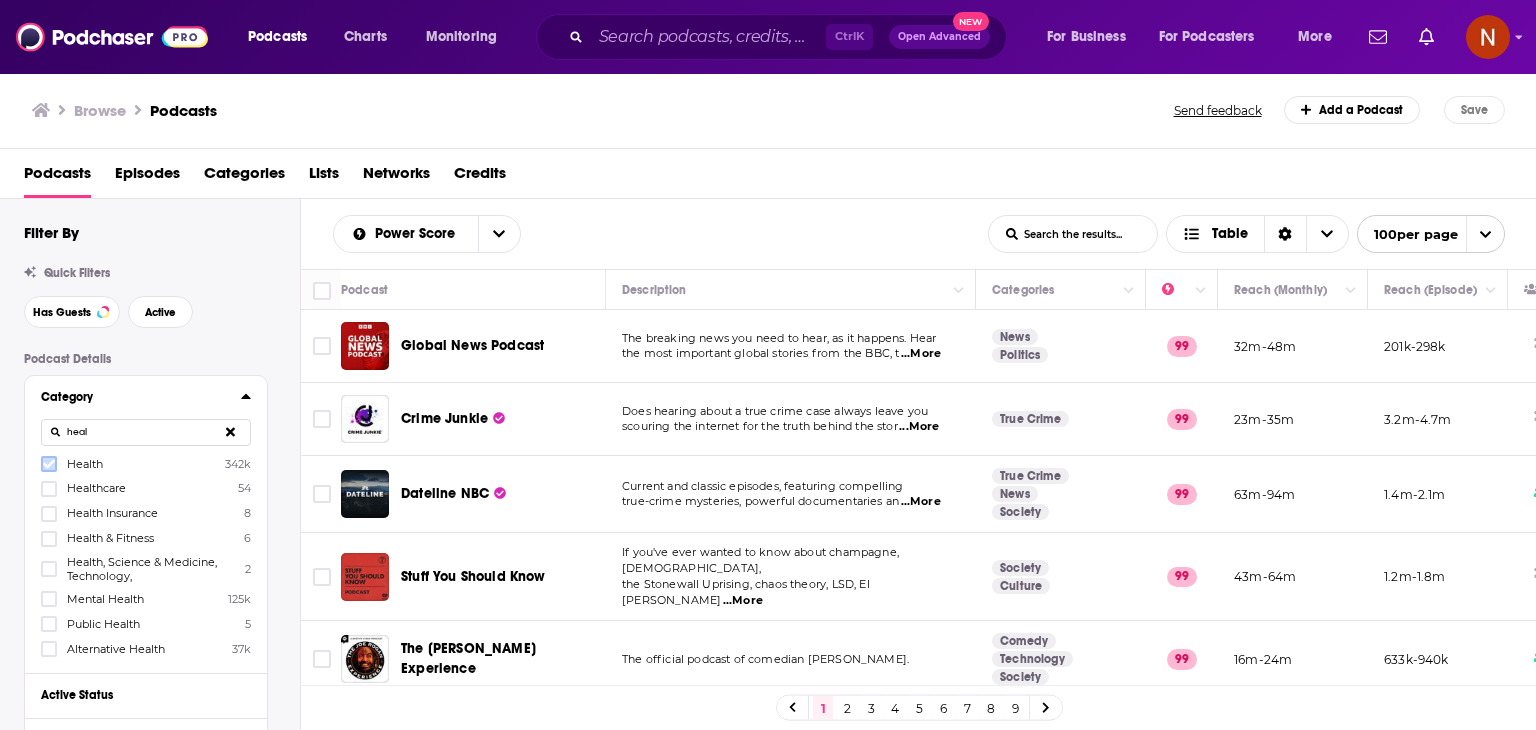click at bounding box center [49, 464] 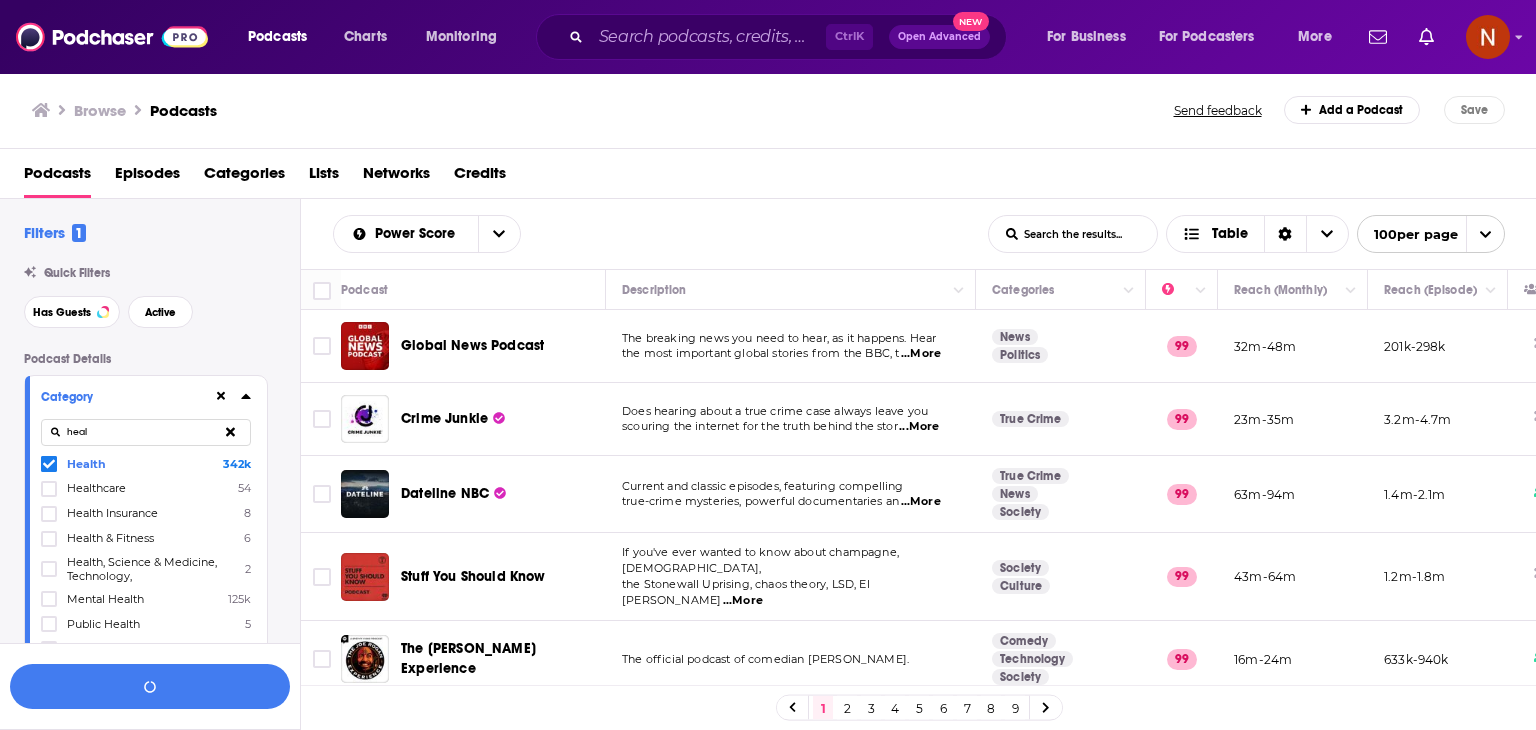 click 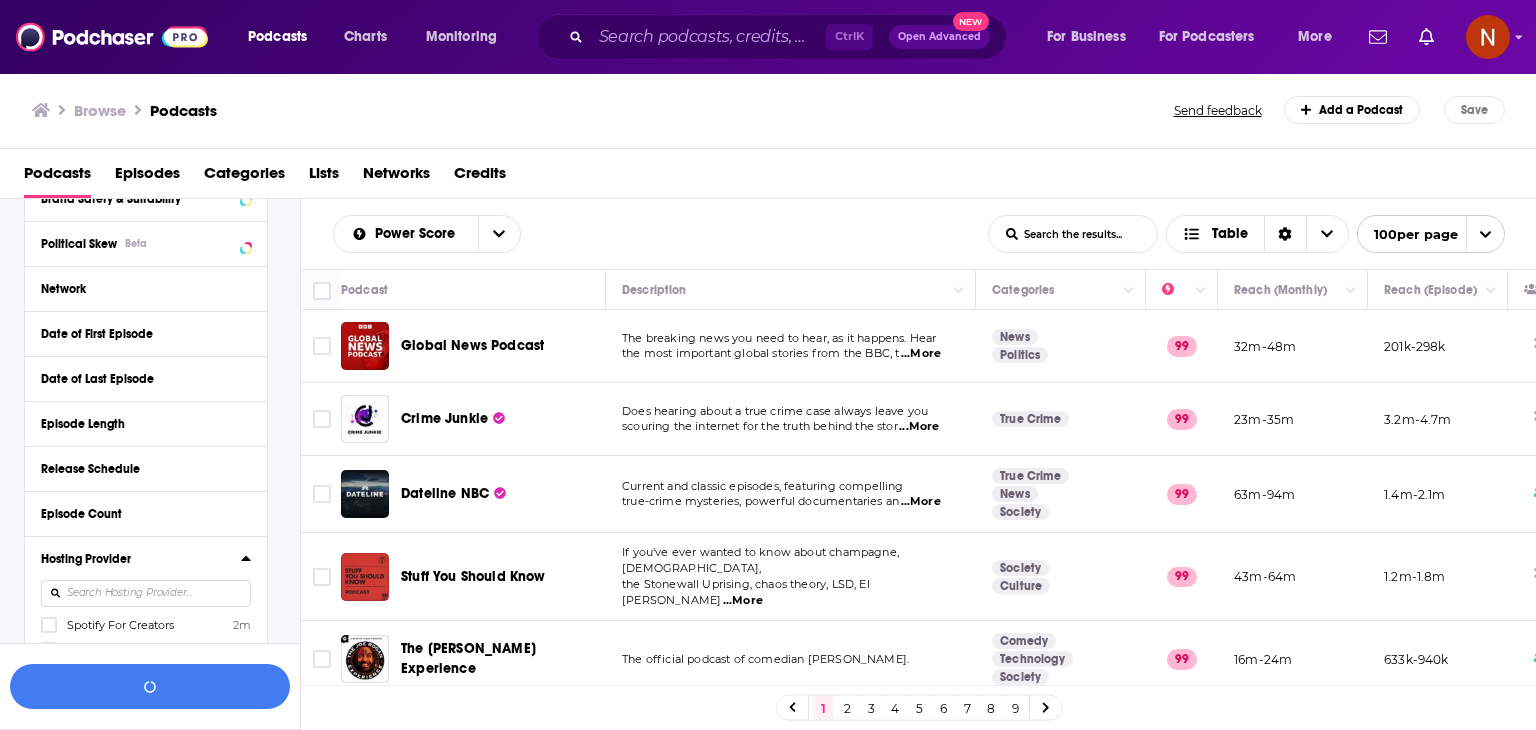 scroll, scrollTop: 720, scrollLeft: 0, axis: vertical 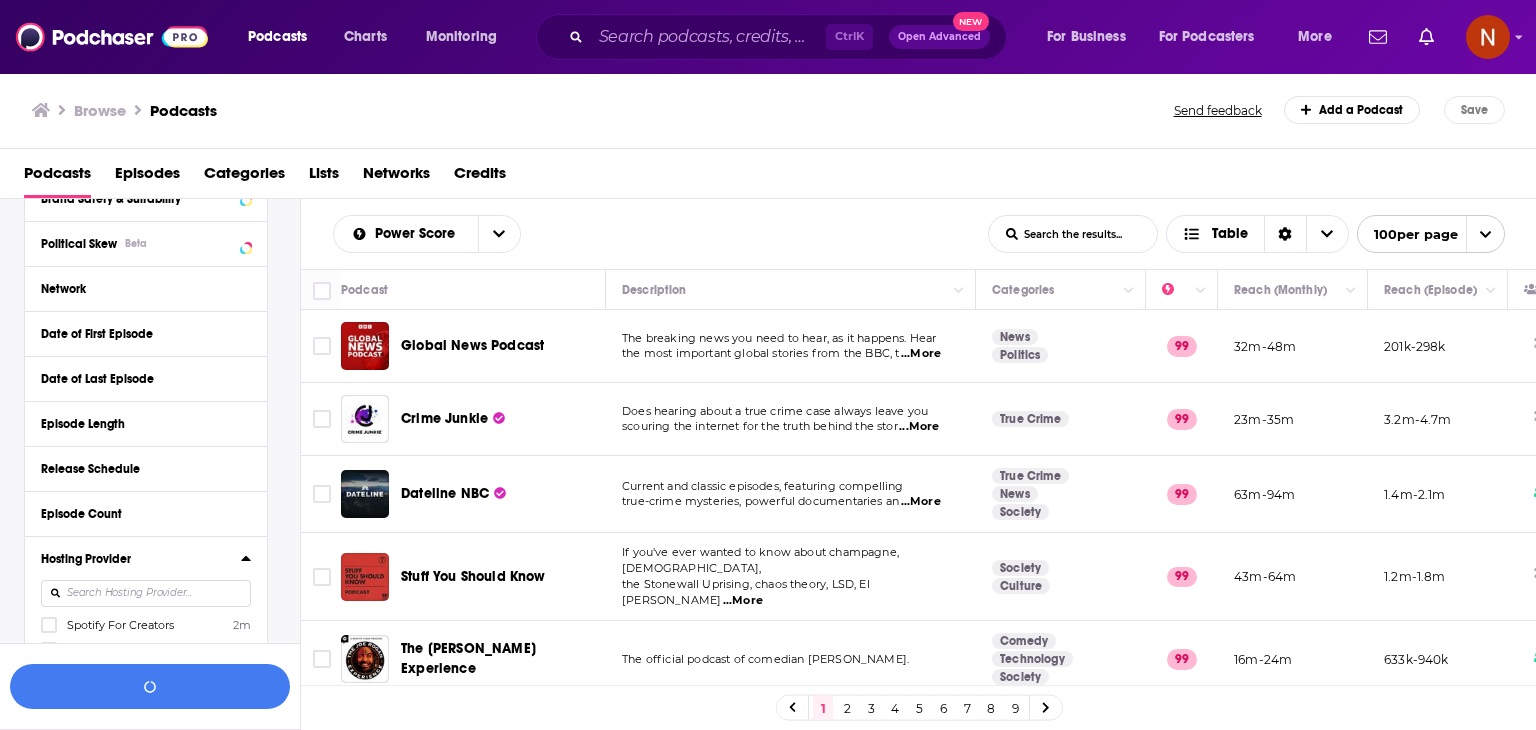 click at bounding box center (146, 593) 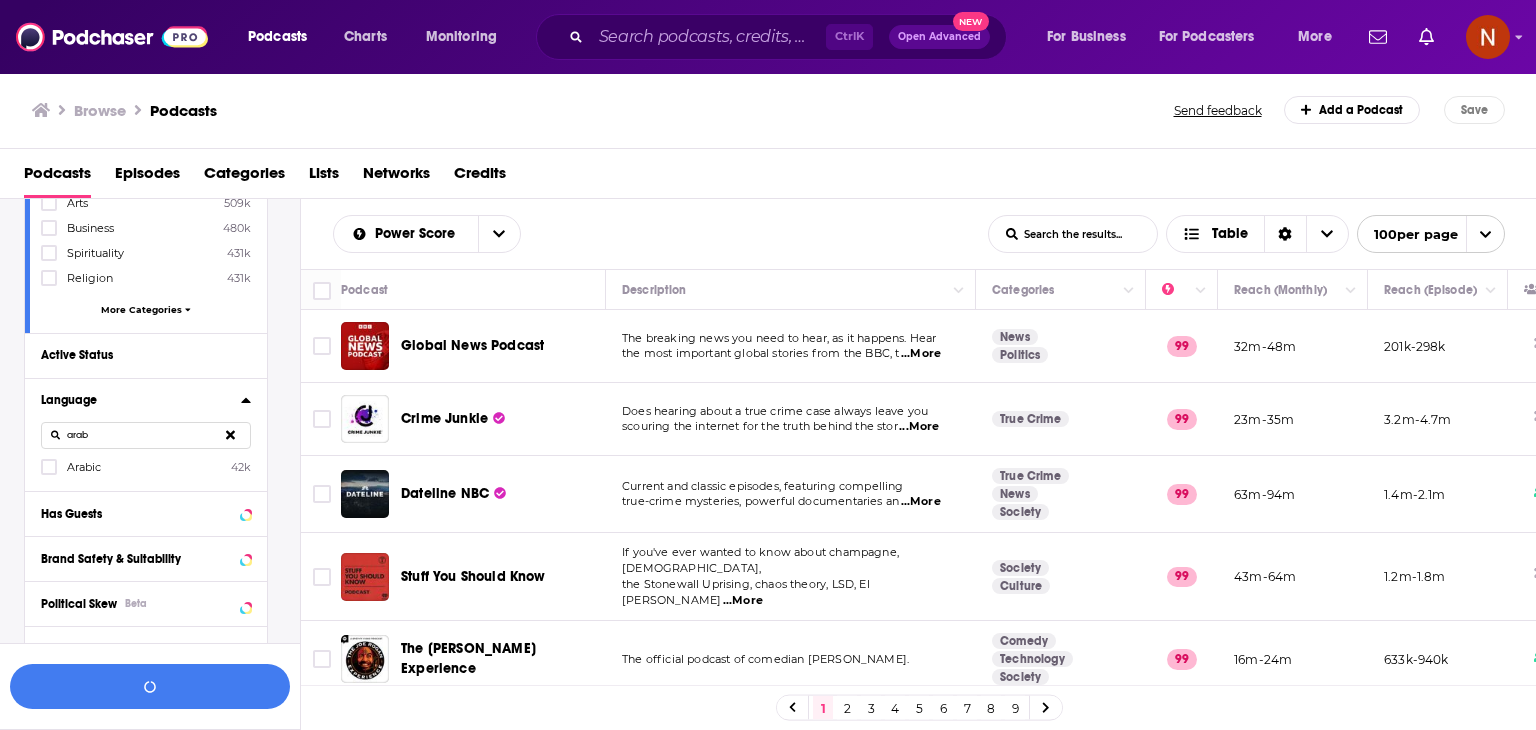 scroll, scrollTop: 234, scrollLeft: 0, axis: vertical 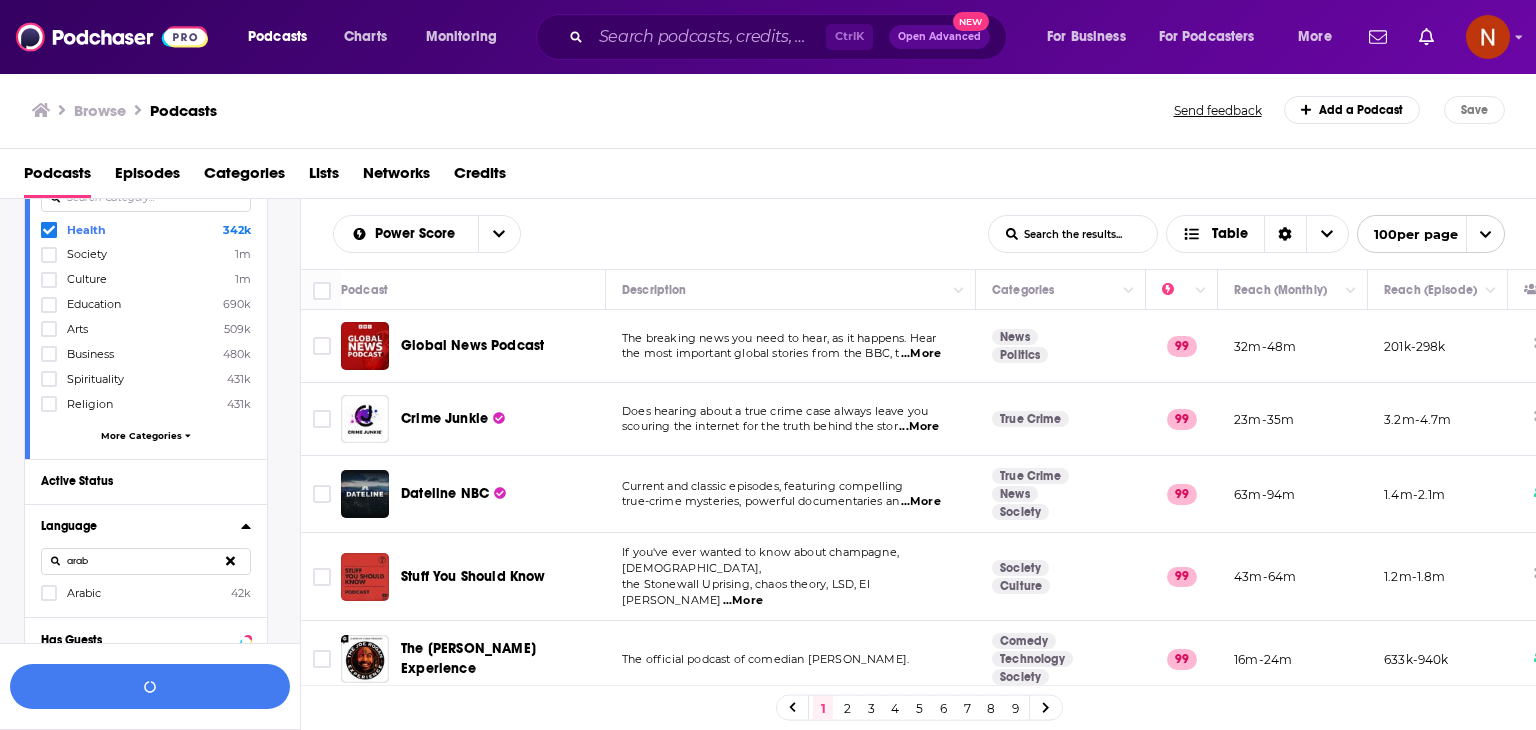 click on "Language" at bounding box center [134, 526] 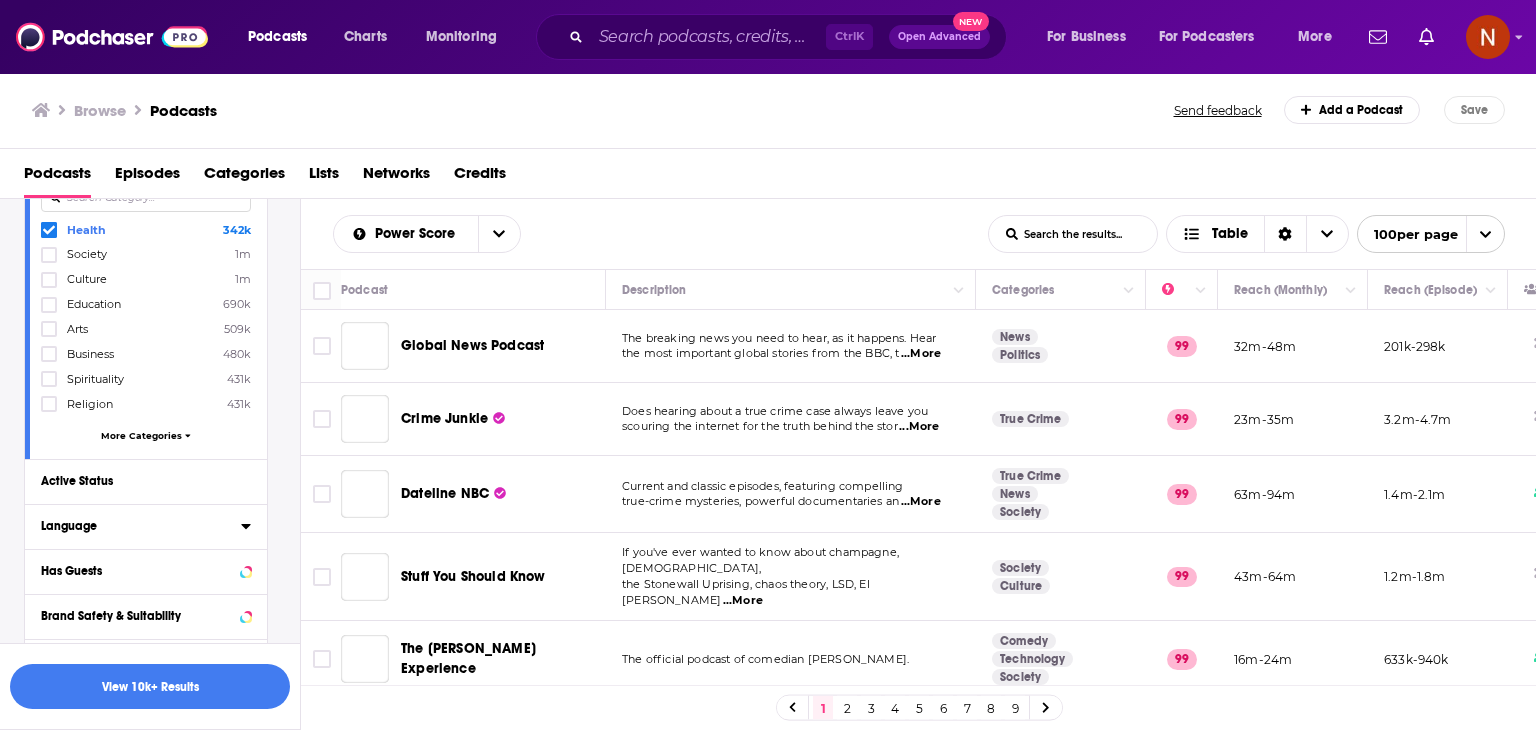 scroll, scrollTop: 304, scrollLeft: 0, axis: vertical 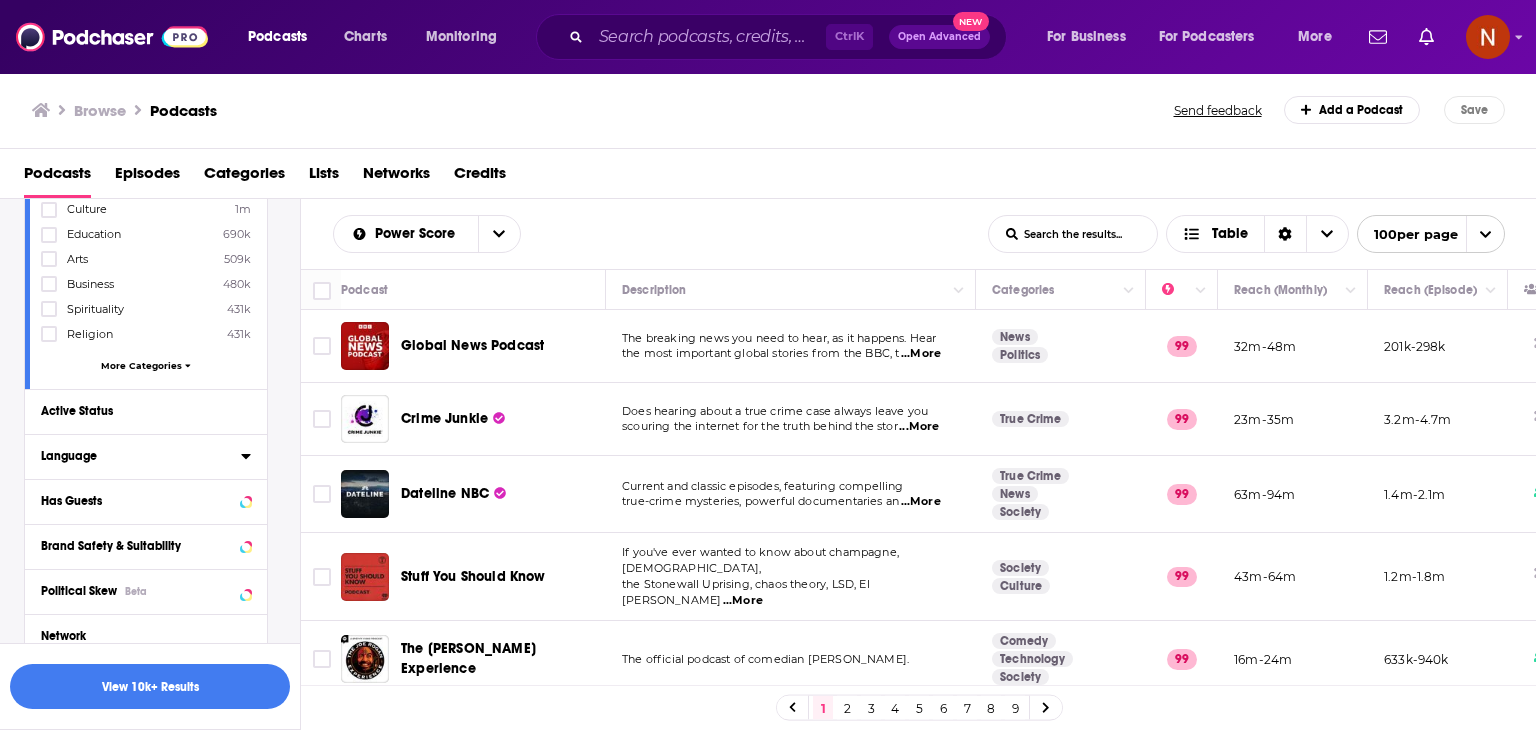 click on "Language" at bounding box center (134, 456) 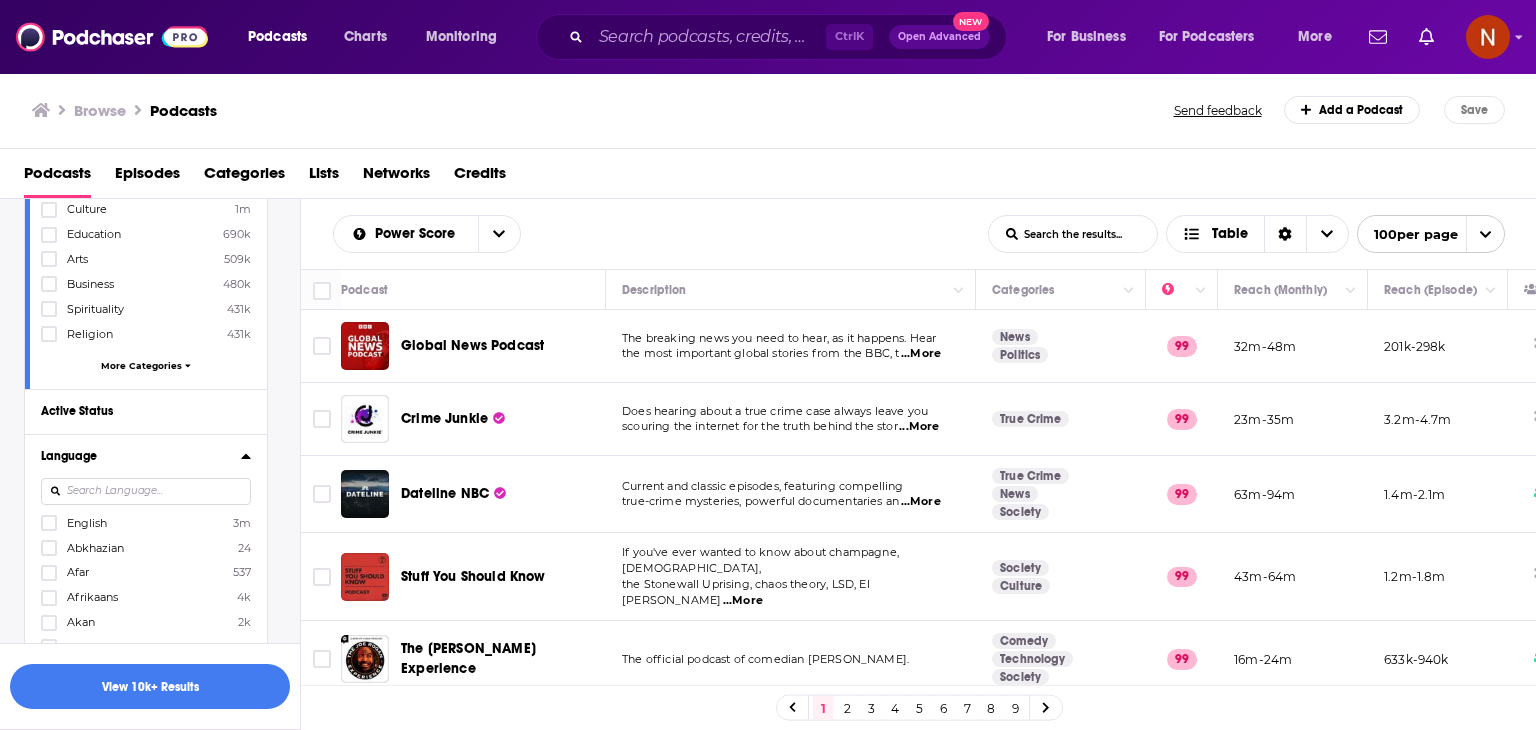 click on "Language English 3m Abkhazian 24 Afar 537 Afrikaans 4k Akan 2k Albanian 3k Amharic 1k Arabic 42k More Languages" at bounding box center [146, 593] 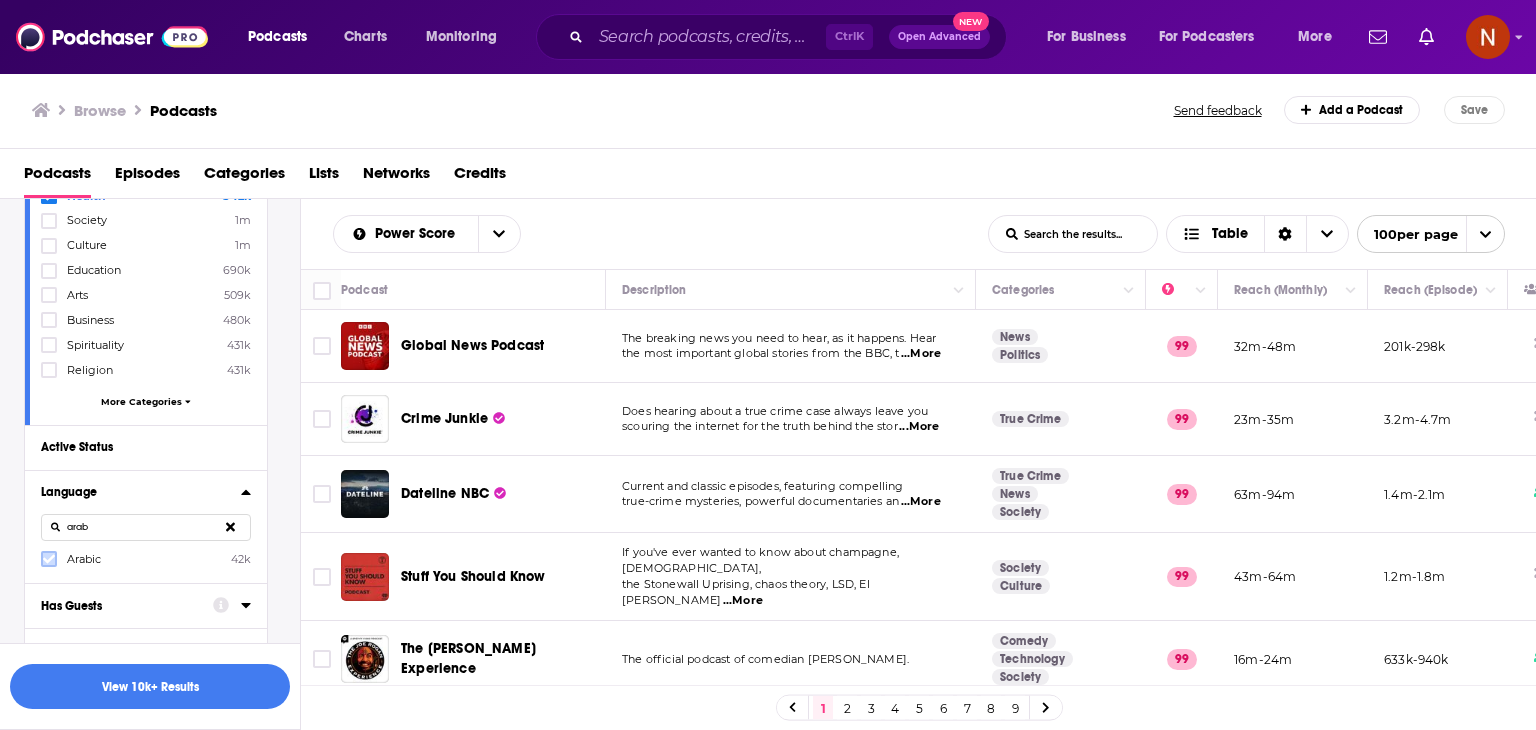 type on "arab" 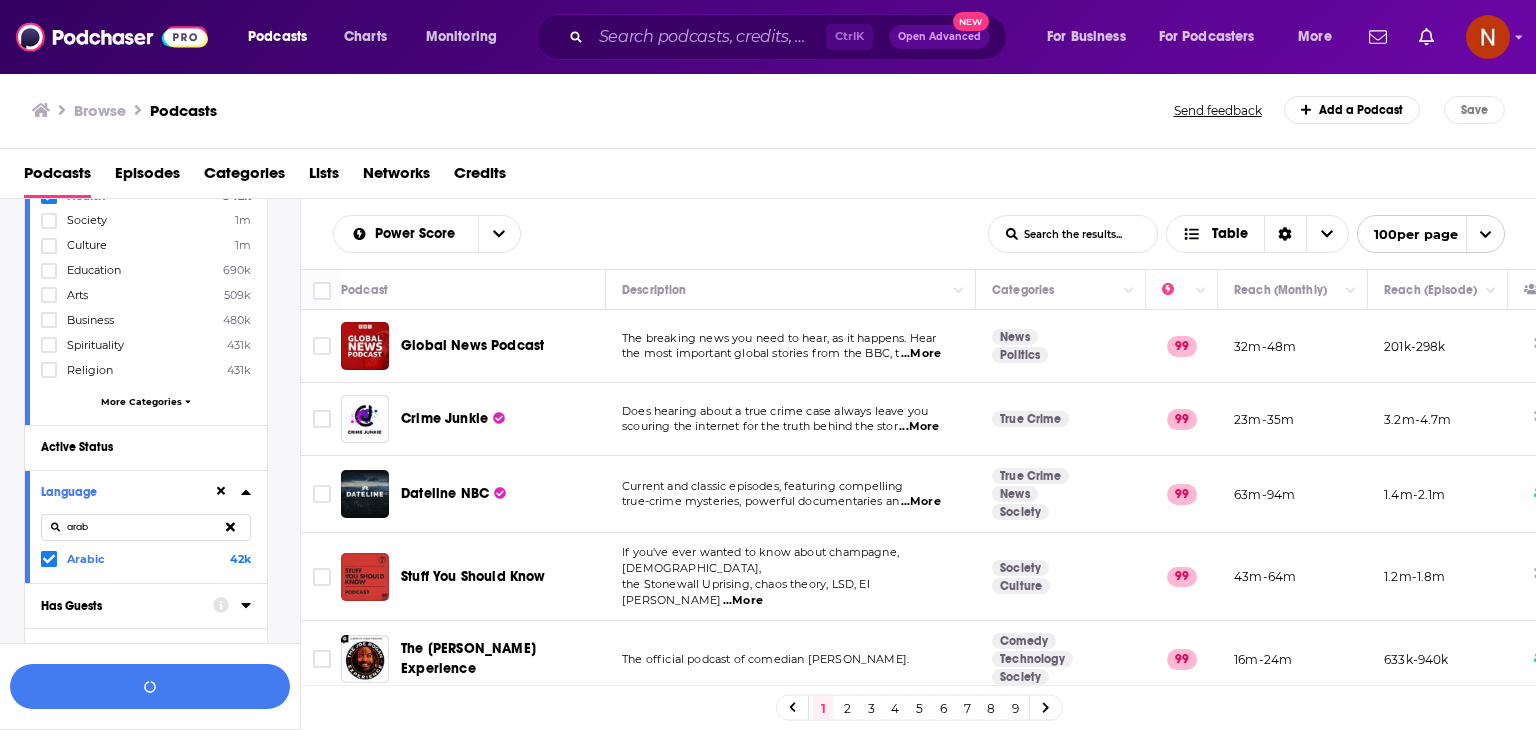 scroll, scrollTop: 877, scrollLeft: 0, axis: vertical 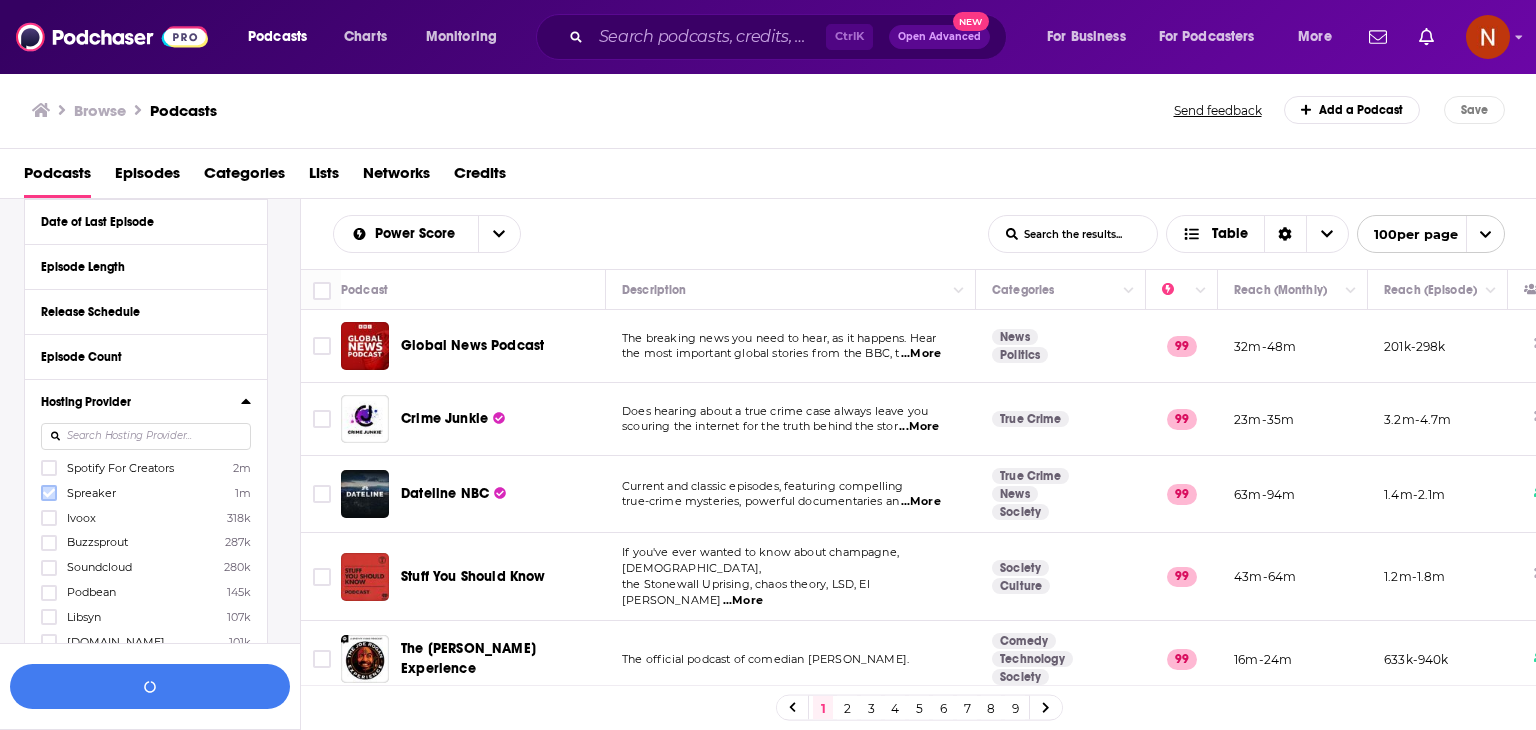 click 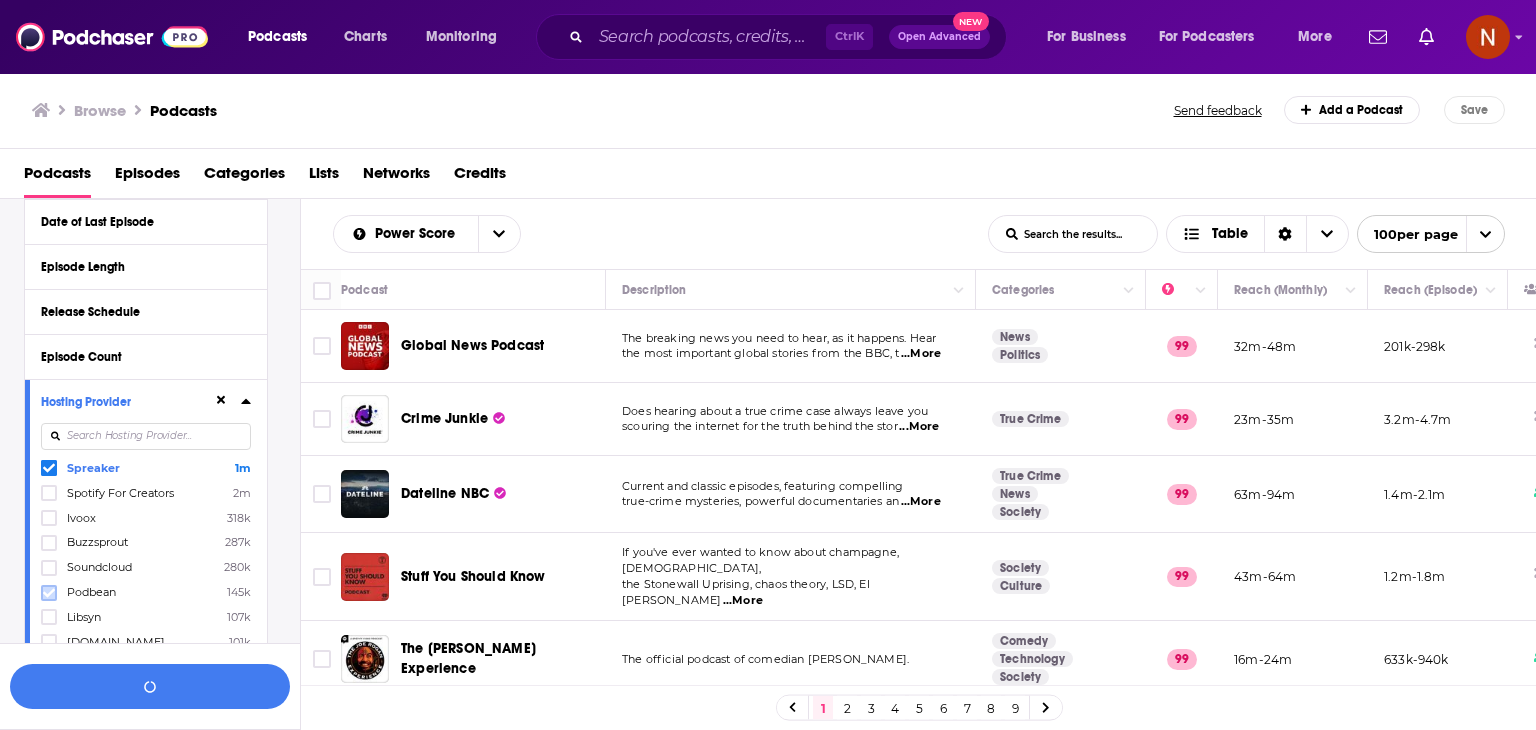 click 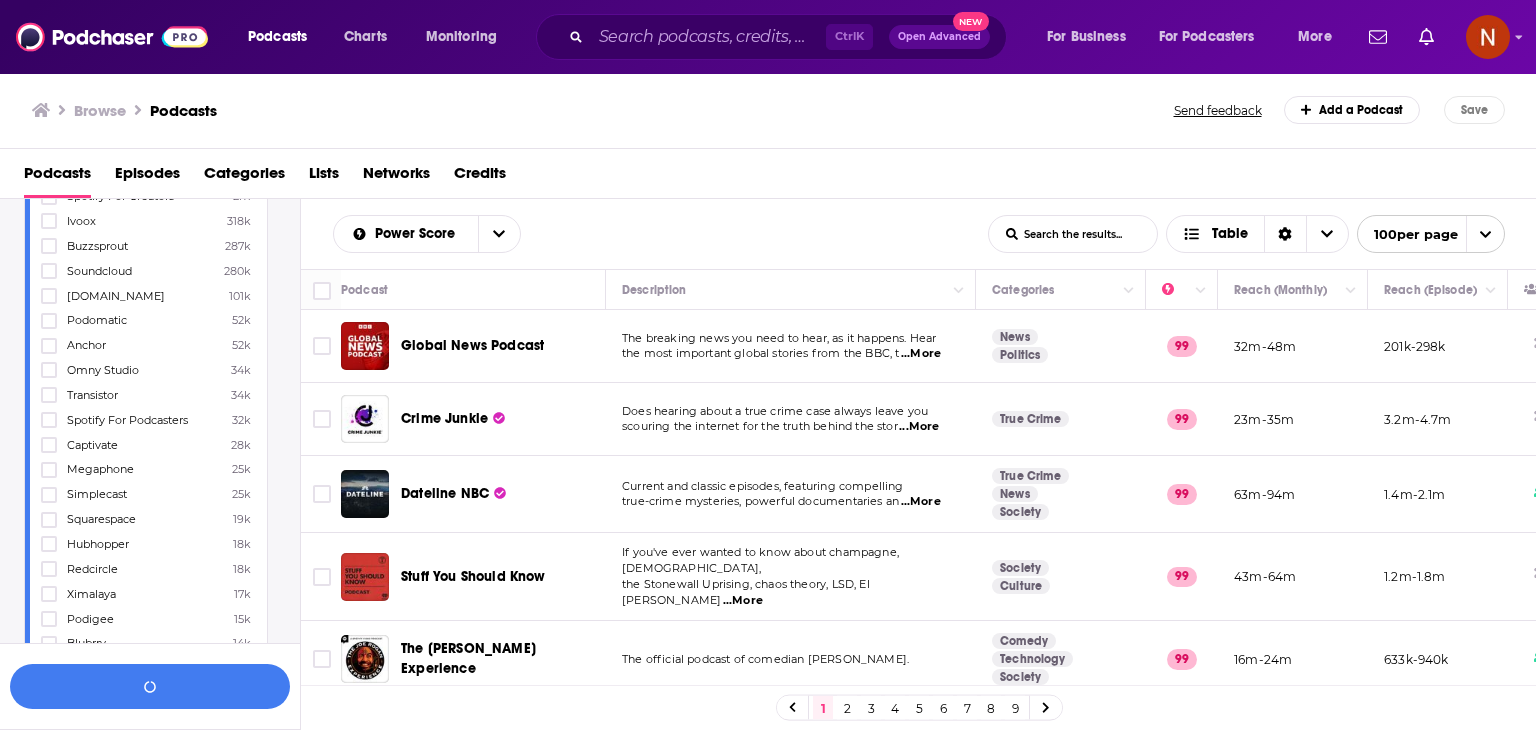 scroll, scrollTop: 1400, scrollLeft: 0, axis: vertical 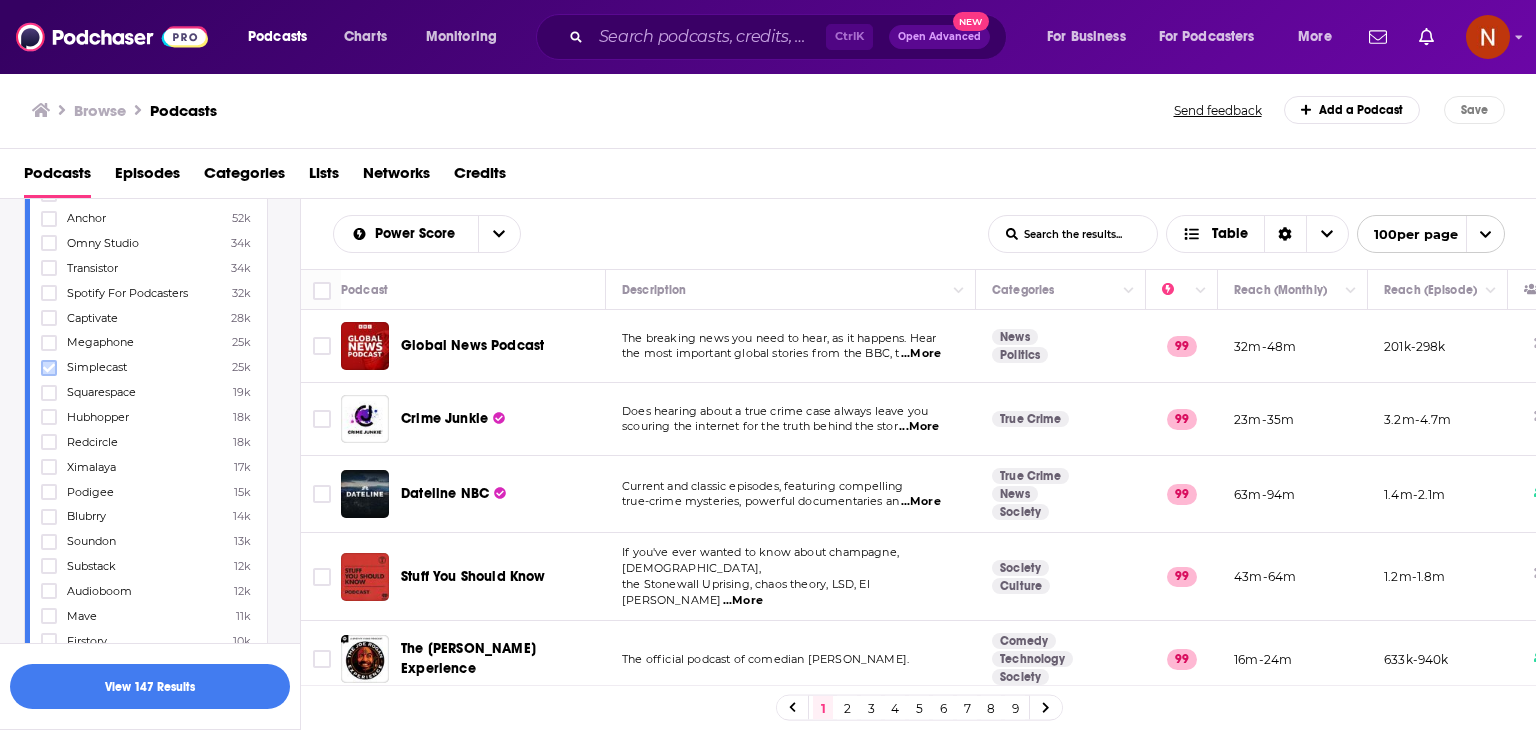 click 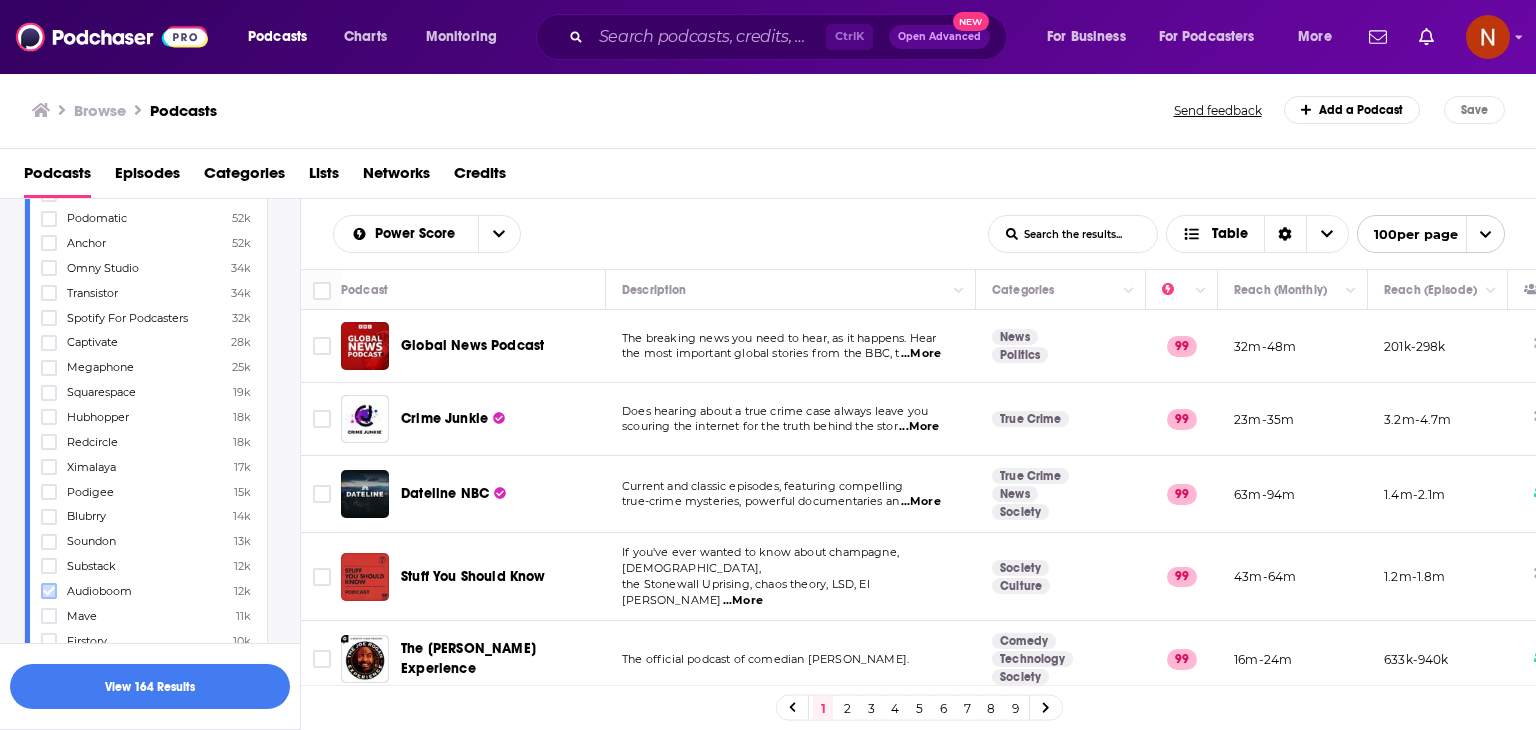 click 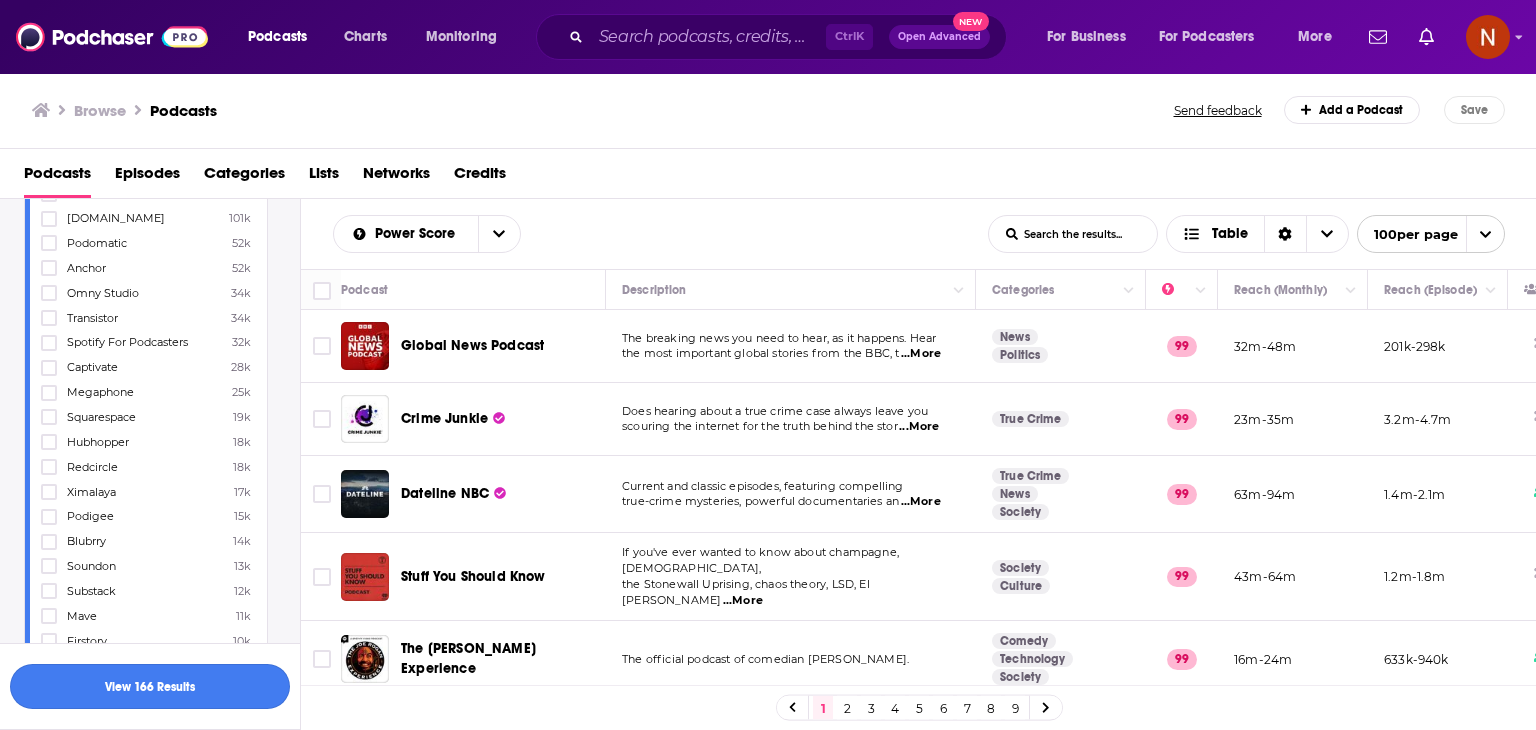 click on "View 166 Results" at bounding box center [150, 686] 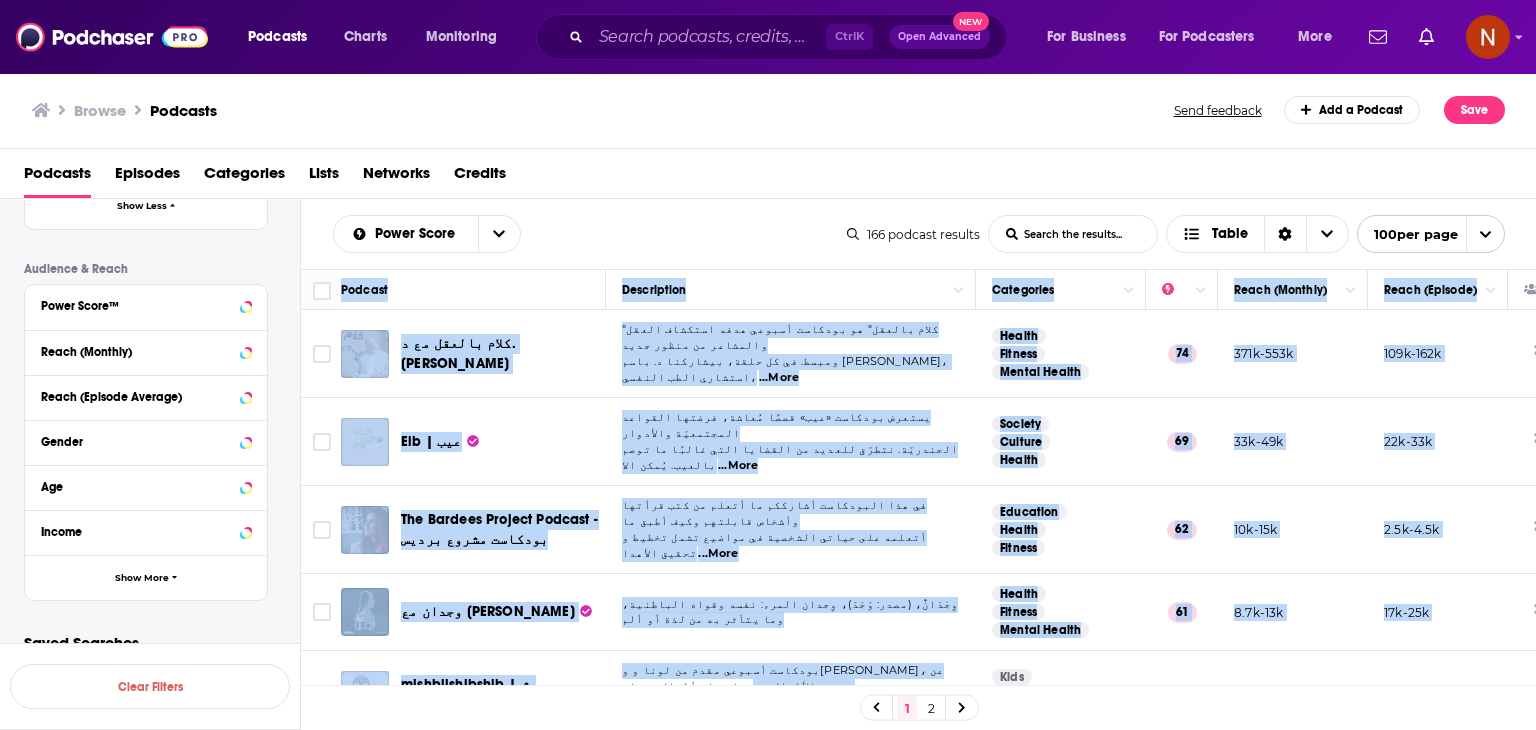 drag, startPoint x: 304, startPoint y: 289, endPoint x: 674, endPoint y: 617, distance: 494.45325 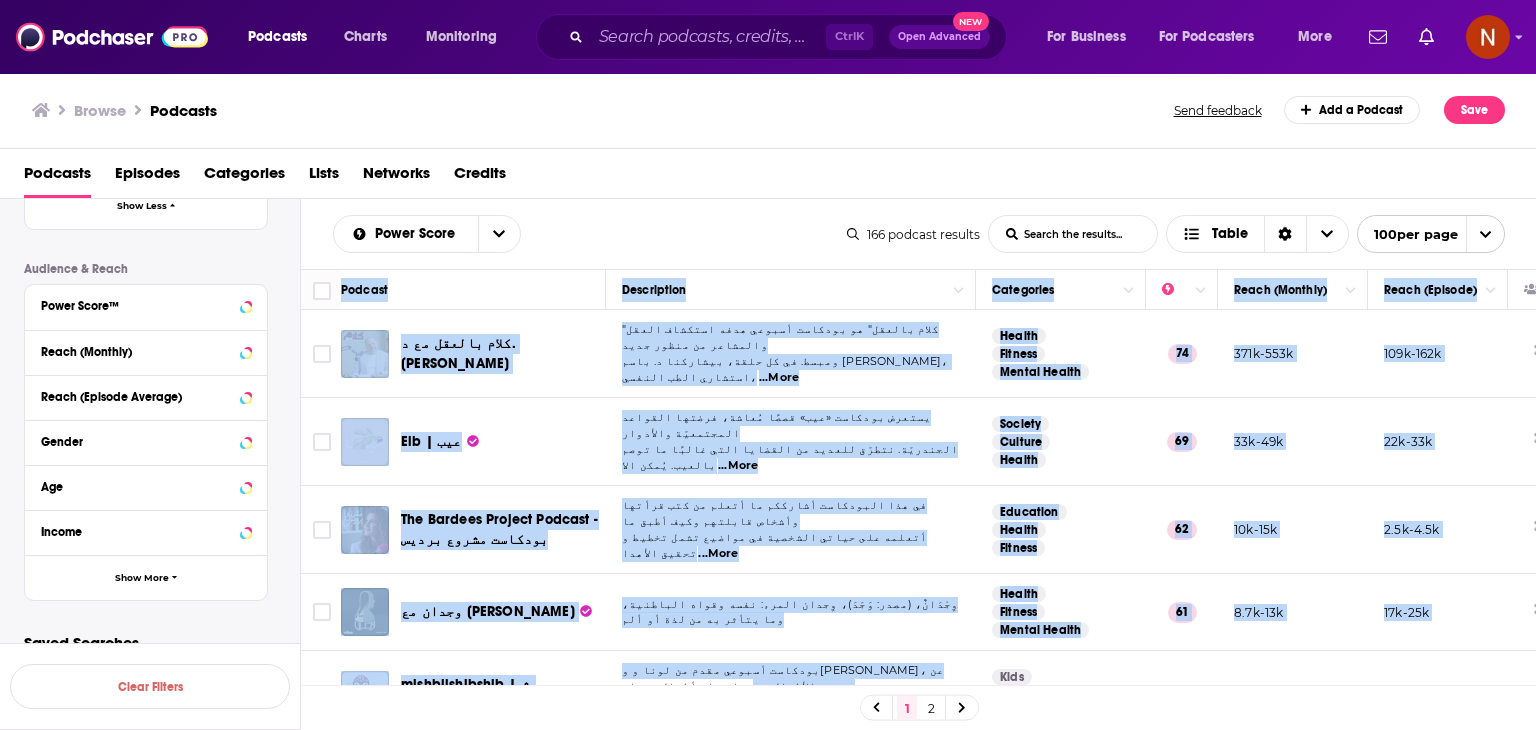 click on "Podcast Description Categories Reach (Monthly) Reach (Episode) كلام بالعقل مع د.[PERSON_NAME] "كلام بالعقل" هو بودكاست أسبوعي هدفه استكشاف العقل والمشاعر من منظور جديد ومبسط. في كل حلقة، بيشاركنا د. باسم [PERSON_NAME]، استشاري الطب النفسي،   ...More Health Fitness Mental Health 74 371k-553k 109k-162k Eib | عيب يستعرض بودكاست «عيب» قصصًا مُعاشة، فرضتها القواعد المجتمعيّة والأدوار الجندريّة. نتطرّق للعديد من القضايا التي غالبًا ما توصم بالعيب. يُمكن الا  ...More Society Culture Health 69 33k-49k 22k-33k The Bardees Project Podcast - بودكاست مشروع برديس في هذا البودكاست أشارككم ما أتعلم من كتب قرأتها وأشخاص قابلتهم وكيف أطبق ما  ...More Education Health Fitness 62 10k-15k 2.5k-4.5k Health" at bounding box center [919, 4403] 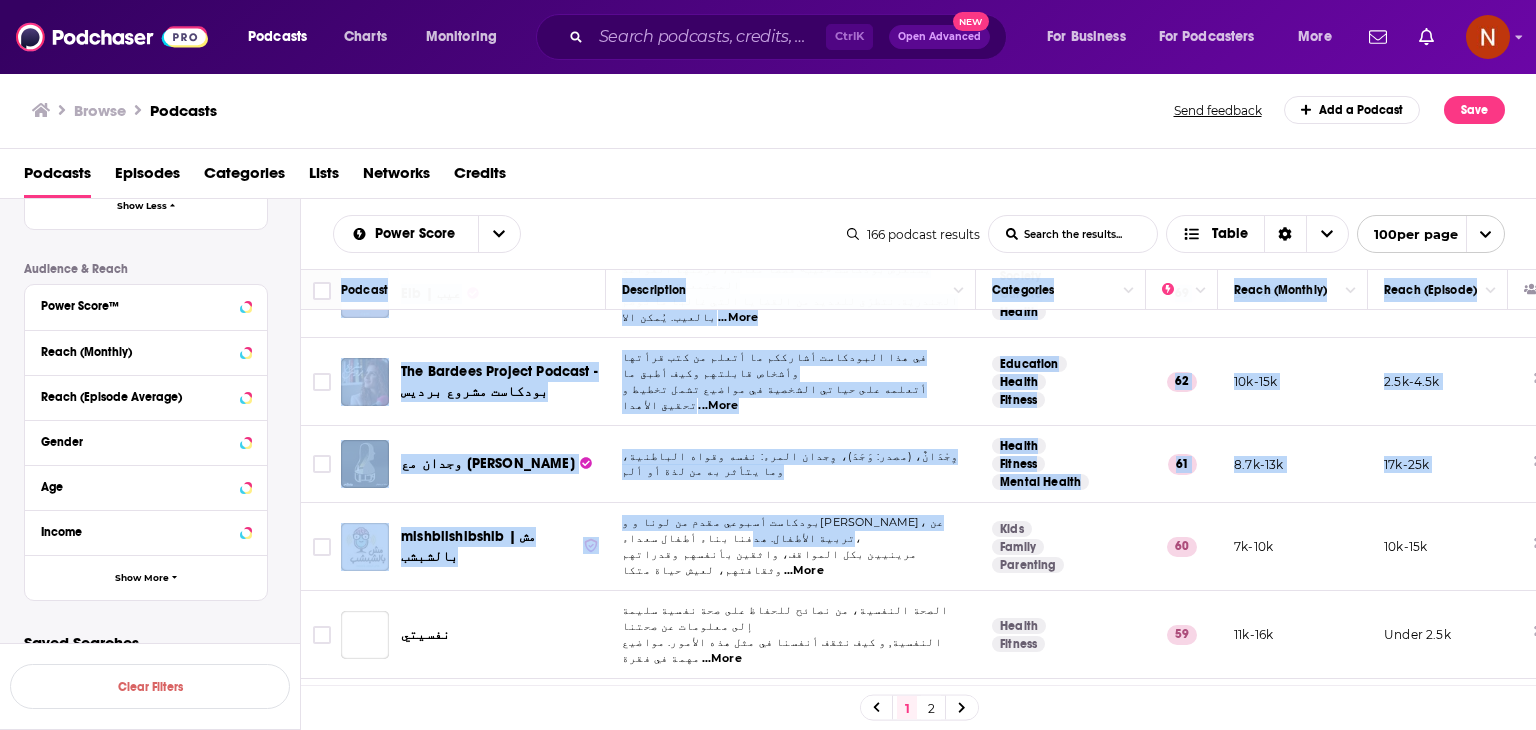 scroll, scrollTop: 175, scrollLeft: 0, axis: vertical 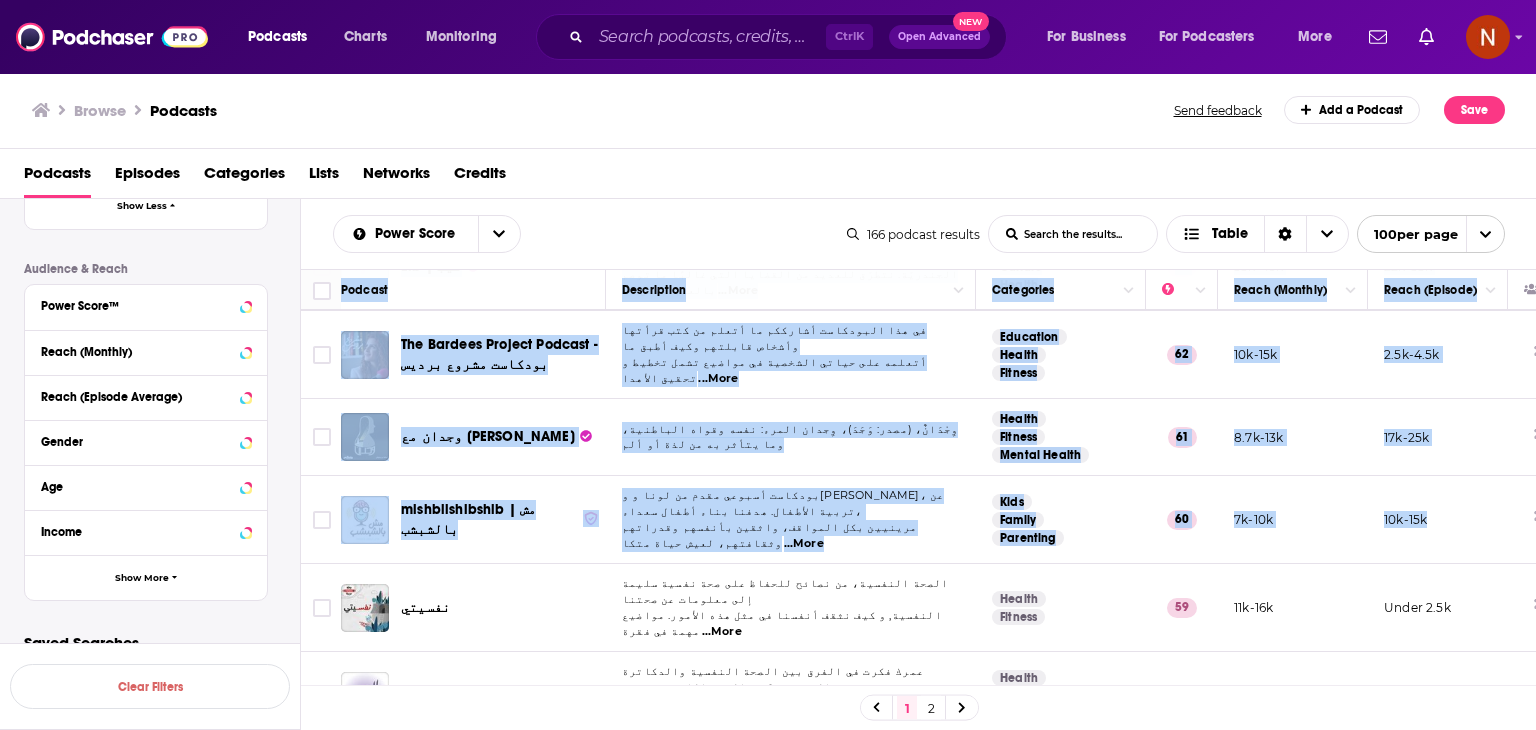 click on "10k-15k" at bounding box center [1438, 520] 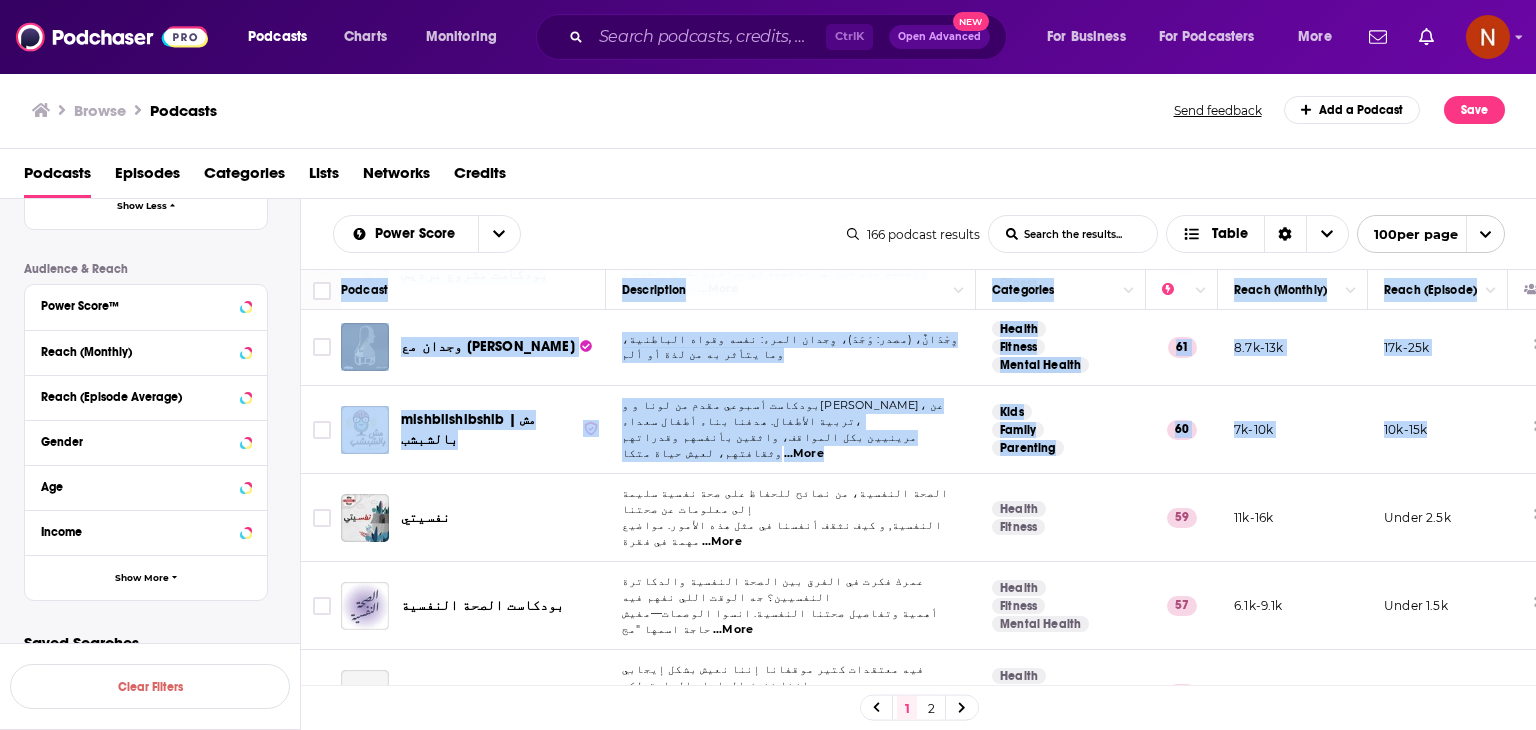 scroll, scrollTop: 268, scrollLeft: 0, axis: vertical 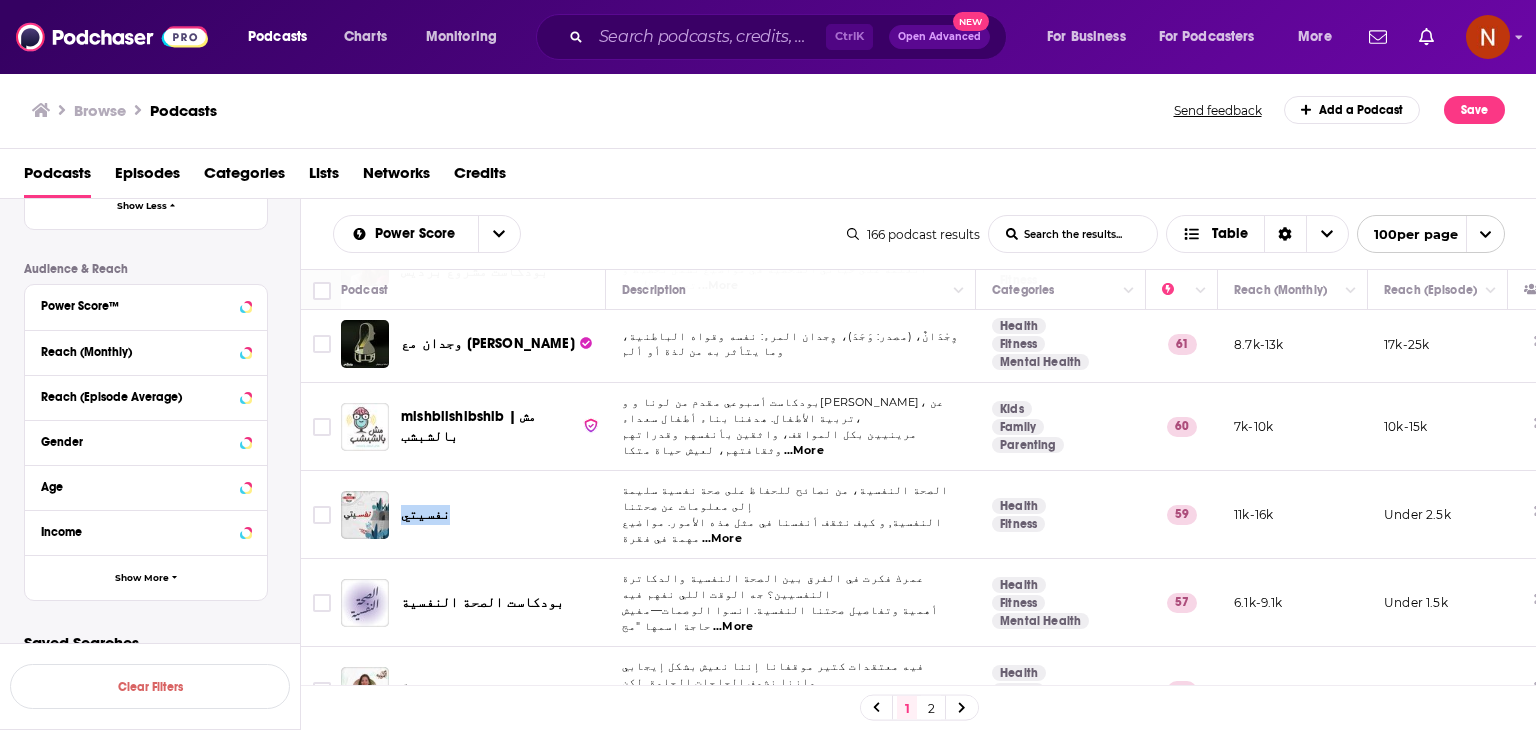 drag, startPoint x: 524, startPoint y: 460, endPoint x: 395, endPoint y: 463, distance: 129.03488 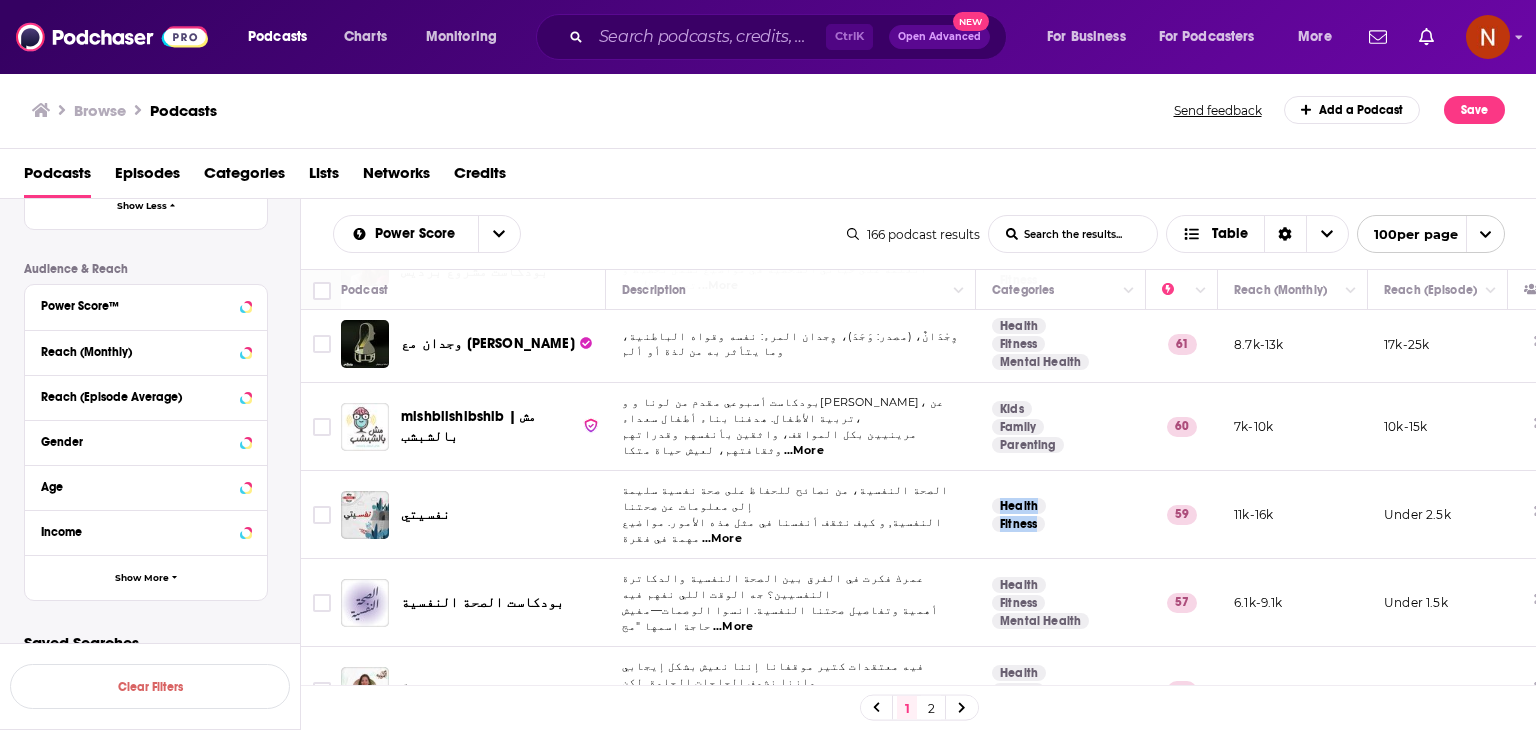 drag, startPoint x: 1054, startPoint y: 476, endPoint x: 997, endPoint y: 455, distance: 60.74537 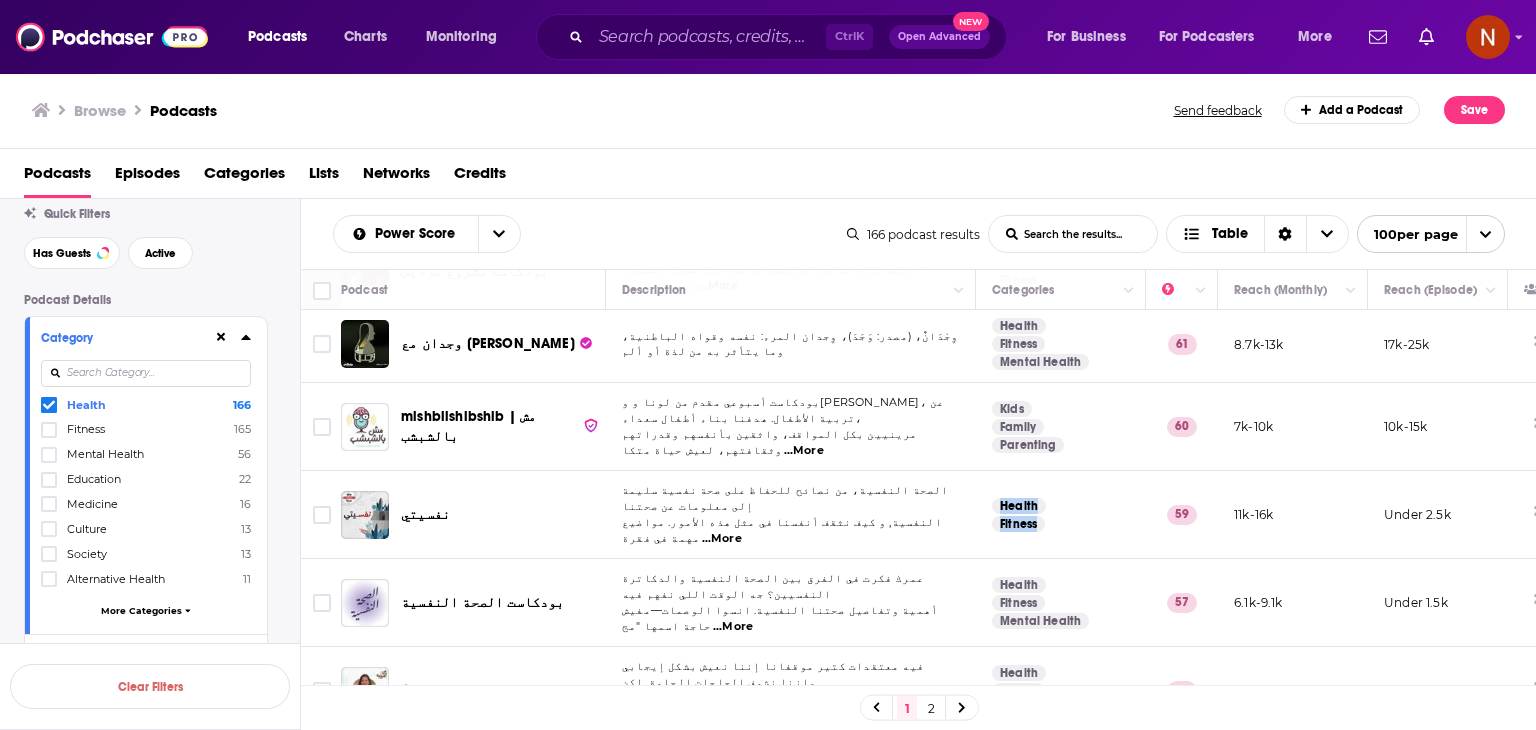 scroll, scrollTop: 0, scrollLeft: 0, axis: both 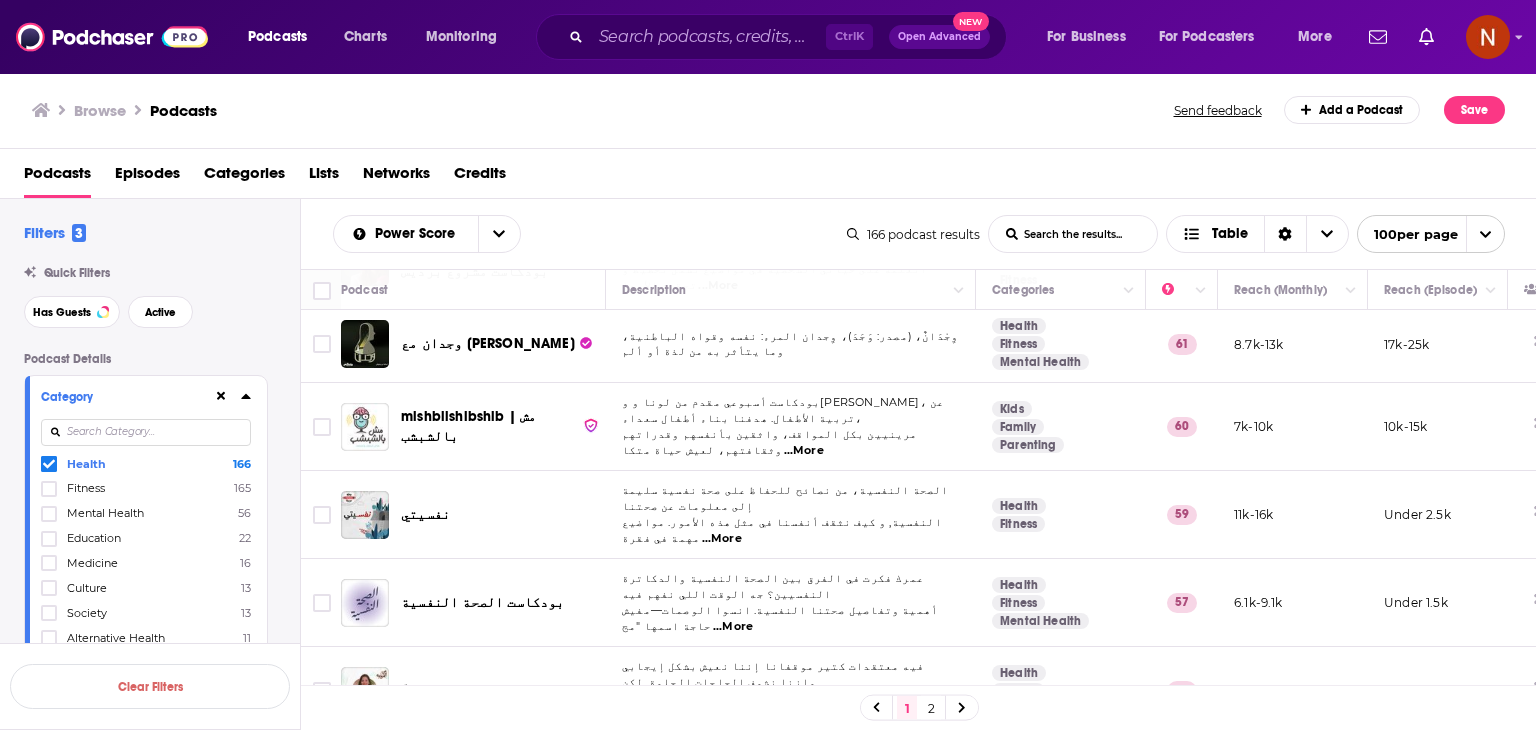 click 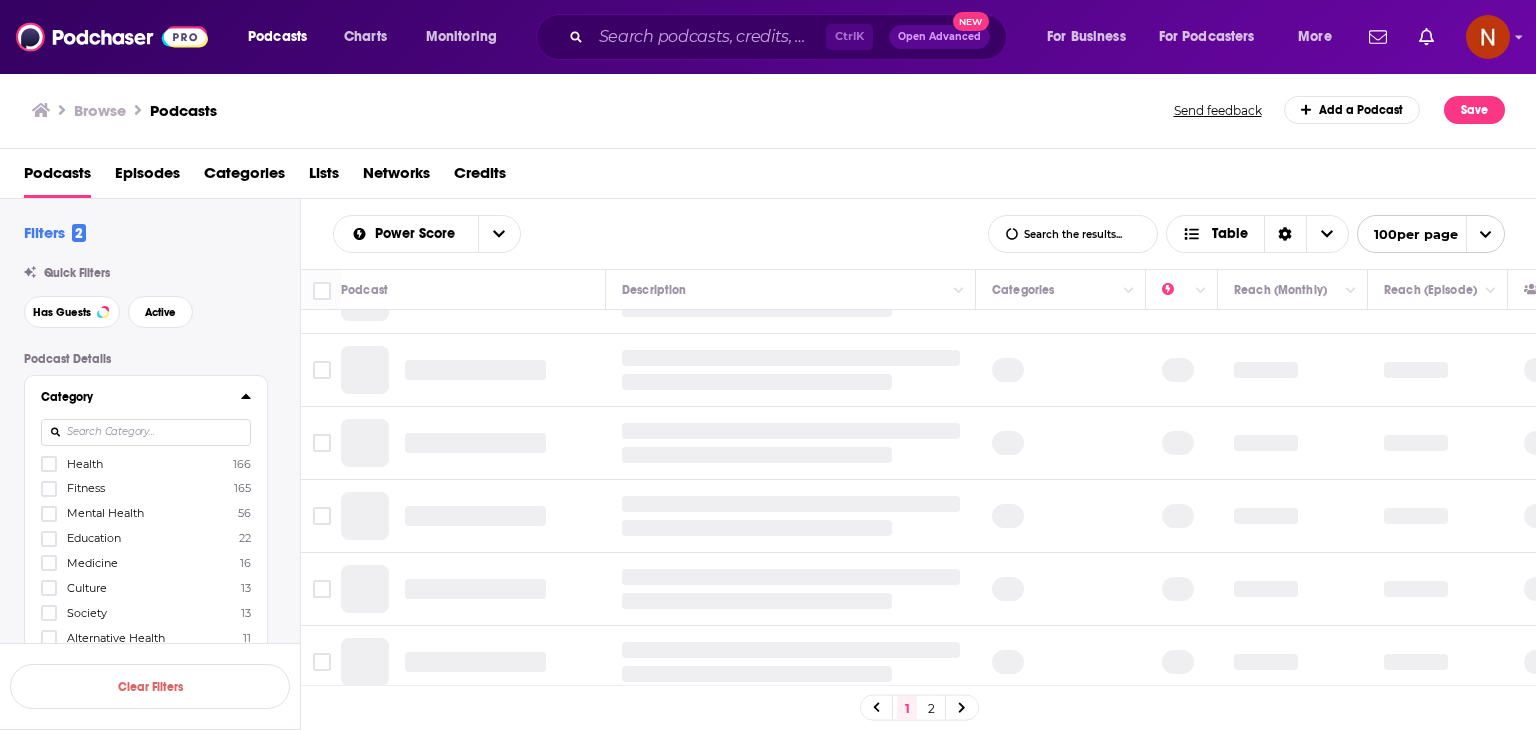 click at bounding box center (146, 432) 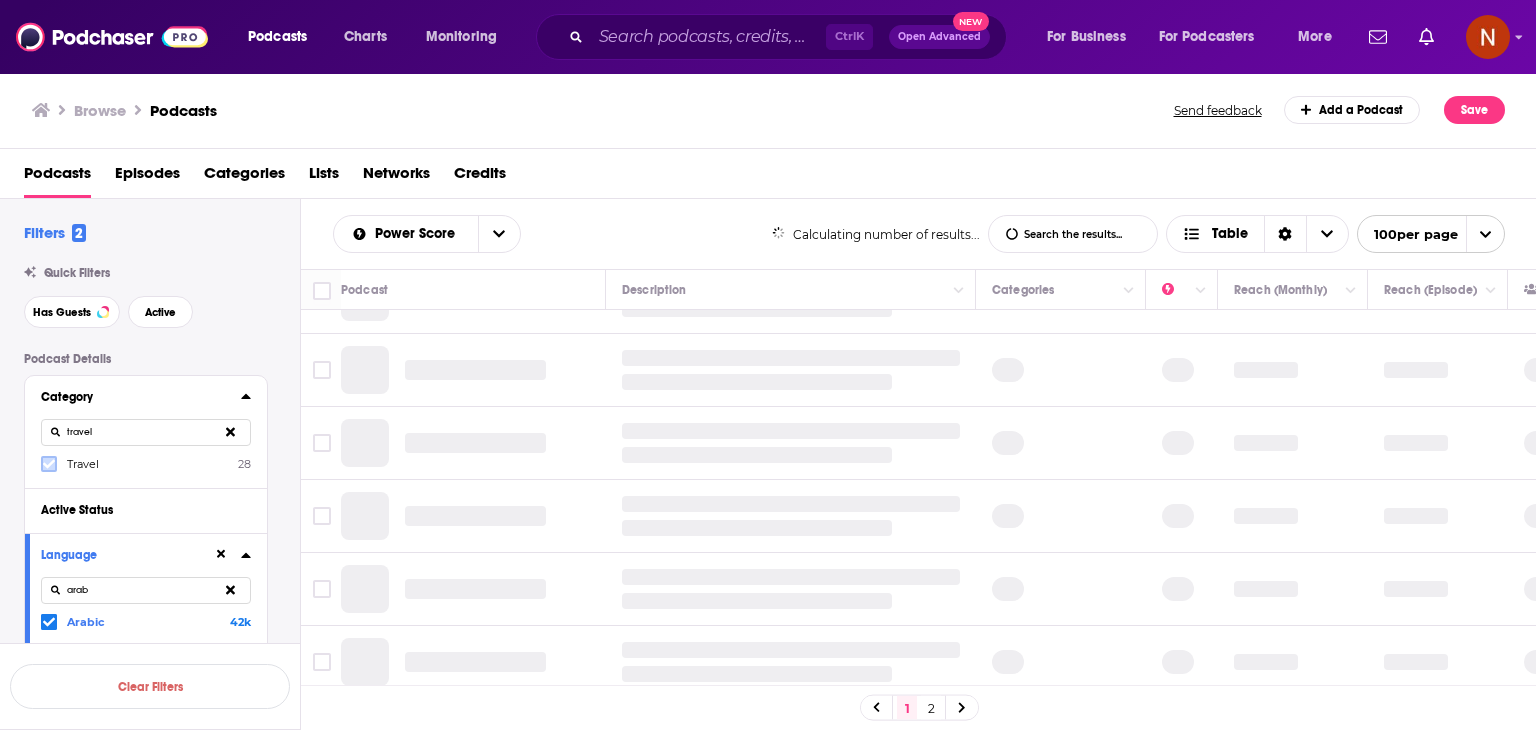 click 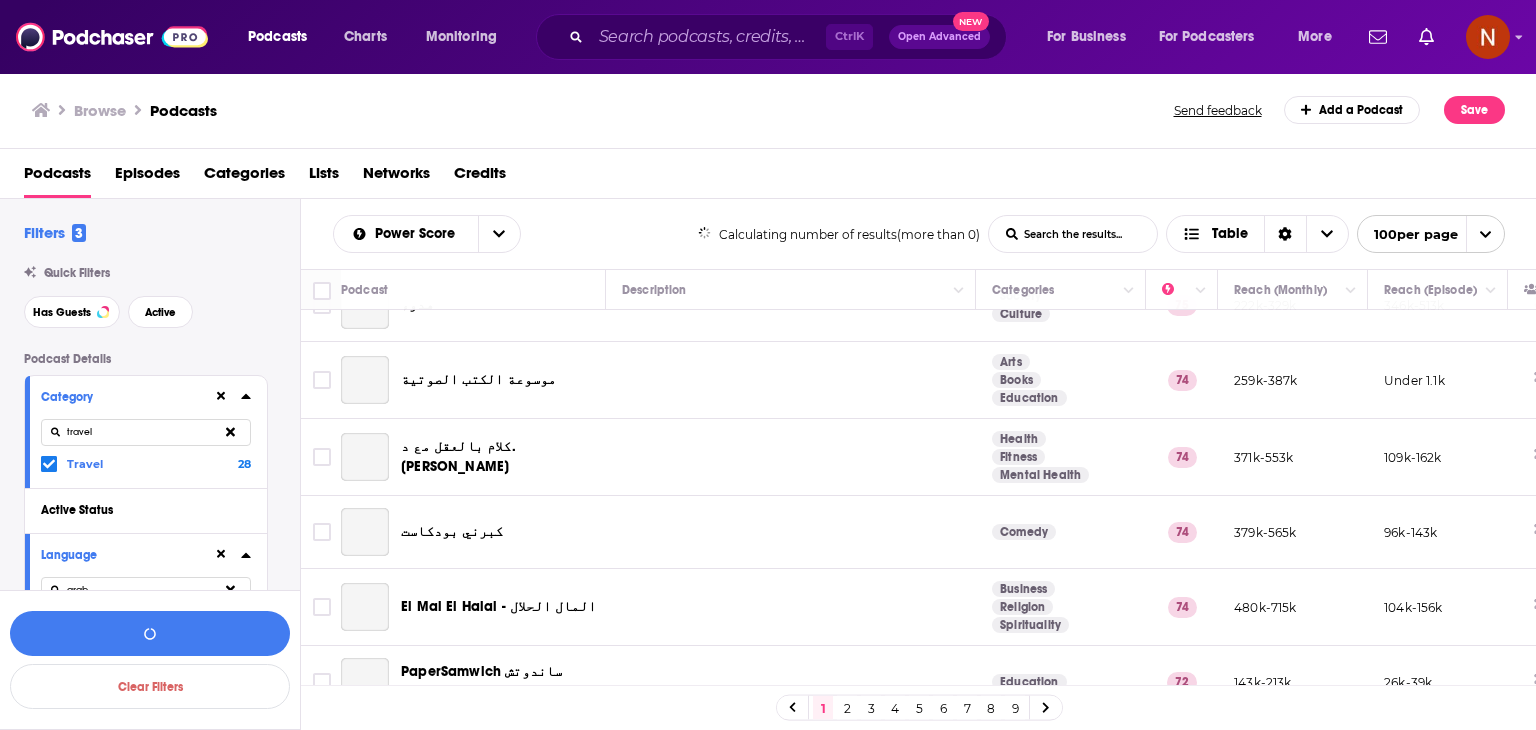 click on "travel" at bounding box center (146, 432) 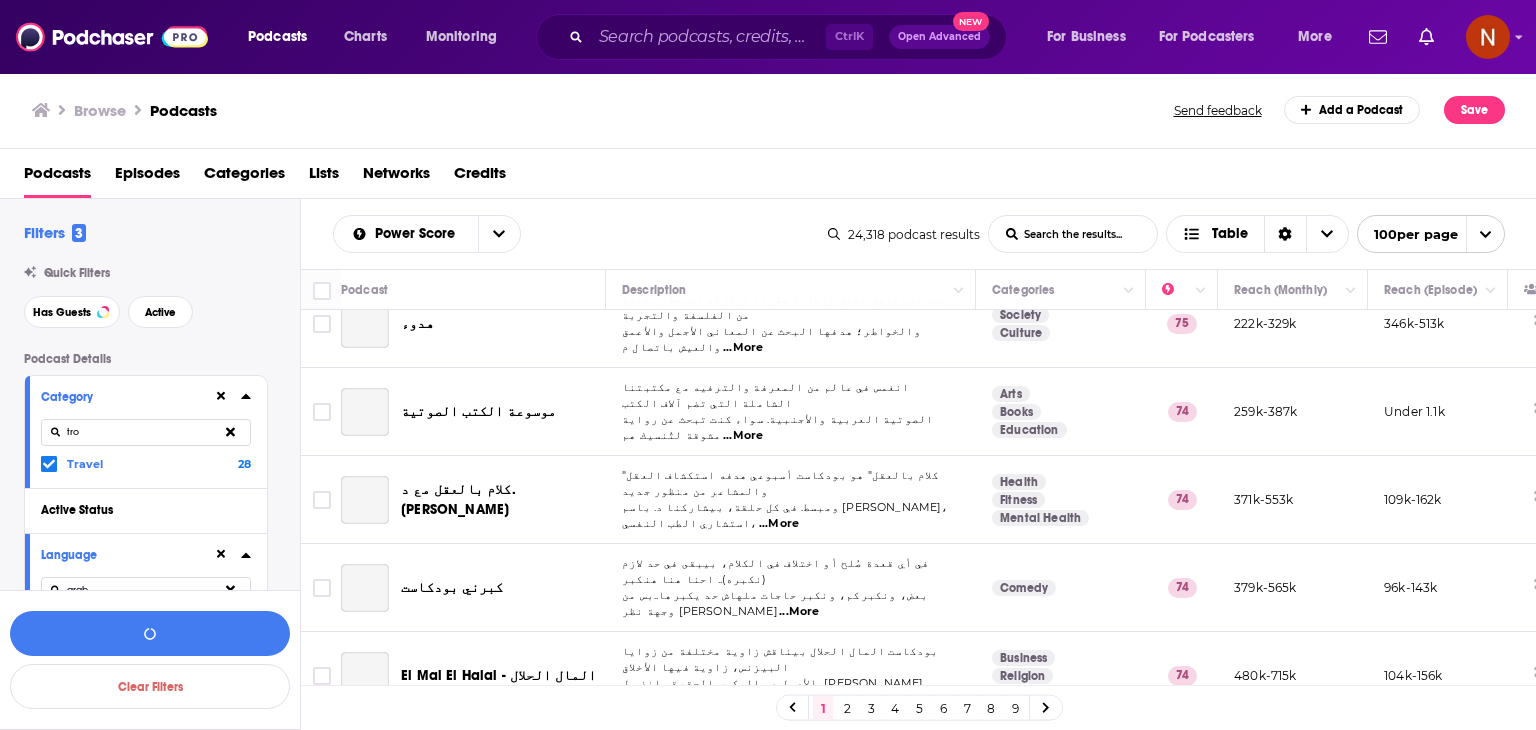 type on "trou" 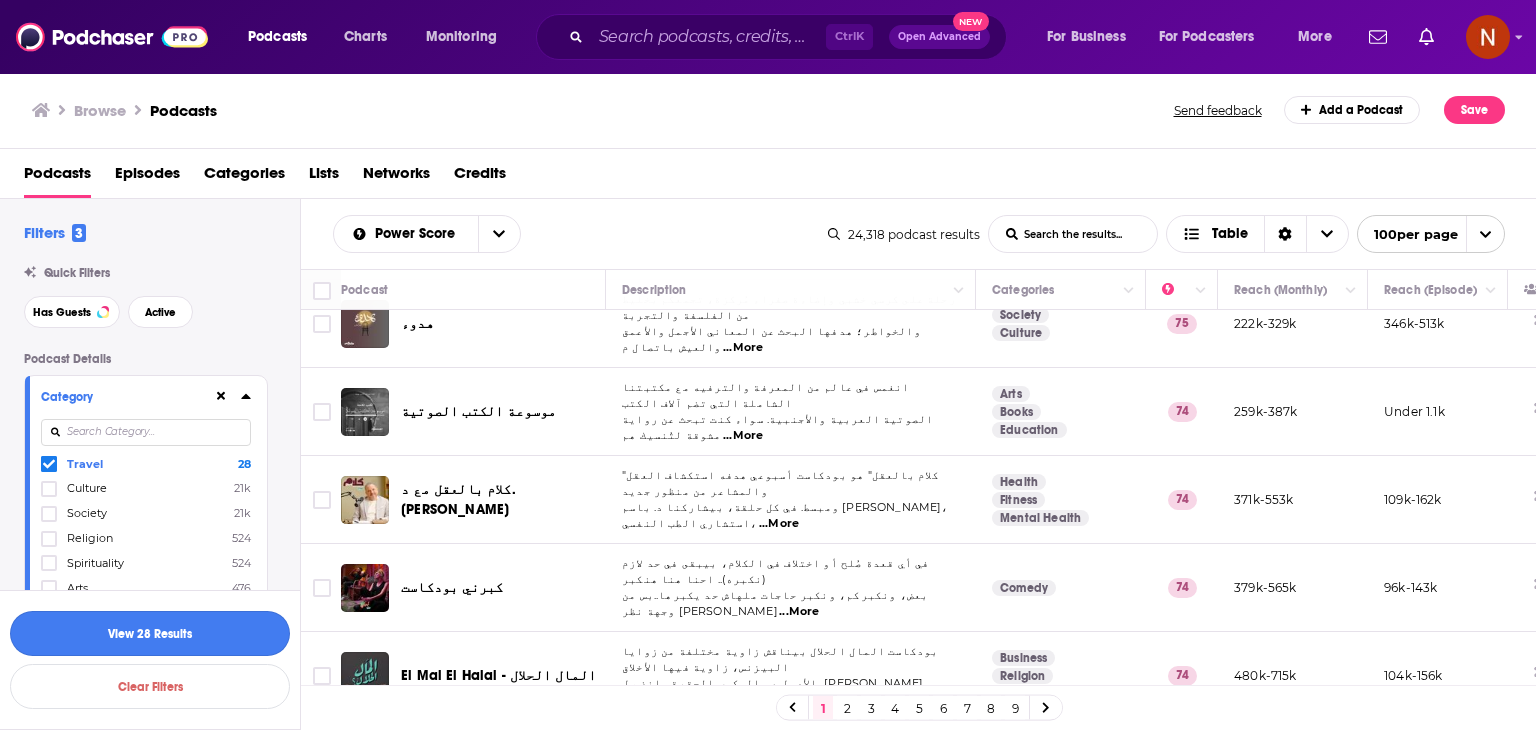 type 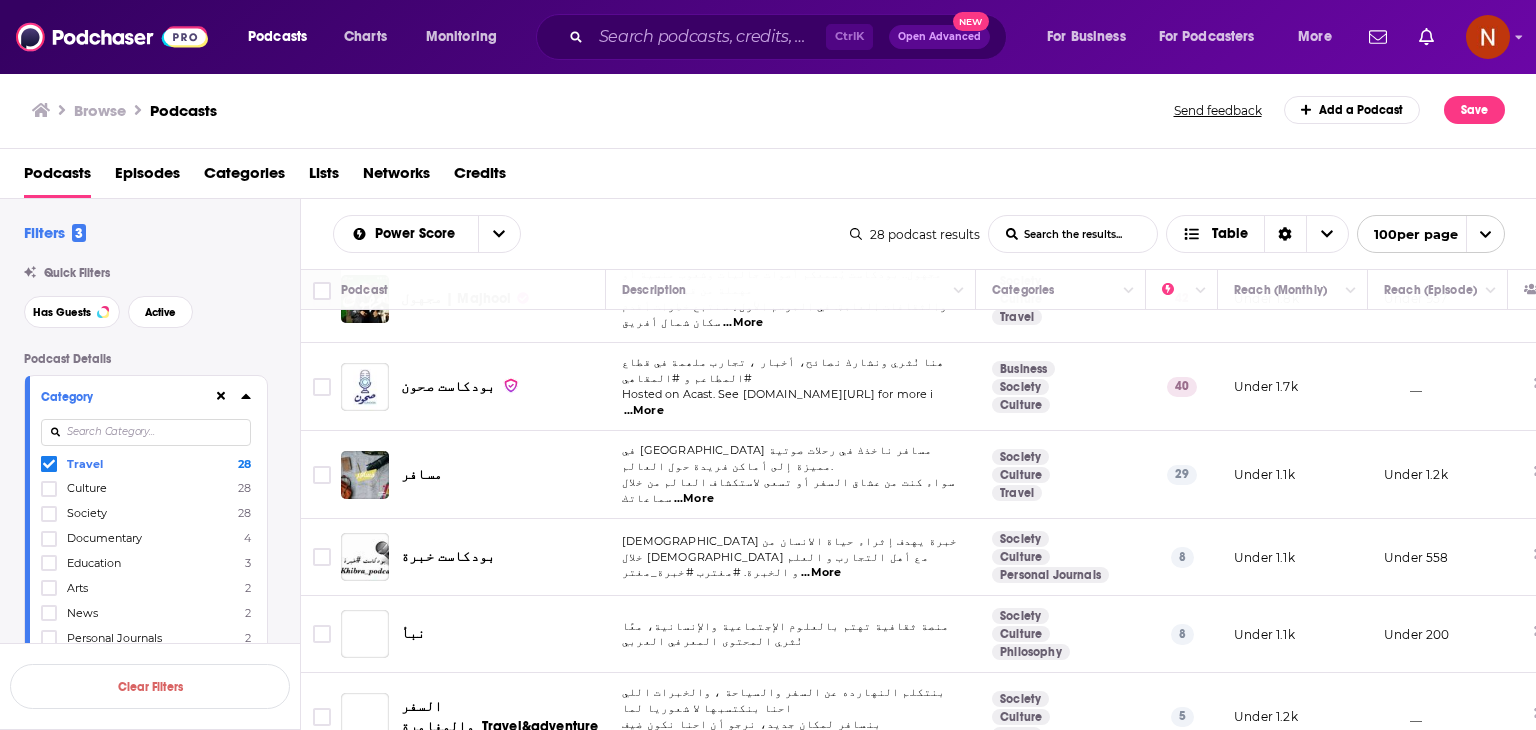 scroll, scrollTop: 0, scrollLeft: 0, axis: both 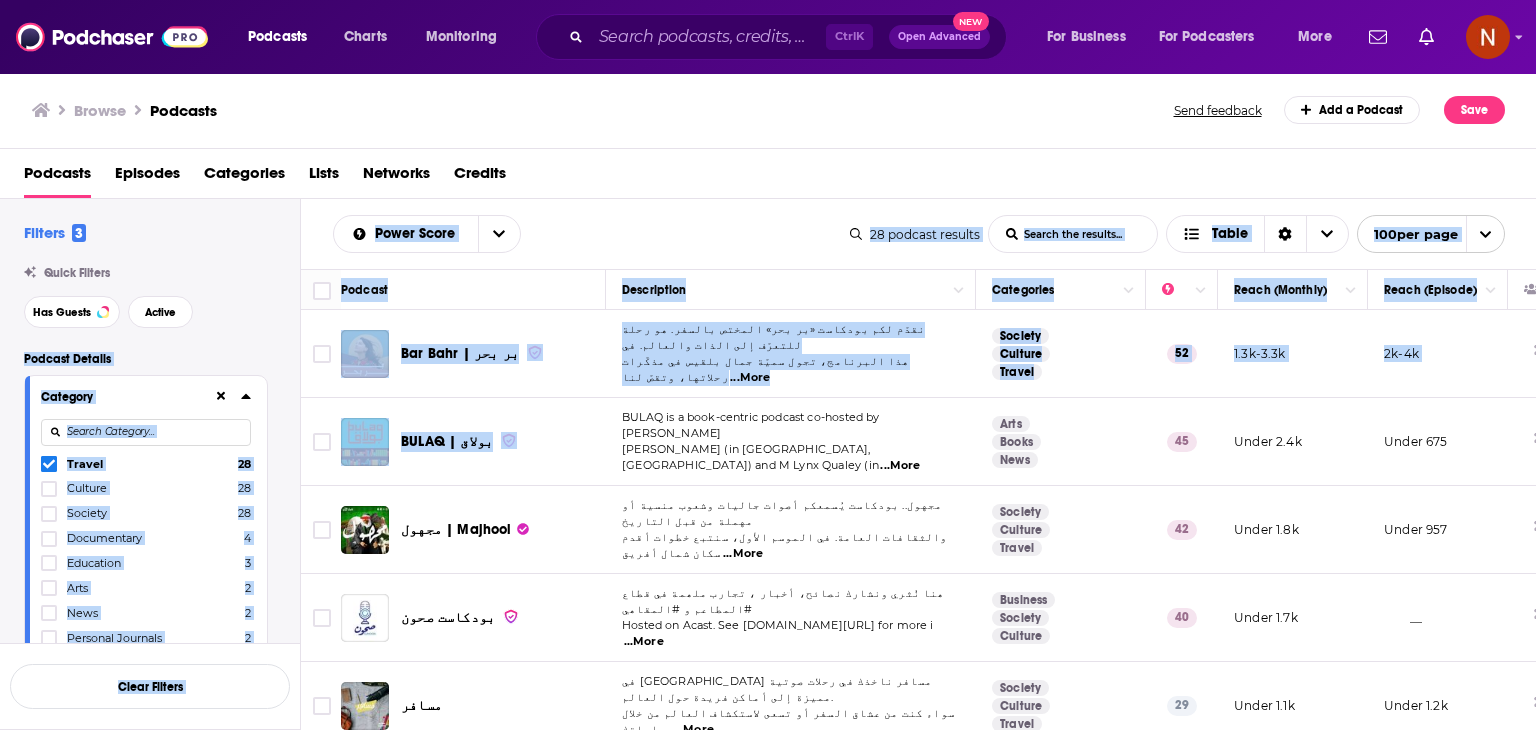 drag, startPoint x: 298, startPoint y: 282, endPoint x: 604, endPoint y: 427, distance: 338.6163 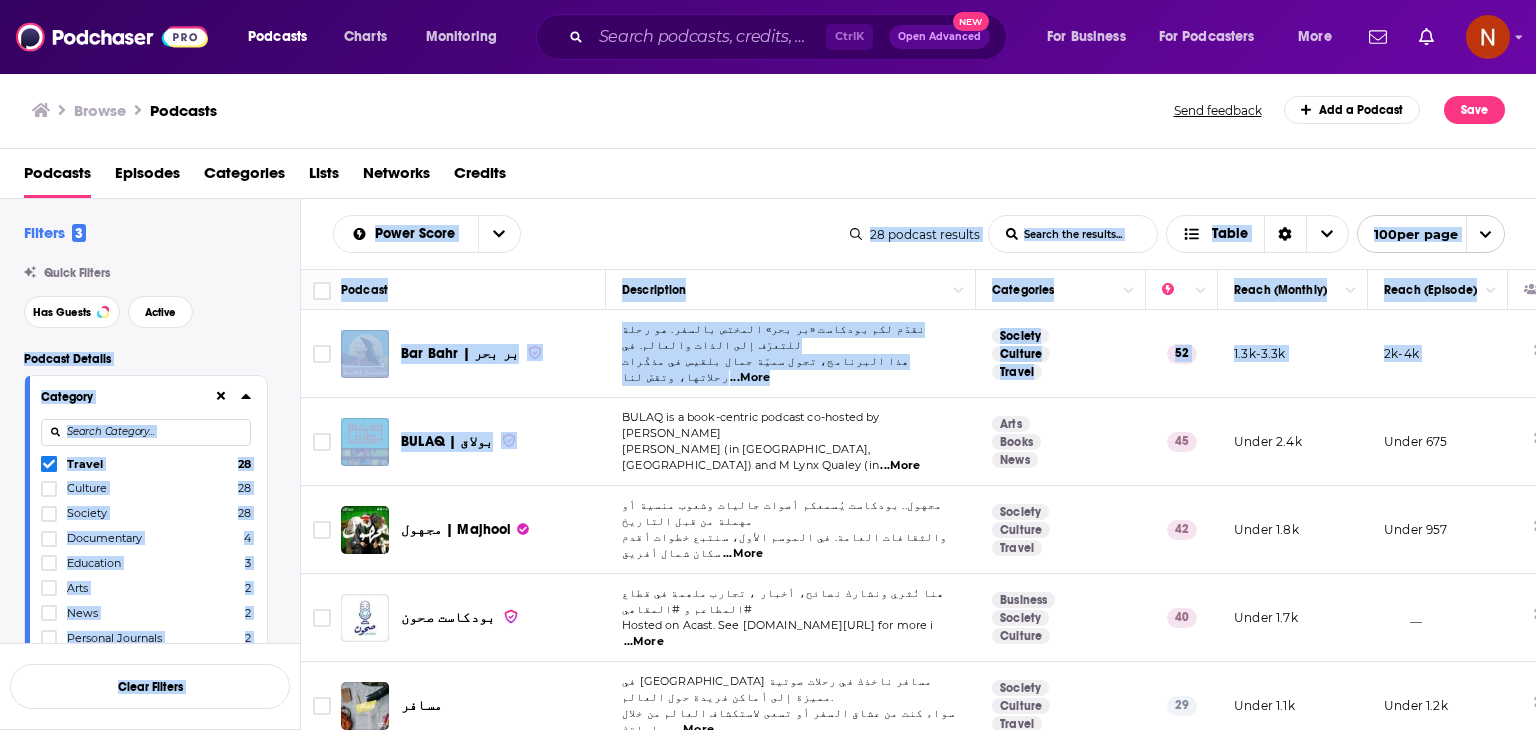 click on "Filters 3 Quick Filters Has Guests Active Podcast Details Category Travel 28 Culture 28 Society 28 Documentary 4 Education 3 Arts 2 News 2 Personal Journals 2 More Categories Active Status Language arab Arabic 42k Has Guests Brand Safety & Suitability Political Skew Beta Network Date of First Episode Date of Last Episode Episode Length Release Schedule Episode Count Hosting Provider Spreaker 15 Simplecast 7 Acast 5 Podbean 1 Rating Explicit Show Less Audience & Reach Power Score™ Reach (Monthly) Reach (Episode Average) Gender Age Income Show More Saved Searches Select Clear Filters Power Score List Search Input Search the results... Table 28   podcast   results List Search Input Search the results... Table 100  per page Podcast Description Categories Reach (Monthly) Reach (Episode) Bar Bahr | بر بحر نقدّم لكم بودكاست «بر بحر» المختص بالسفر. هو رحلة للتعرّف إلى الذات والعالم. في  ...More Society Culture Travel 52 1.3k-3.3k 2k-4k  ...More 45" at bounding box center [768, 528] 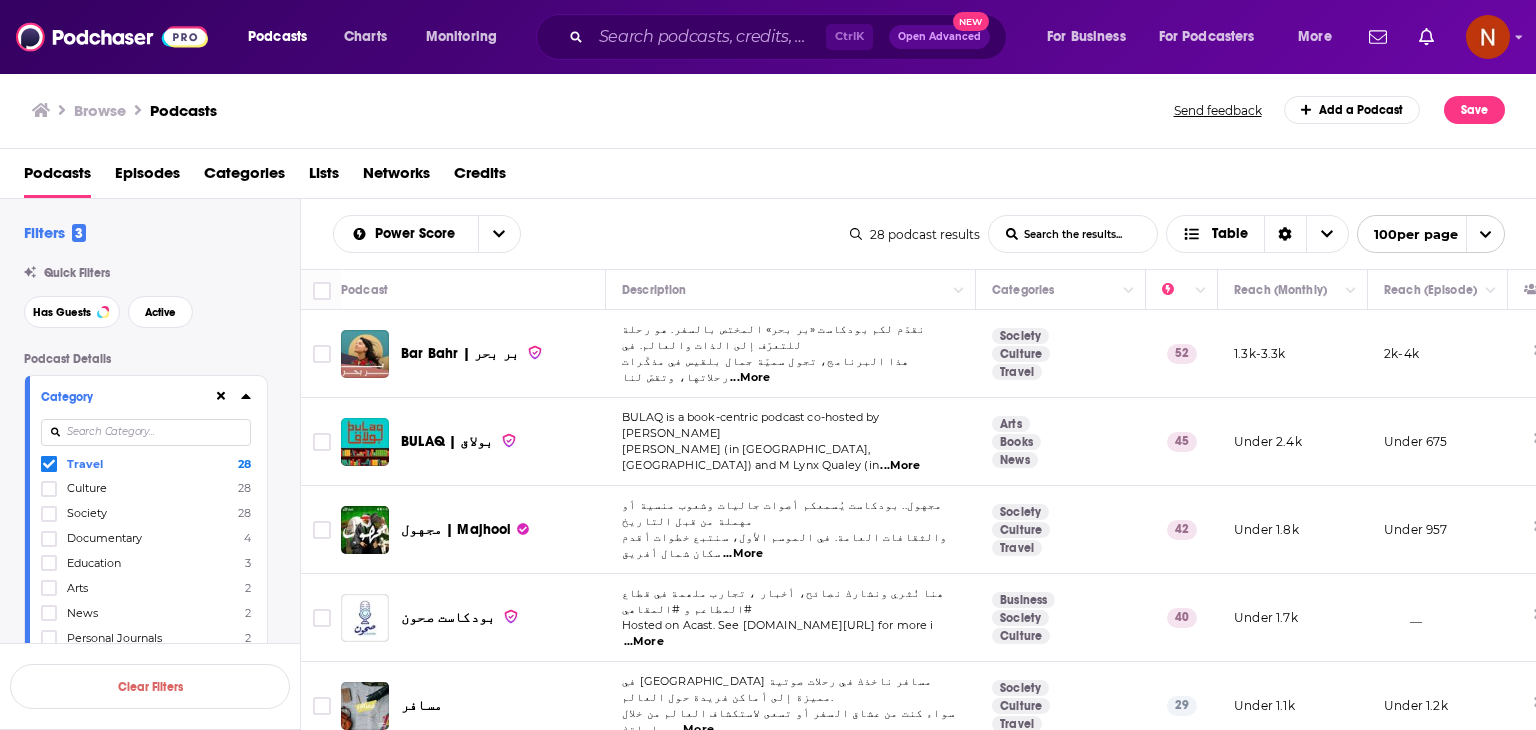 click on "Podcasts Episodes Categories Lists Networks Credits" at bounding box center (772, 177) 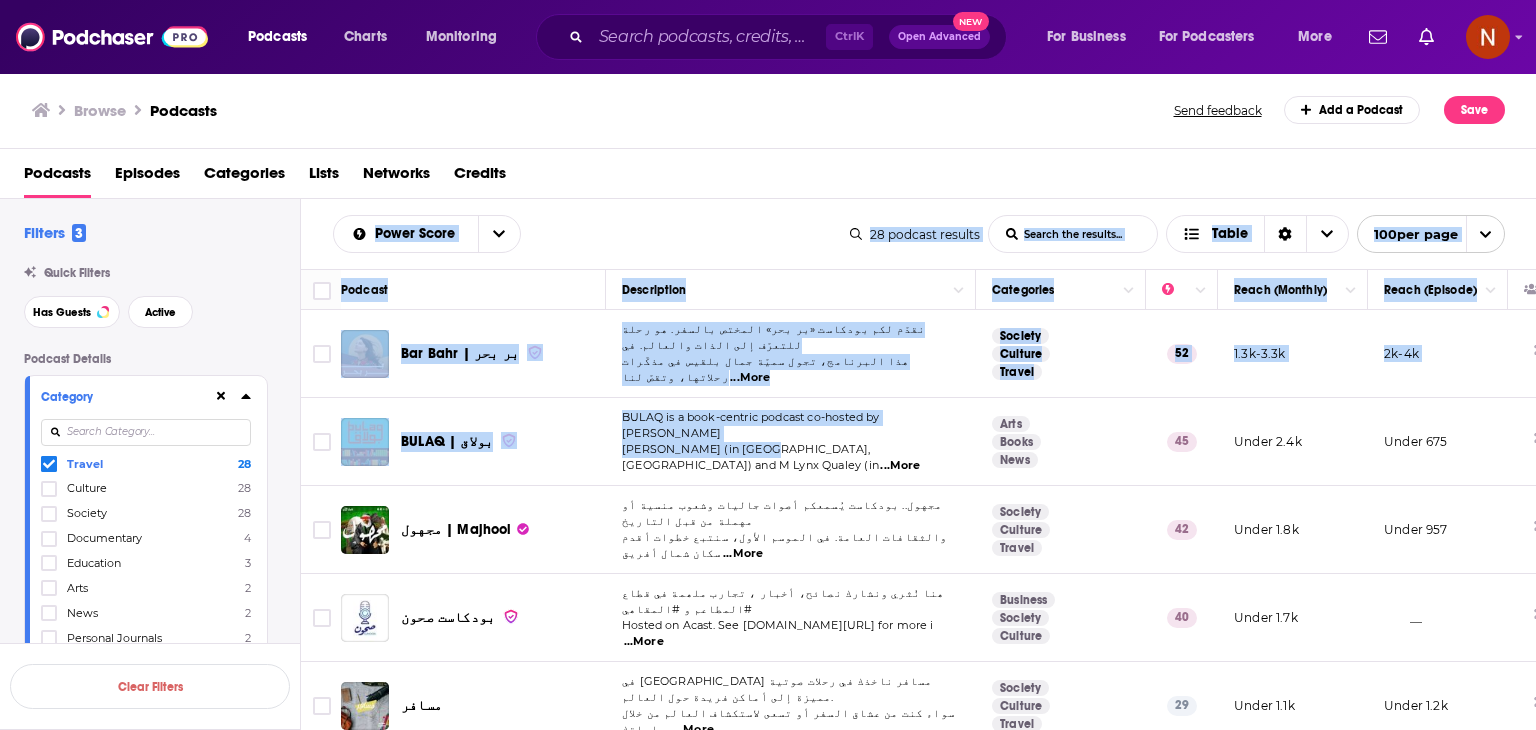 drag, startPoint x: 316, startPoint y: 232, endPoint x: 763, endPoint y: 452, distance: 498.20578 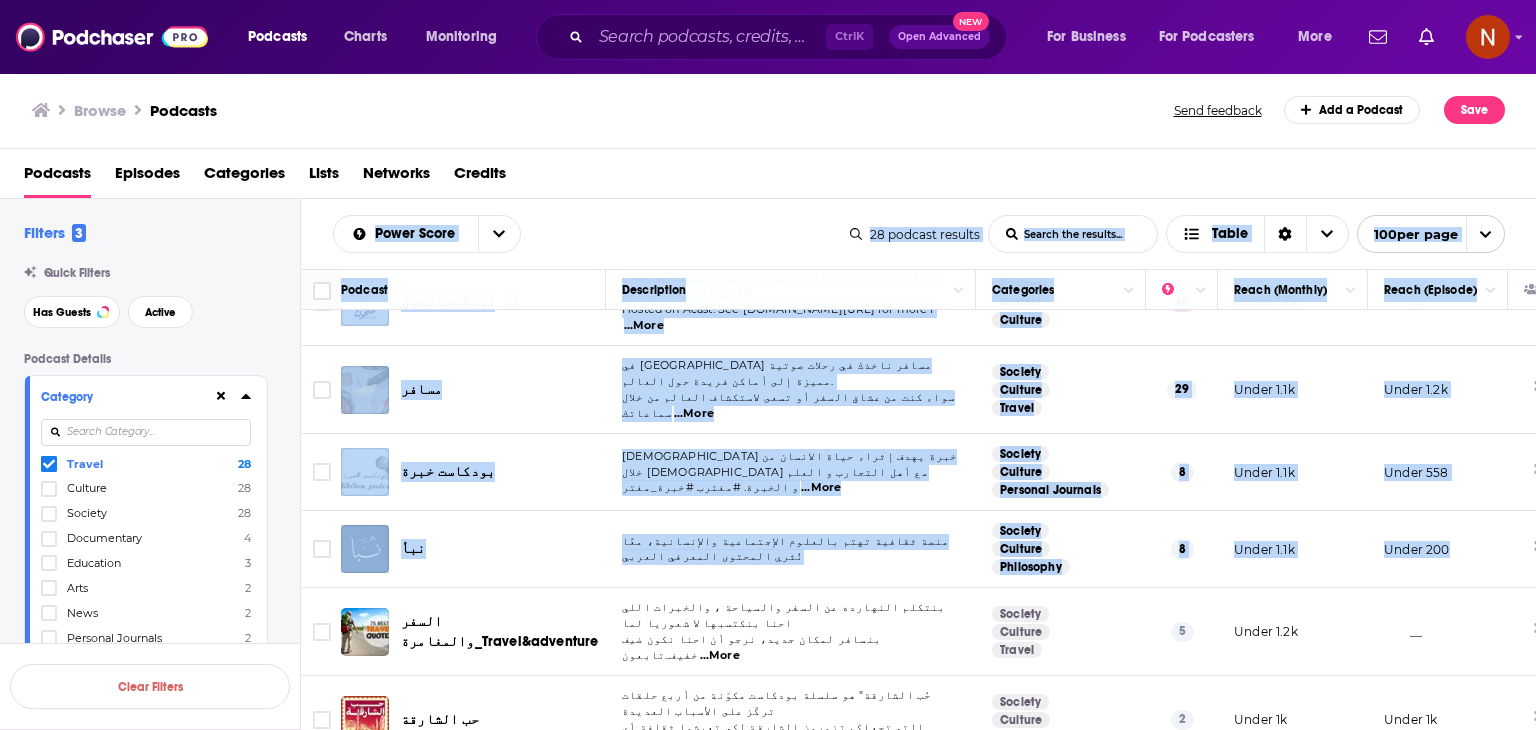 click on "Under 200" at bounding box center (1438, 549) 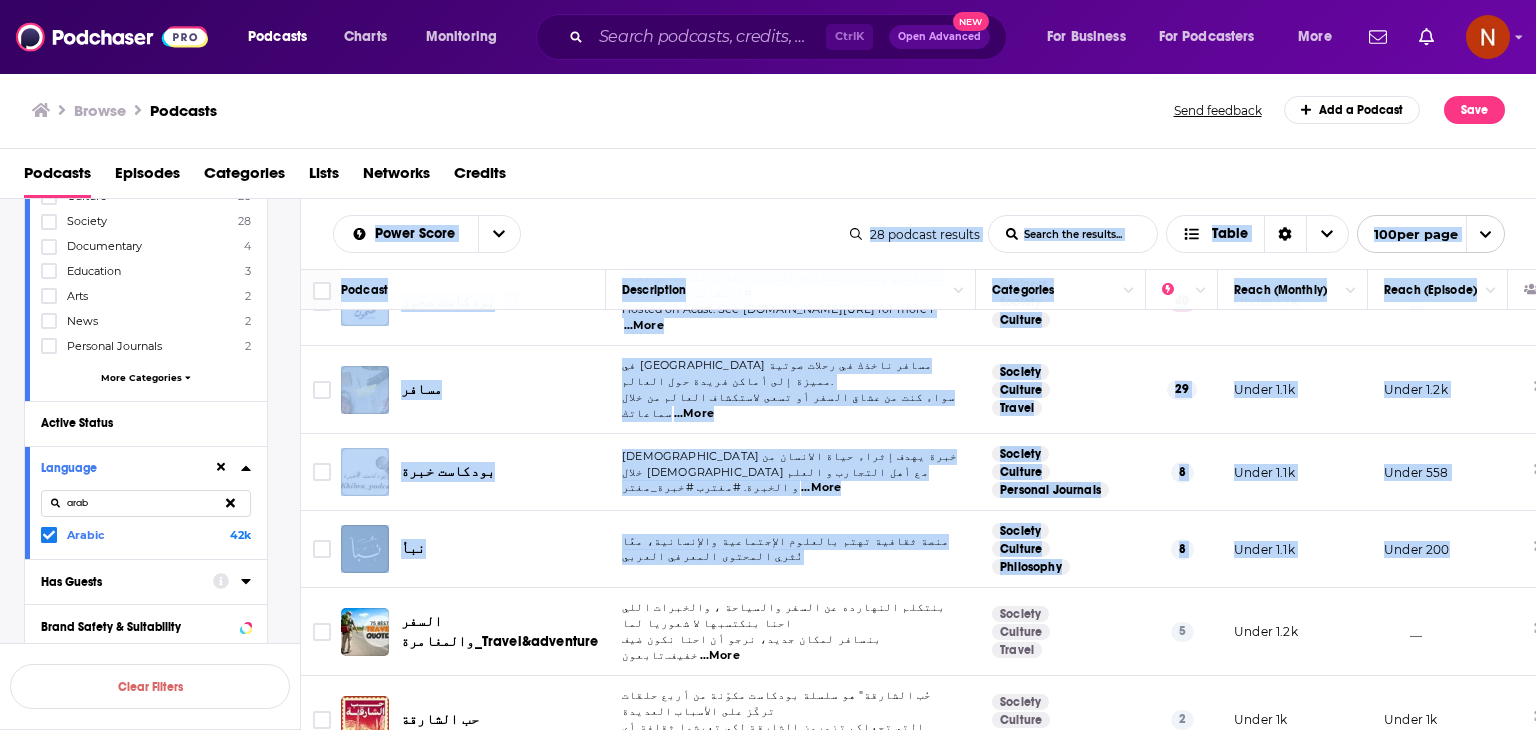 scroll, scrollTop: 296, scrollLeft: 0, axis: vertical 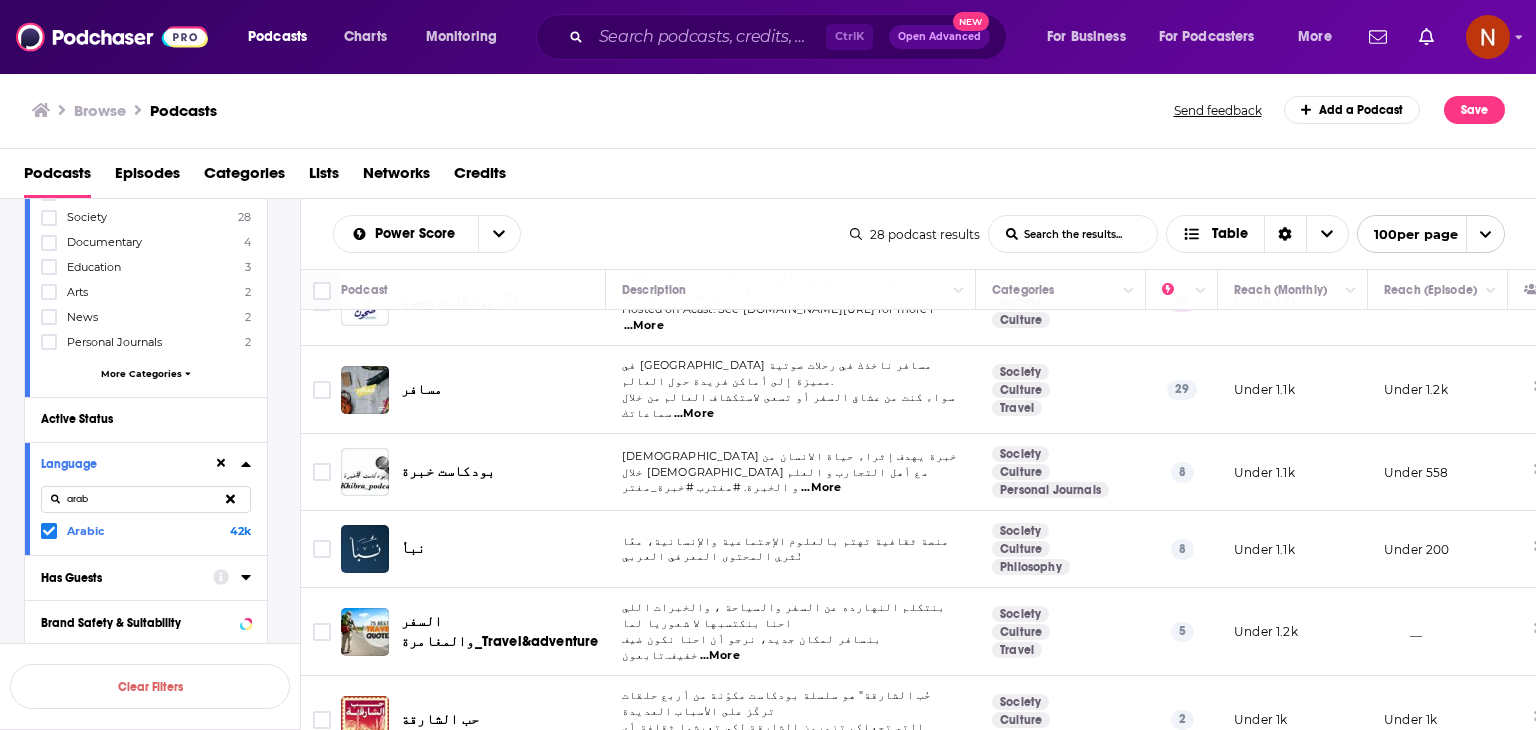 click at bounding box center [49, 531] 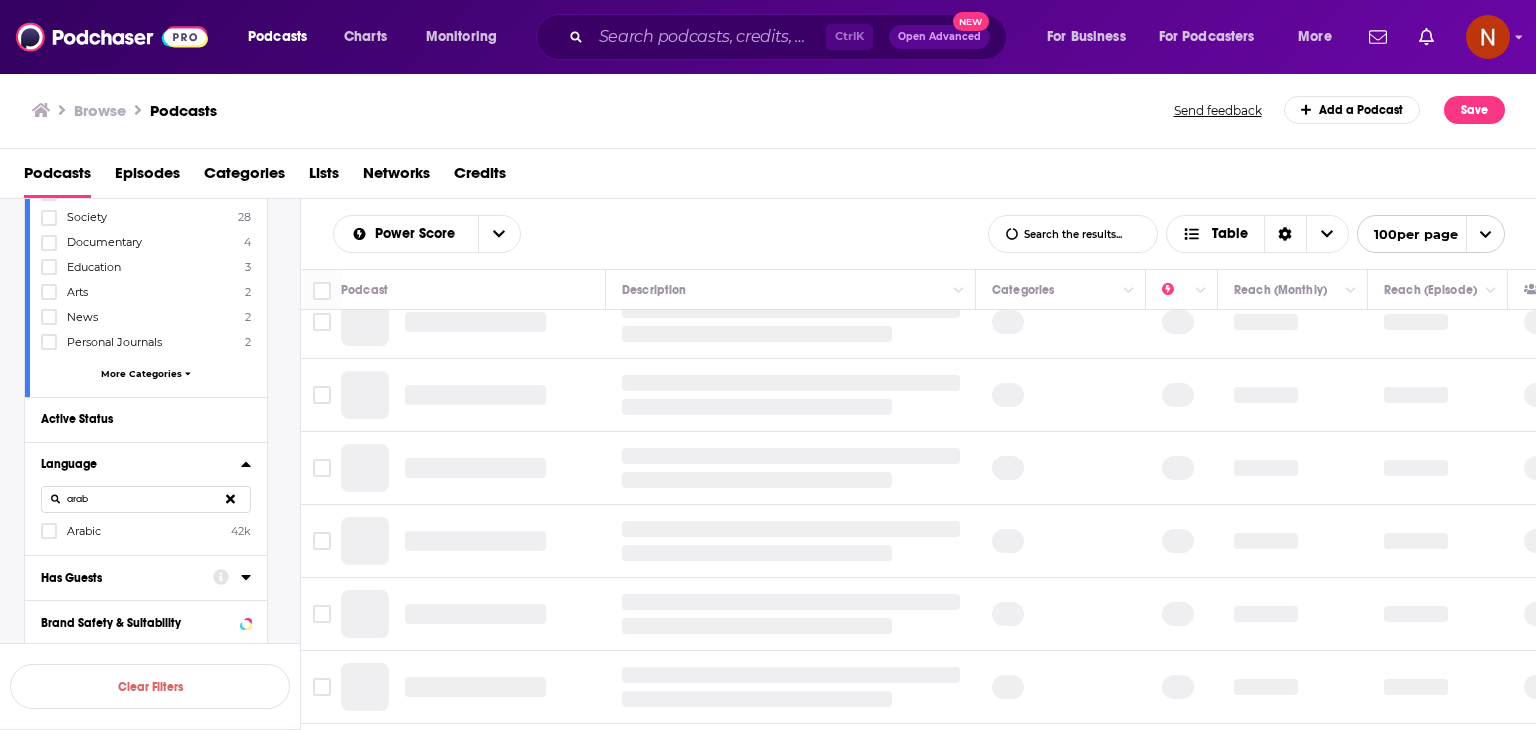 click 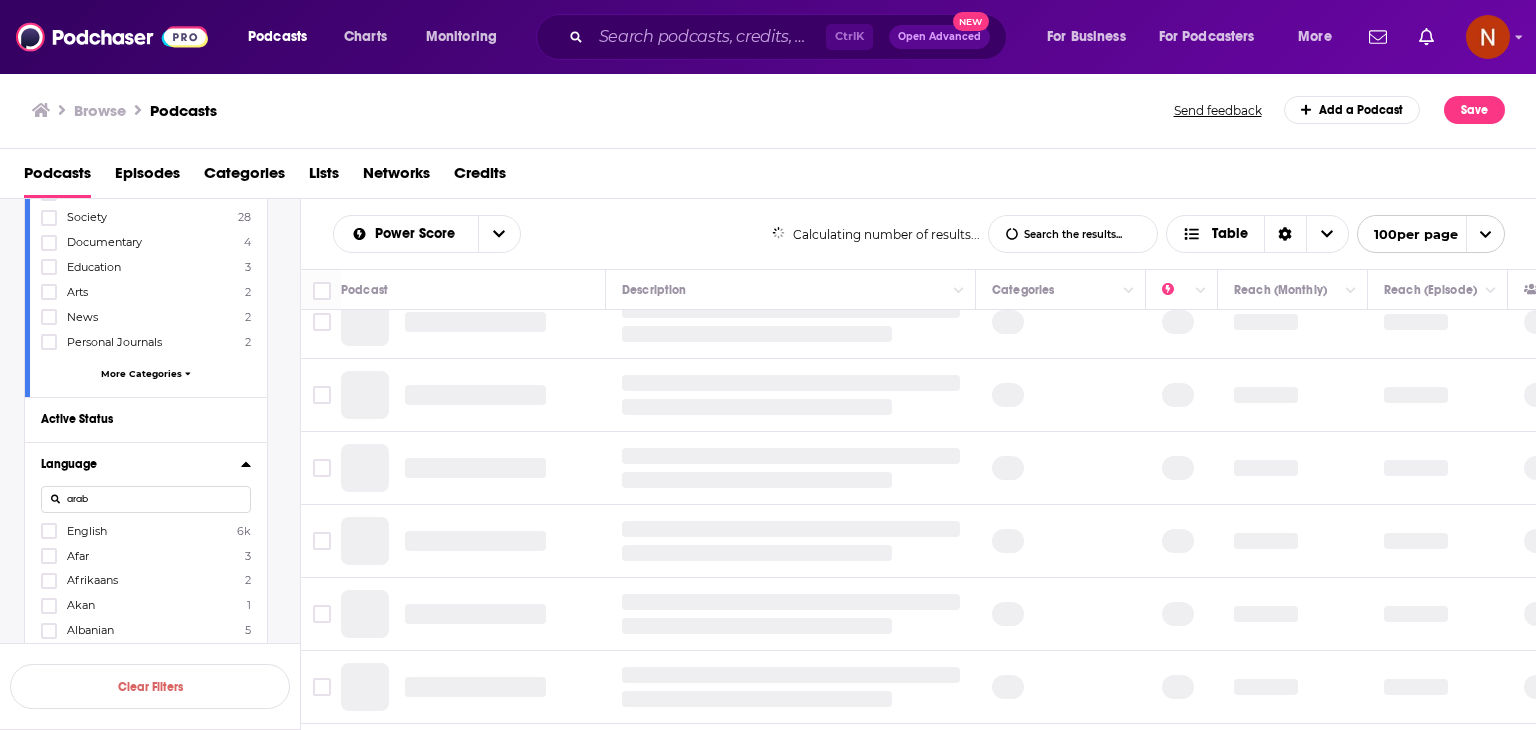 type 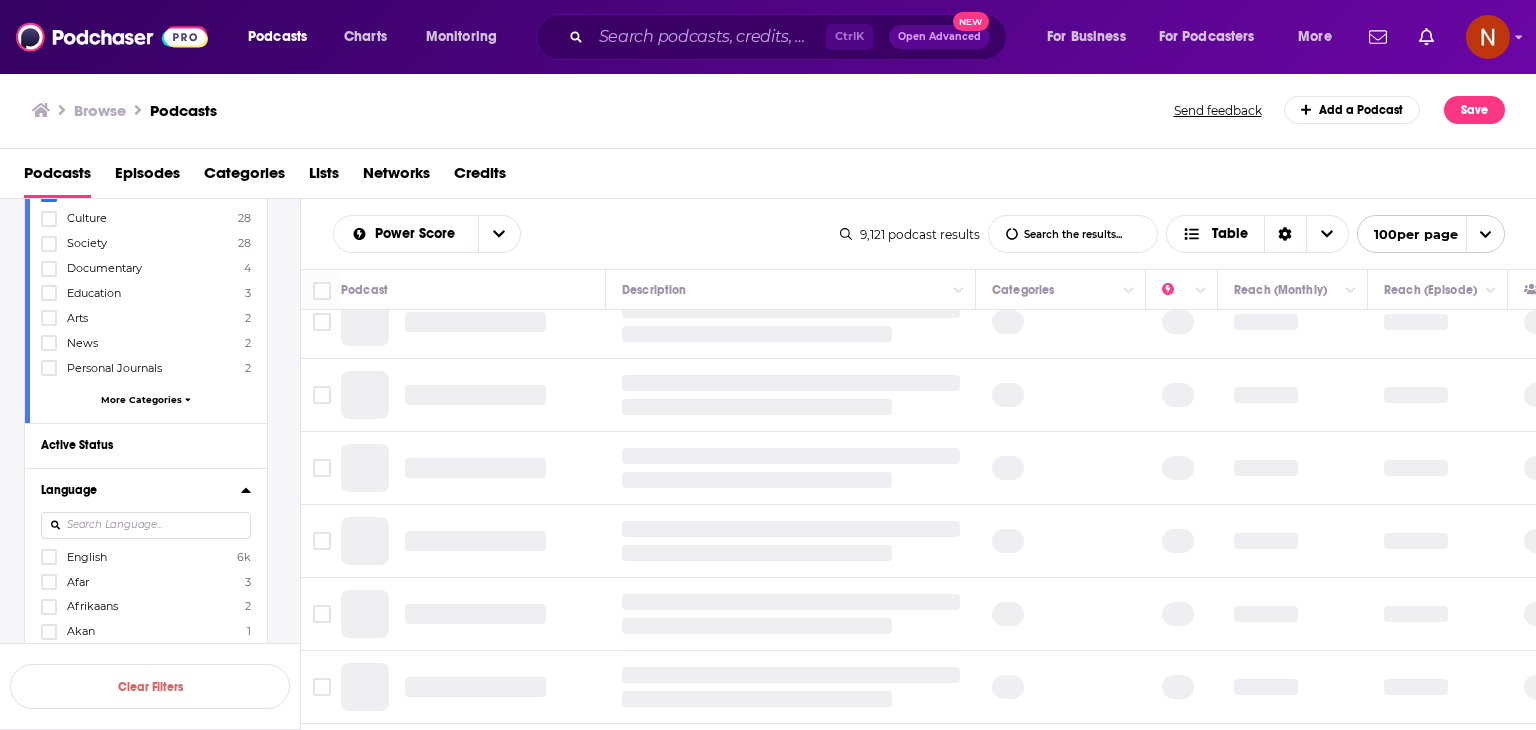 scroll, scrollTop: 0, scrollLeft: 0, axis: both 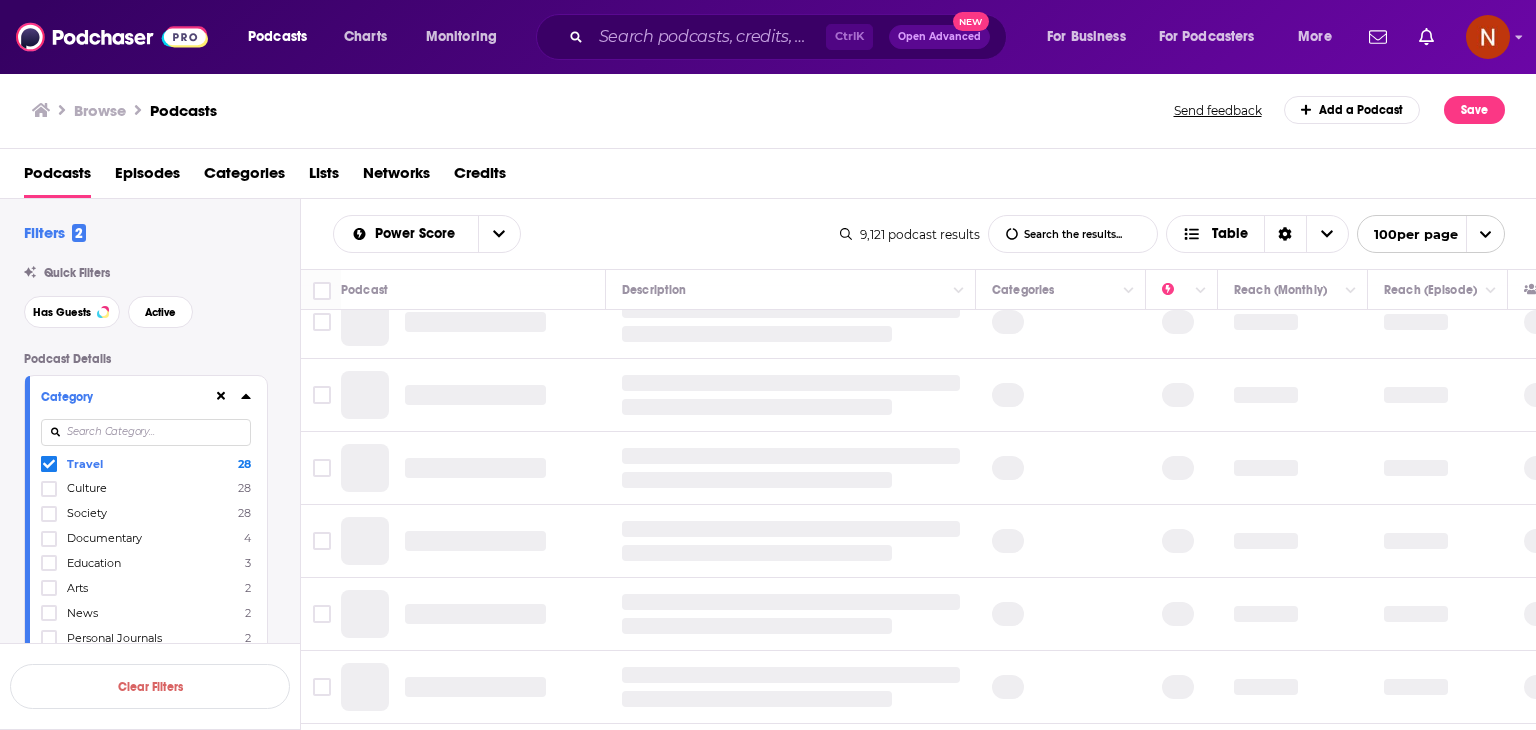 click 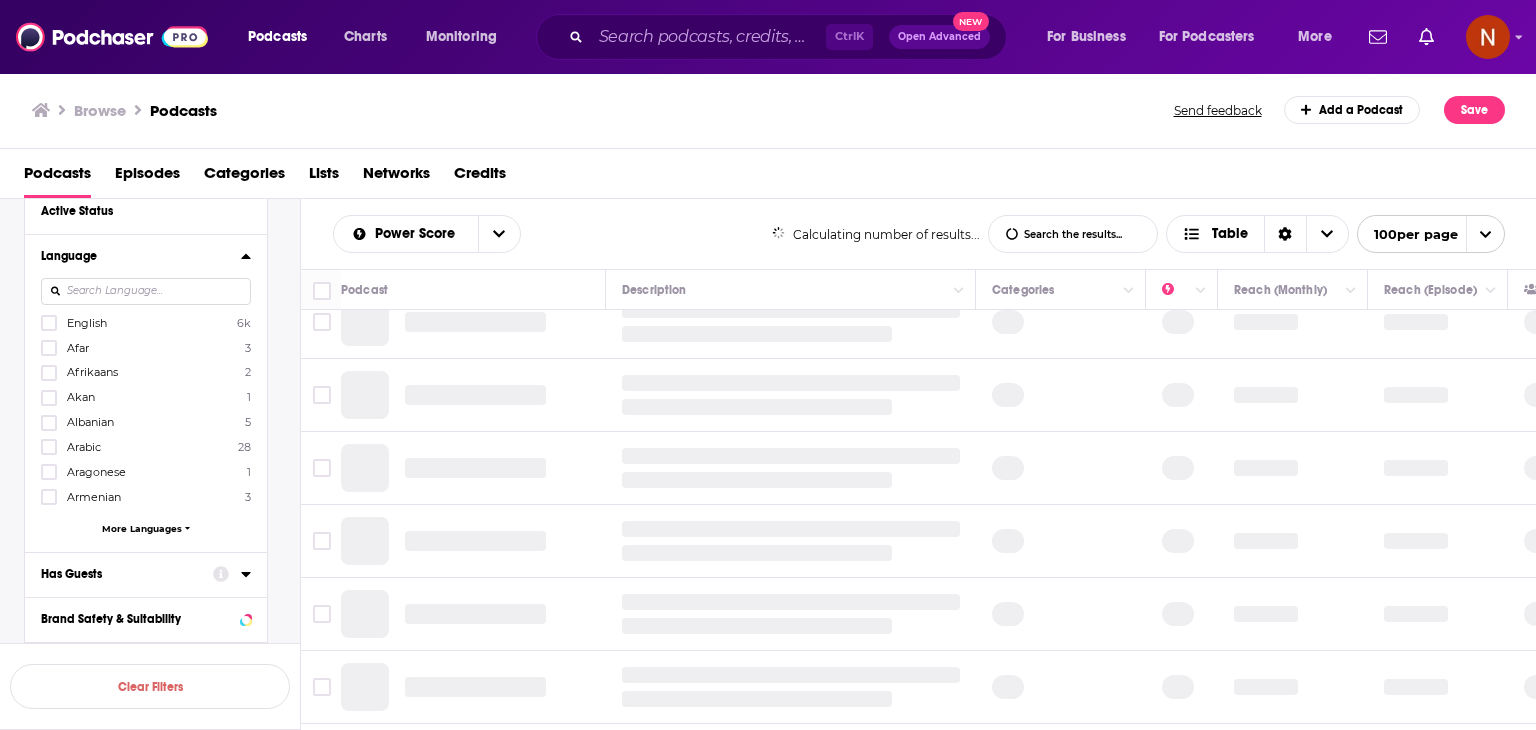 scroll, scrollTop: 0, scrollLeft: 0, axis: both 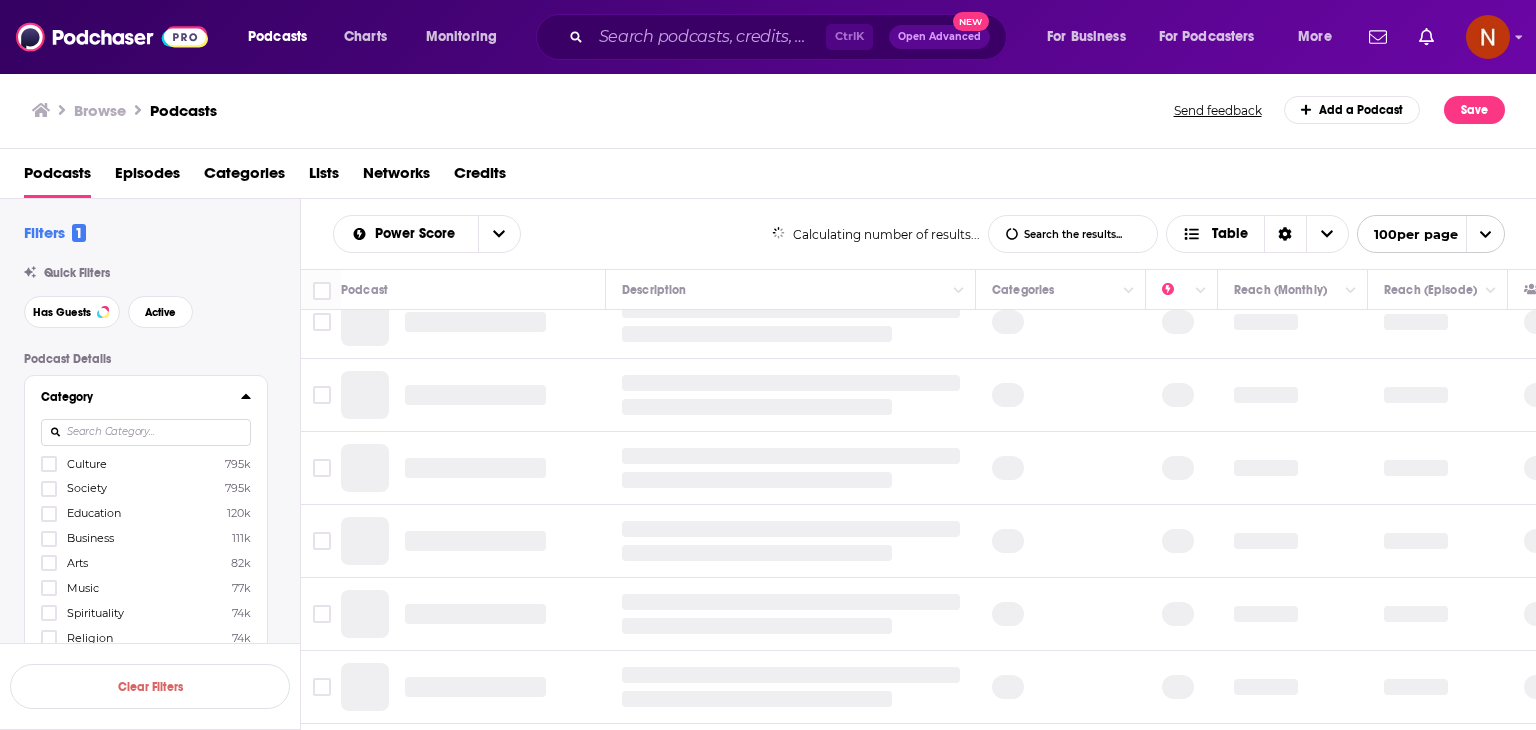click on "Clear Filters" at bounding box center [150, 686] 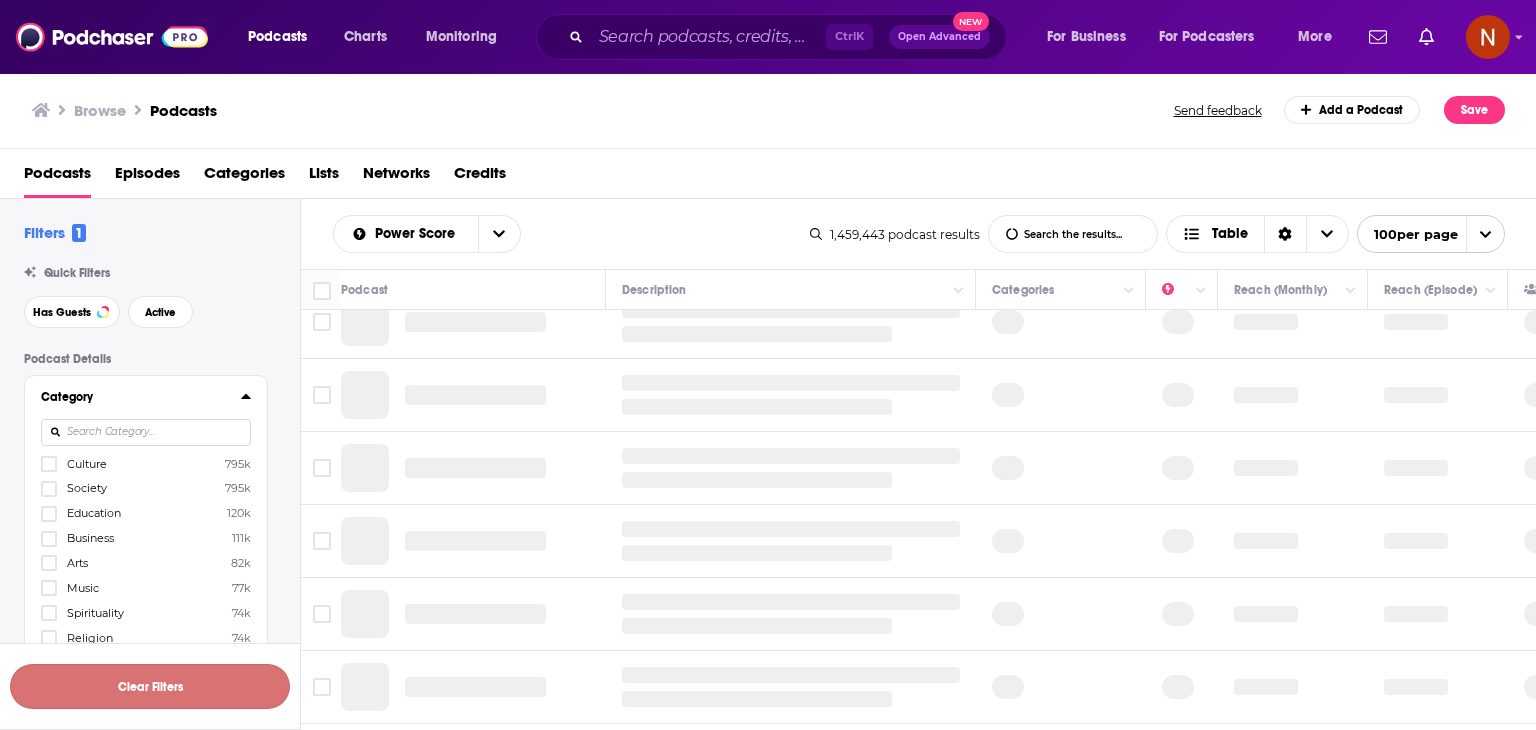 click on "Clear Filters" at bounding box center [150, 686] 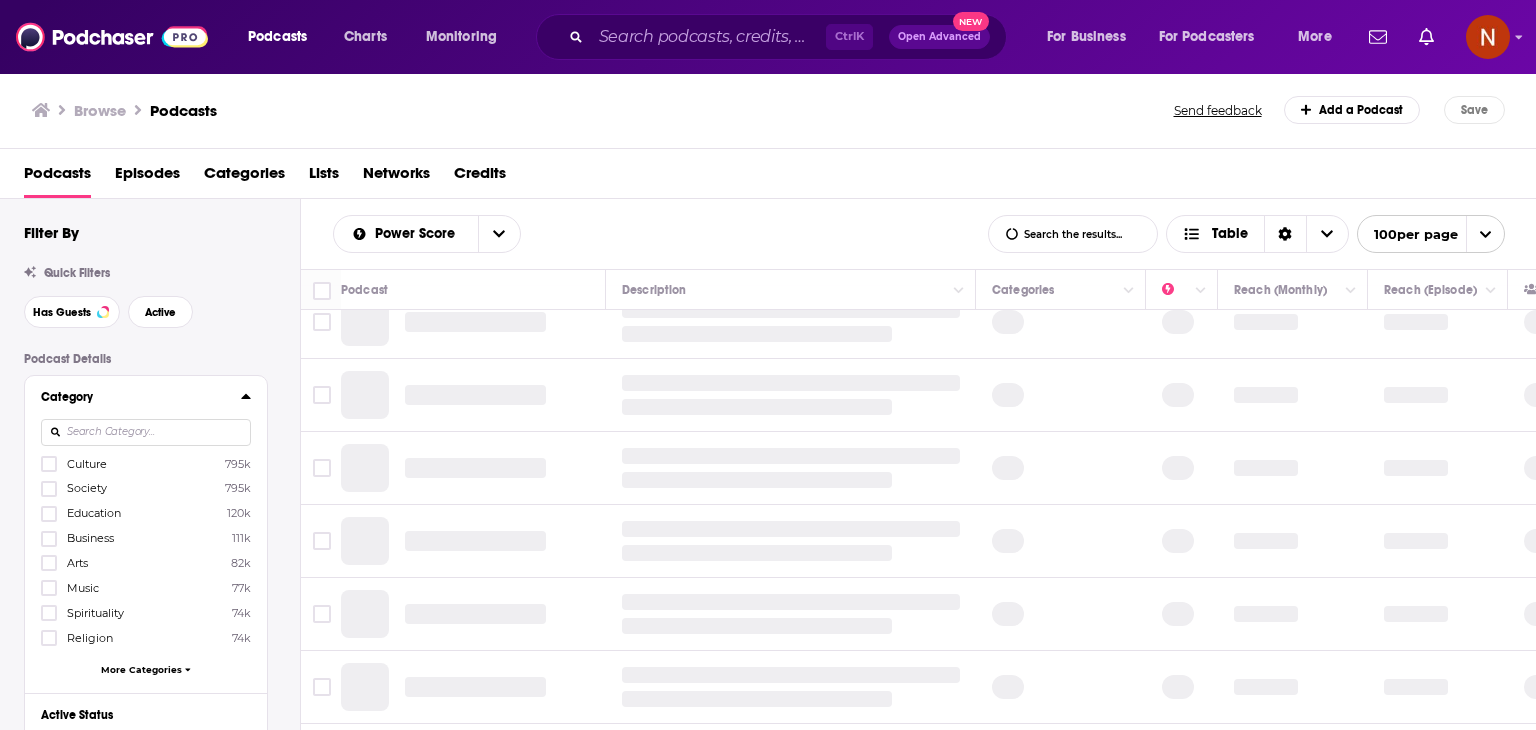 click at bounding box center [146, 432] 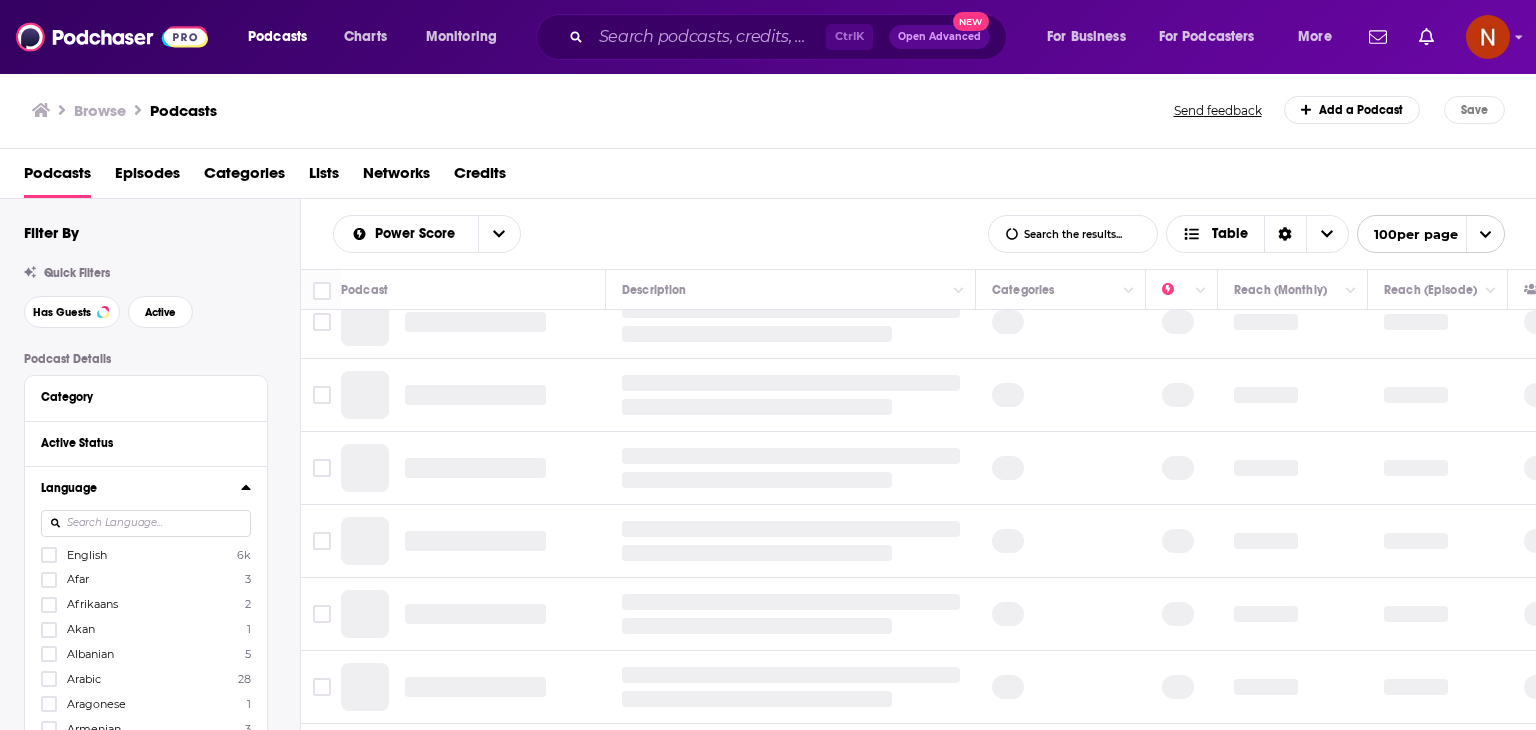 click at bounding box center [146, 523] 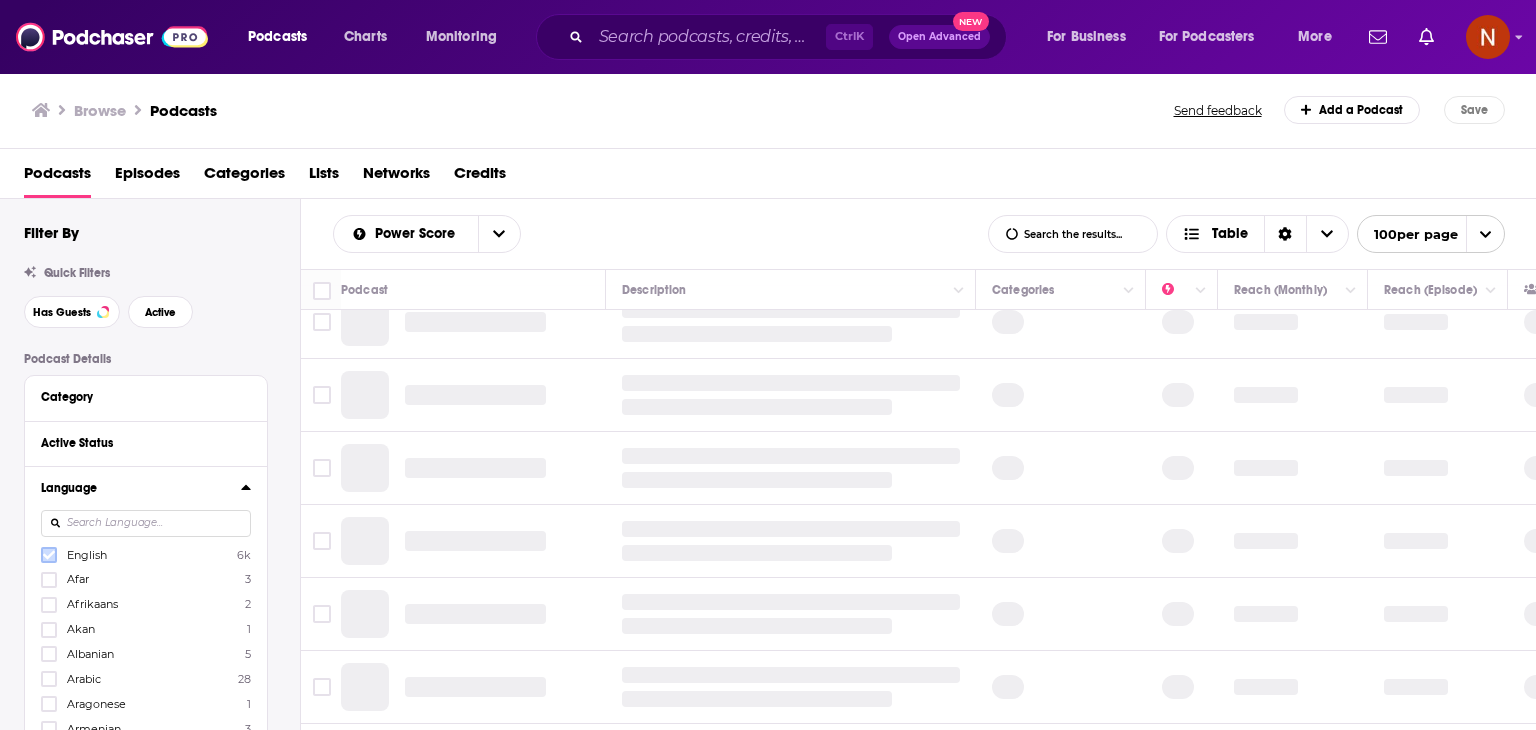 click 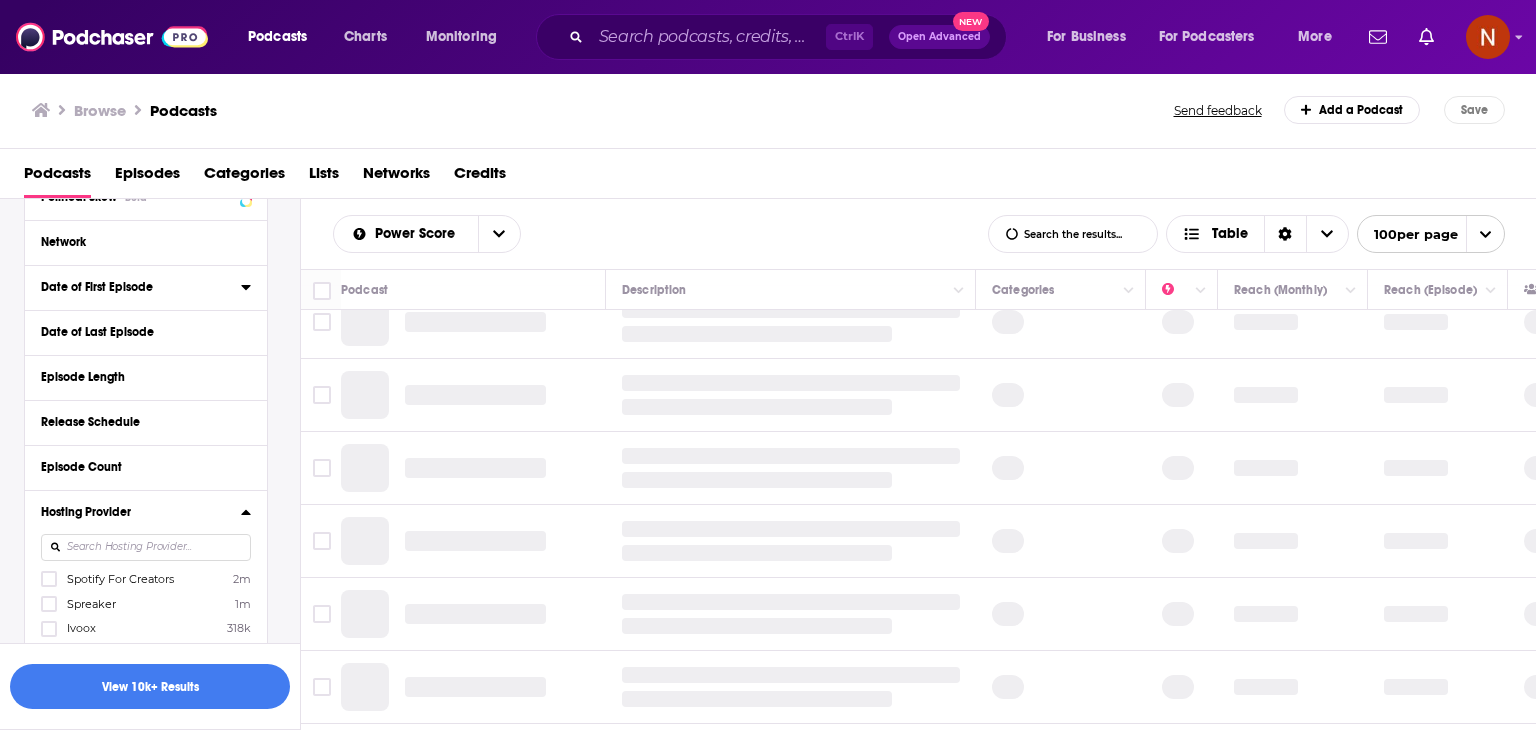 scroll, scrollTop: 756, scrollLeft: 0, axis: vertical 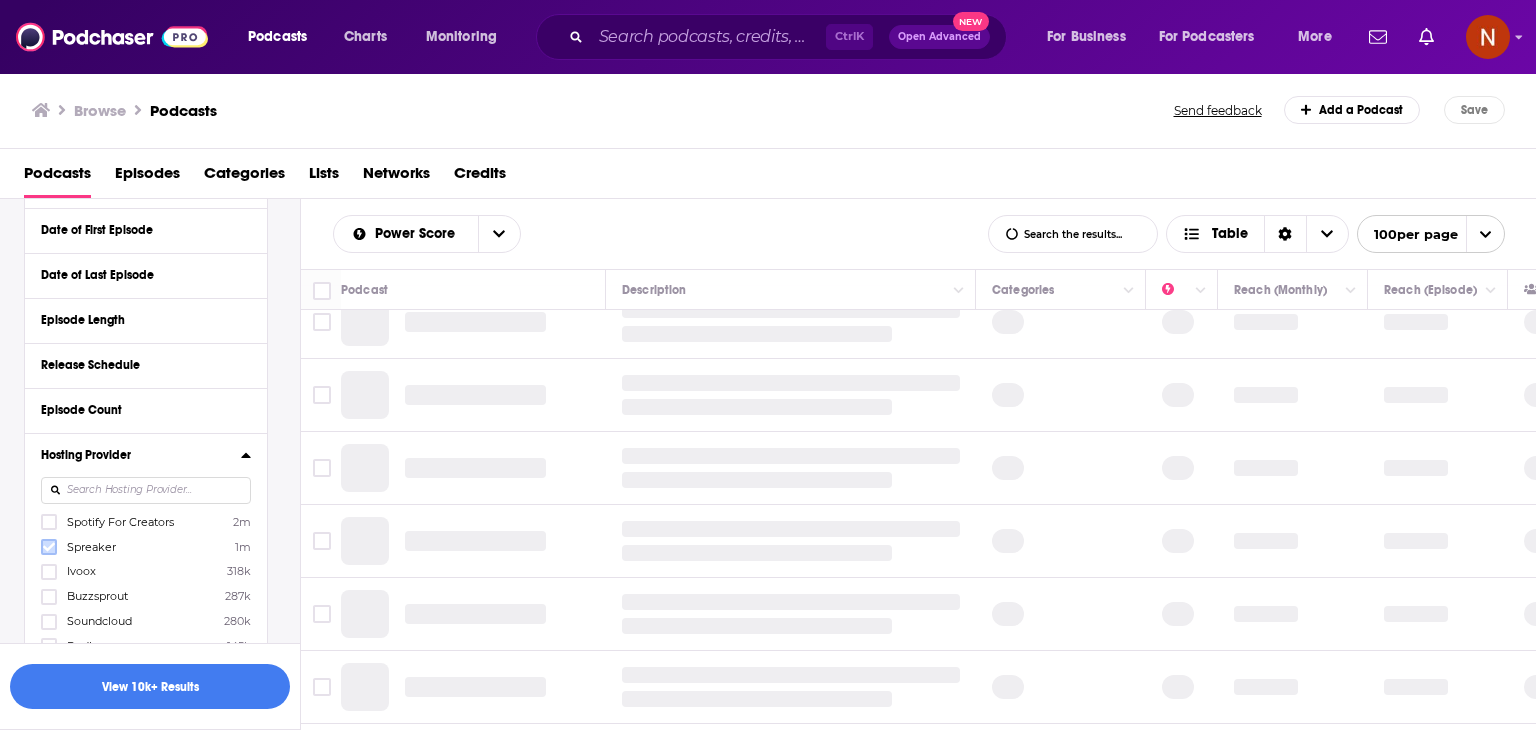 click 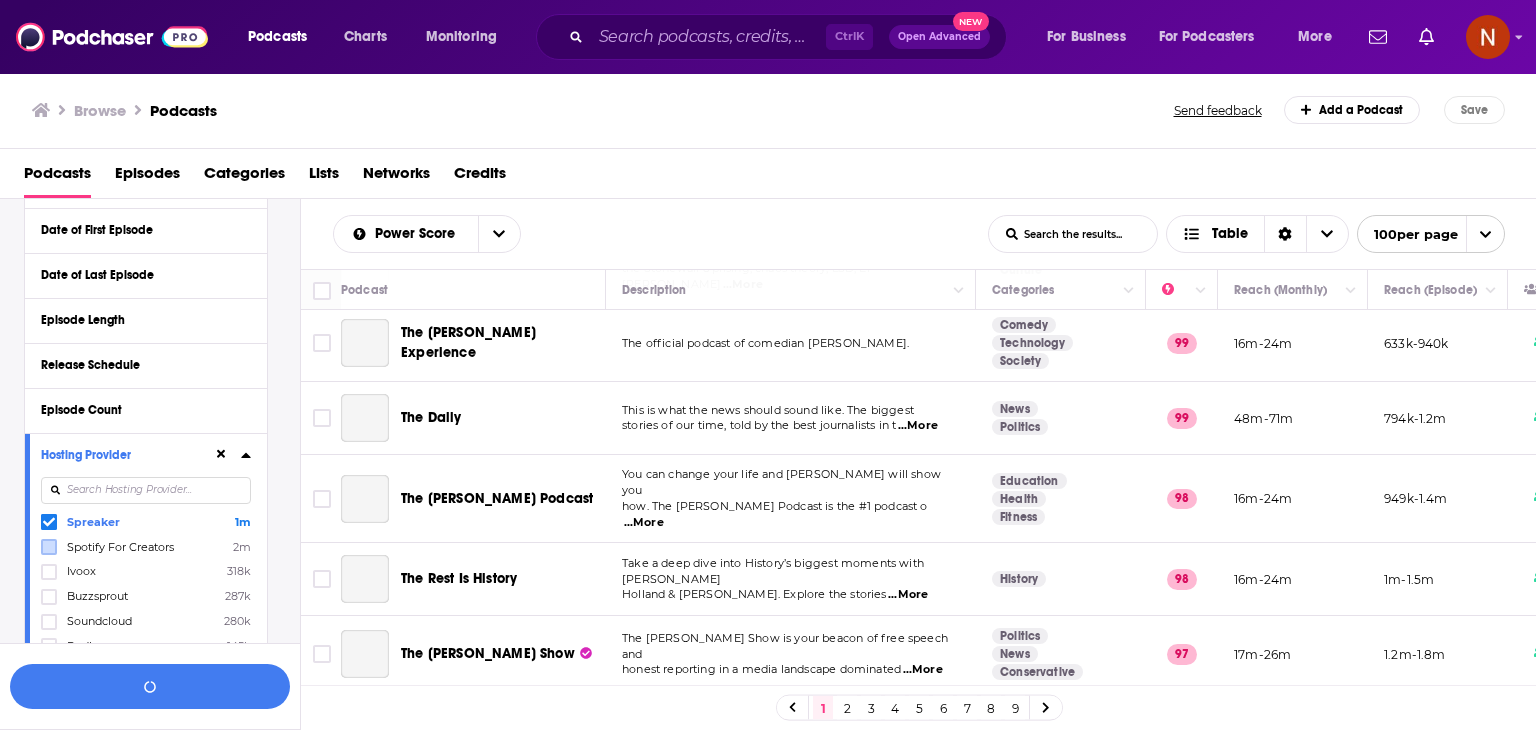scroll, scrollTop: 884, scrollLeft: 0, axis: vertical 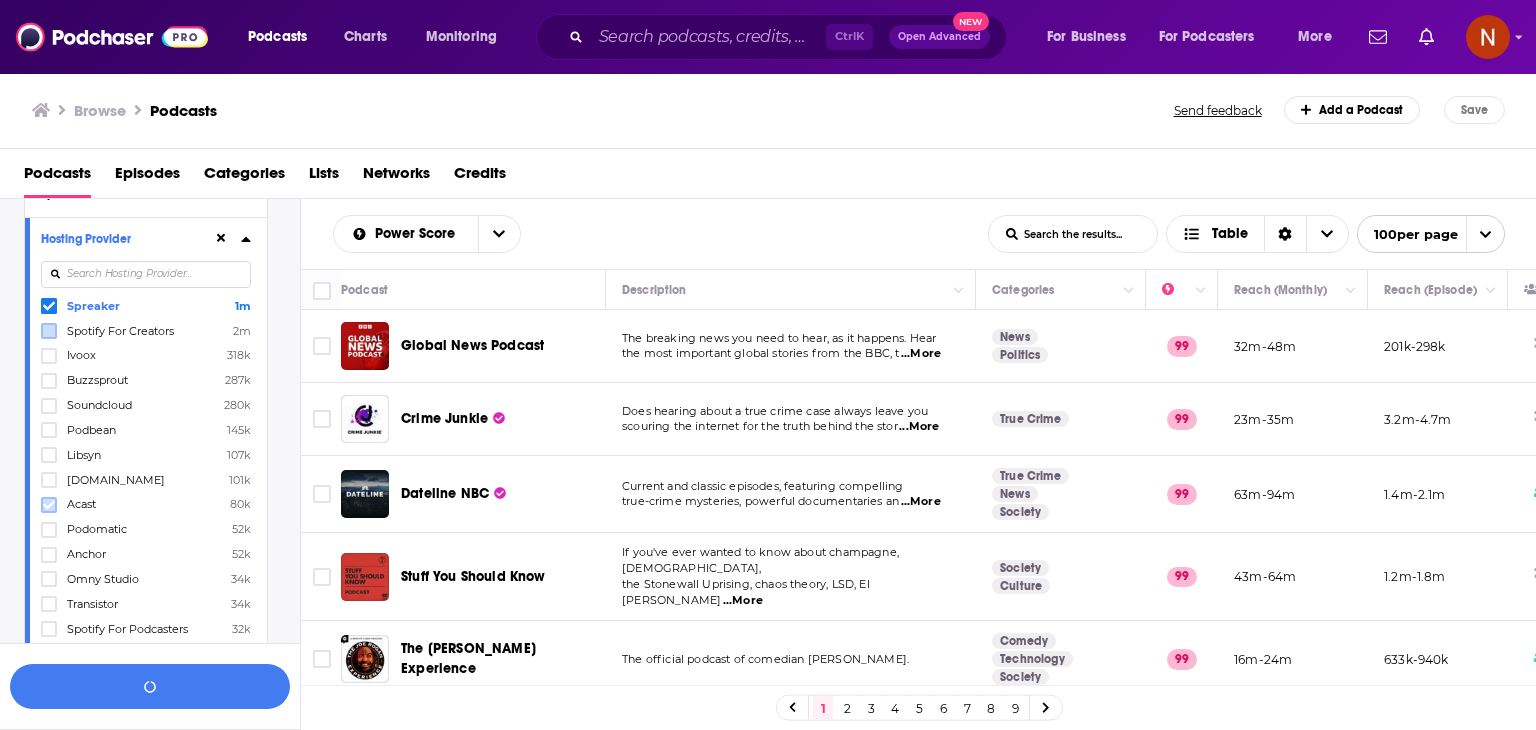 click 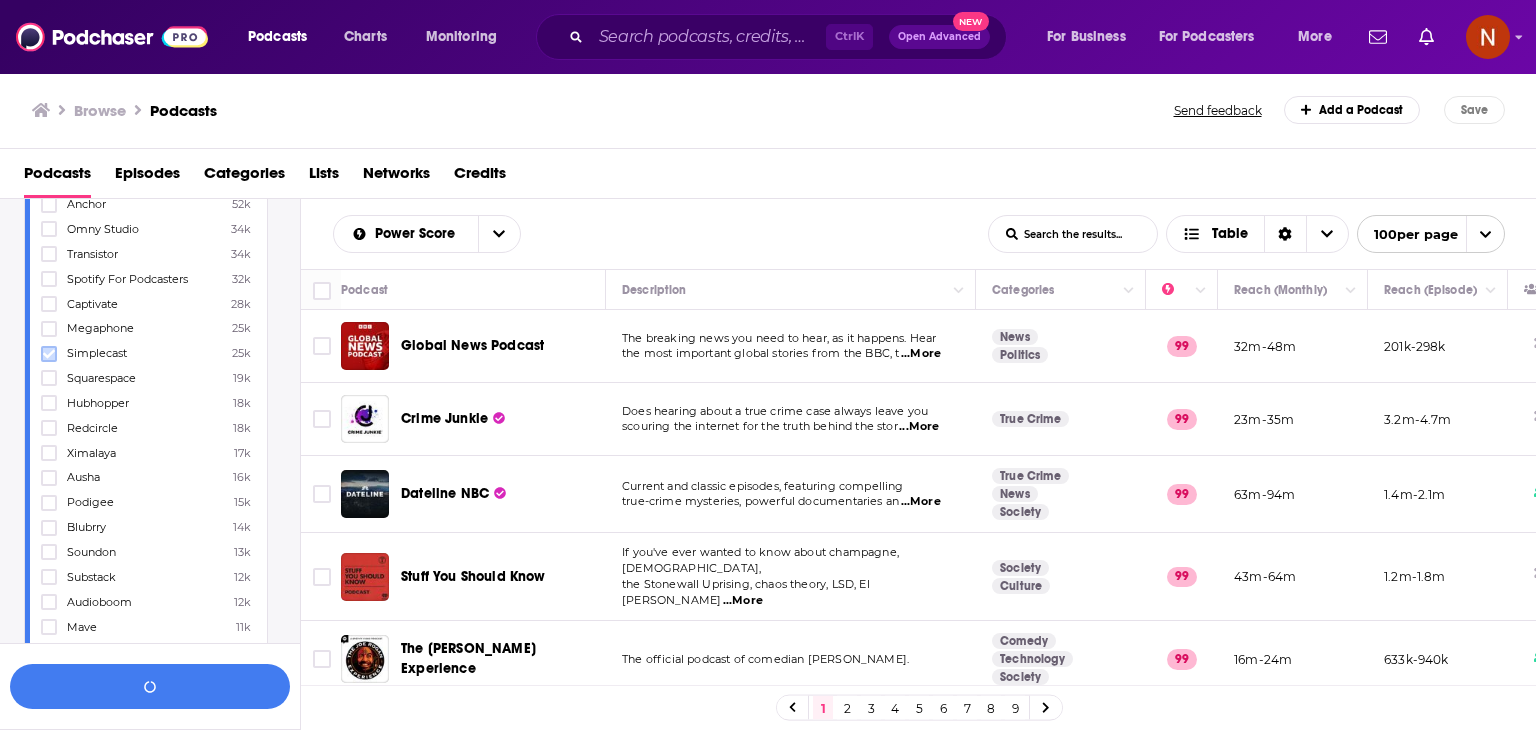 scroll, scrollTop: 1356, scrollLeft: 0, axis: vertical 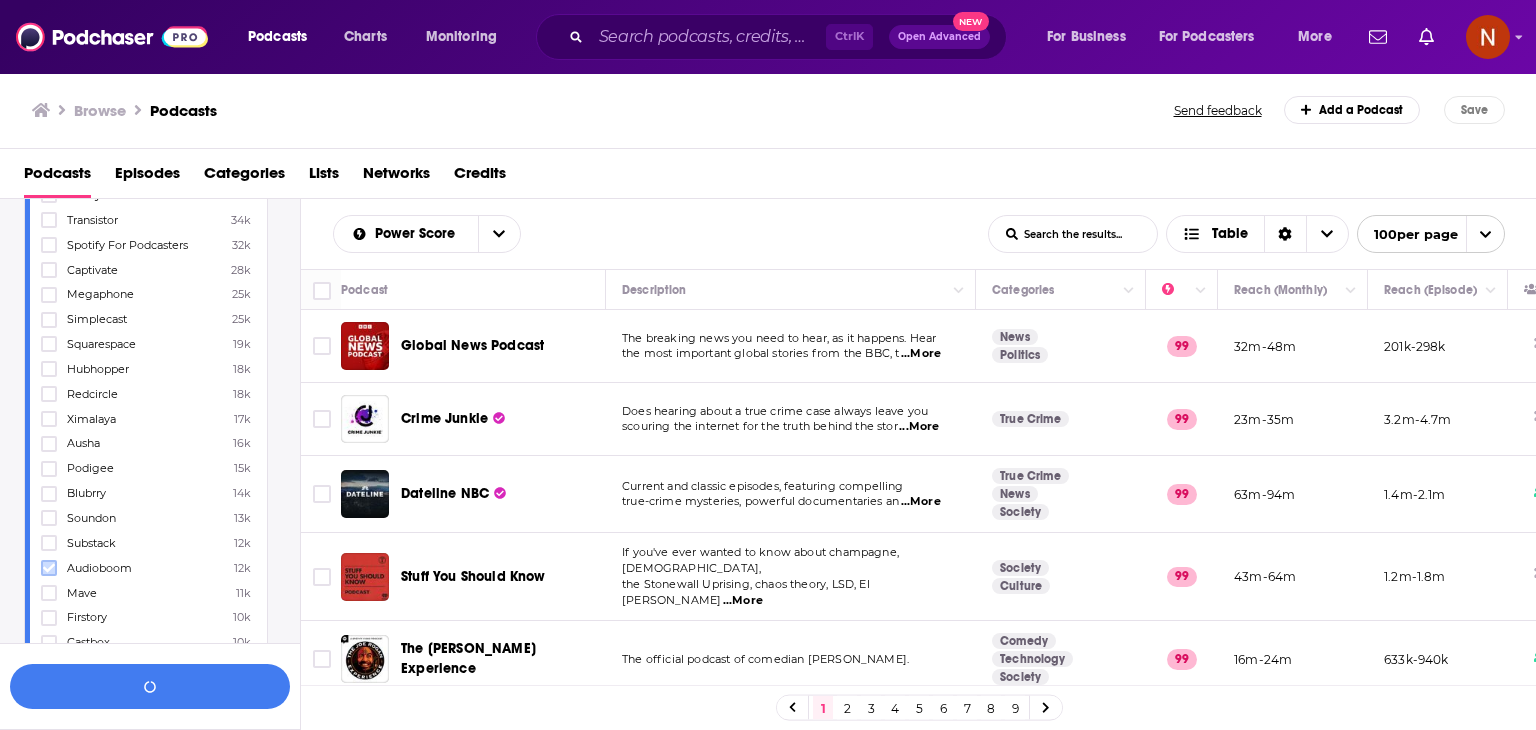 click 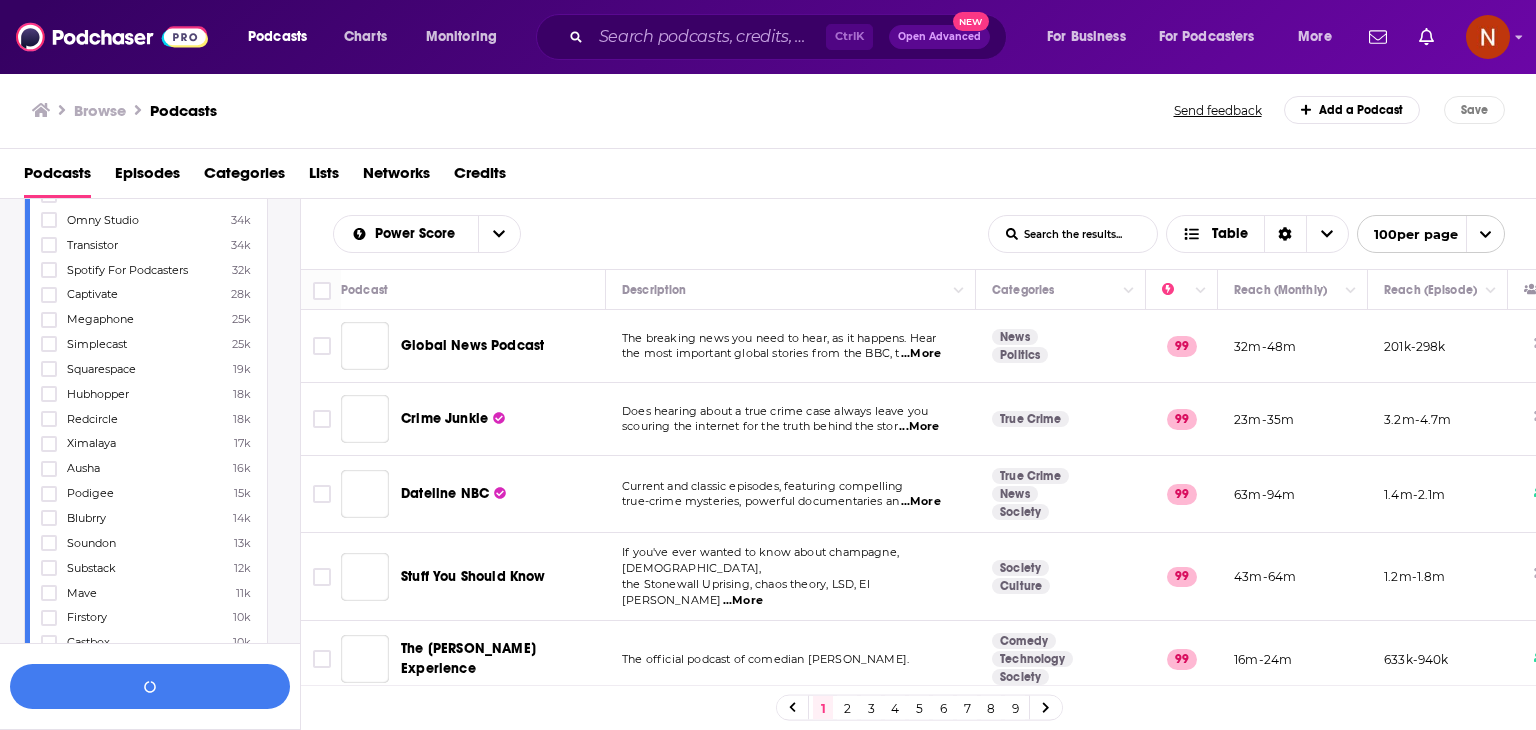 click on "Podcasts Episodes Categories Lists Networks Credits" at bounding box center (772, 177) 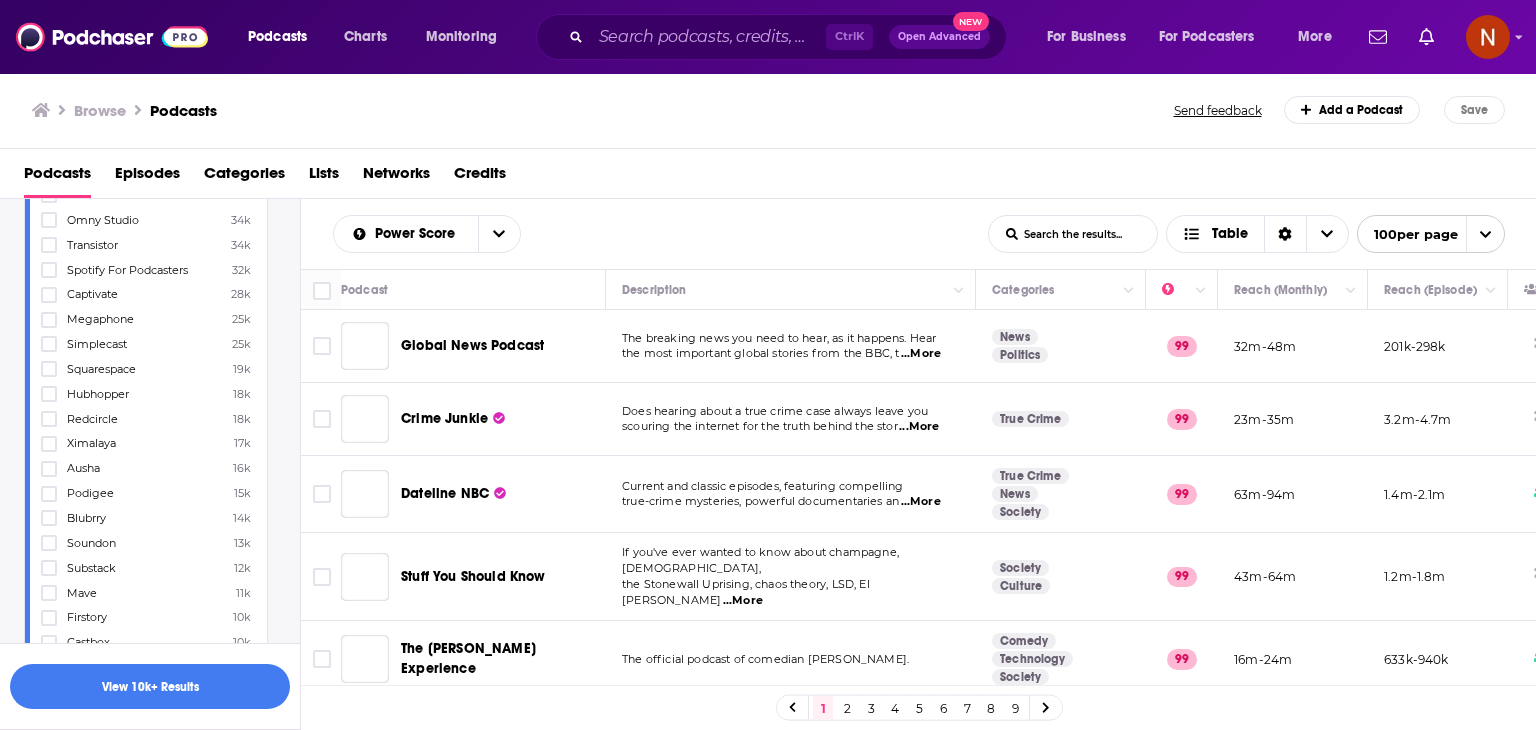scroll, scrollTop: 1312, scrollLeft: 0, axis: vertical 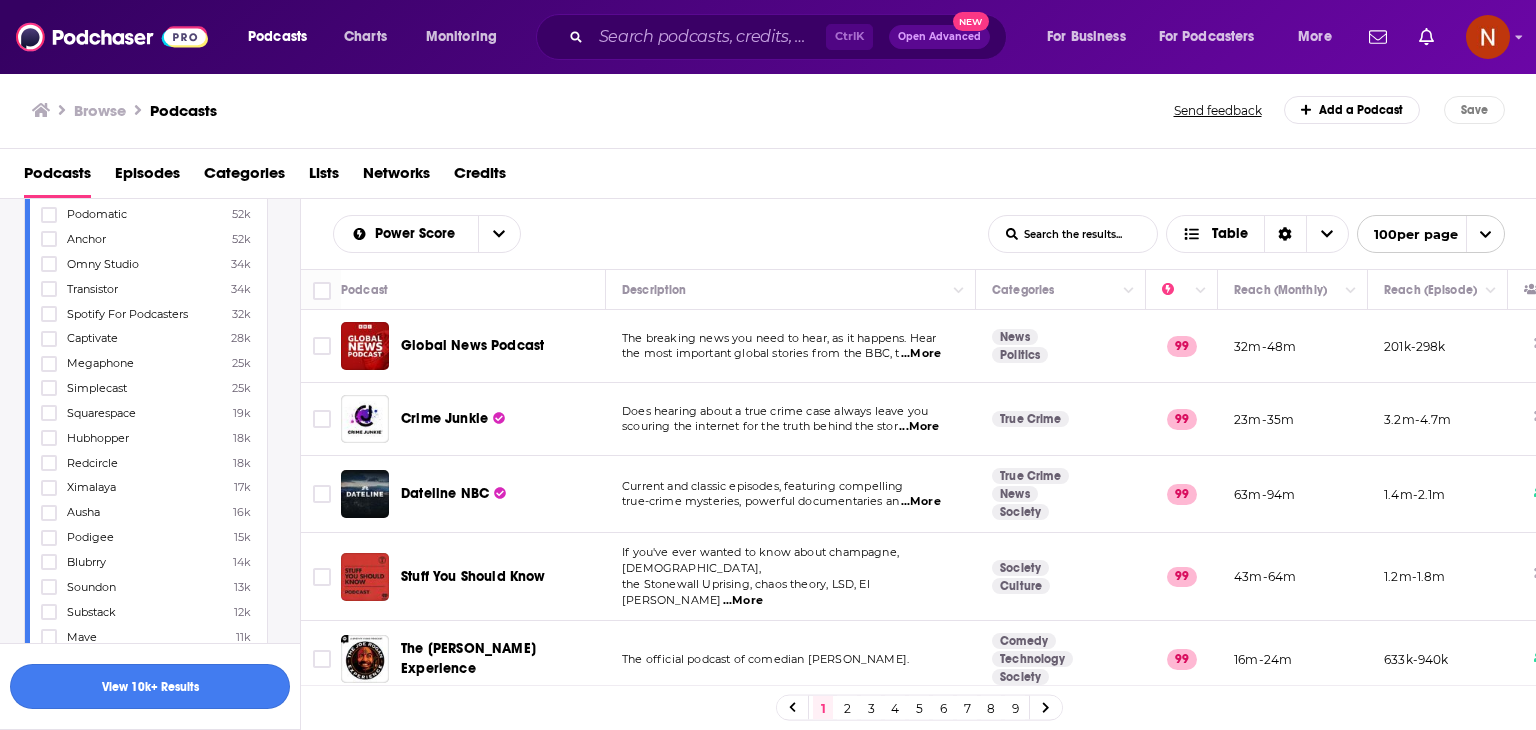 click 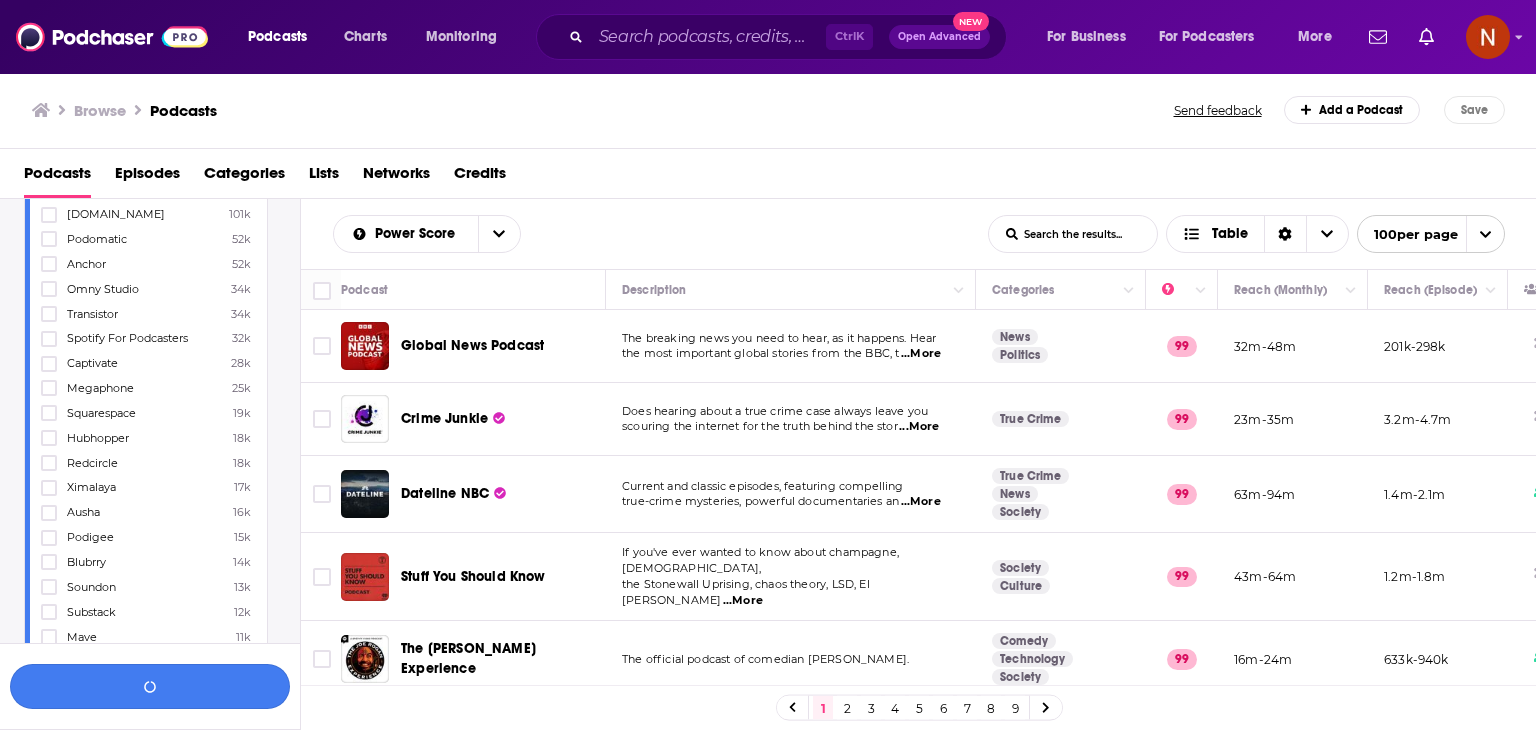 click at bounding box center [150, 686] 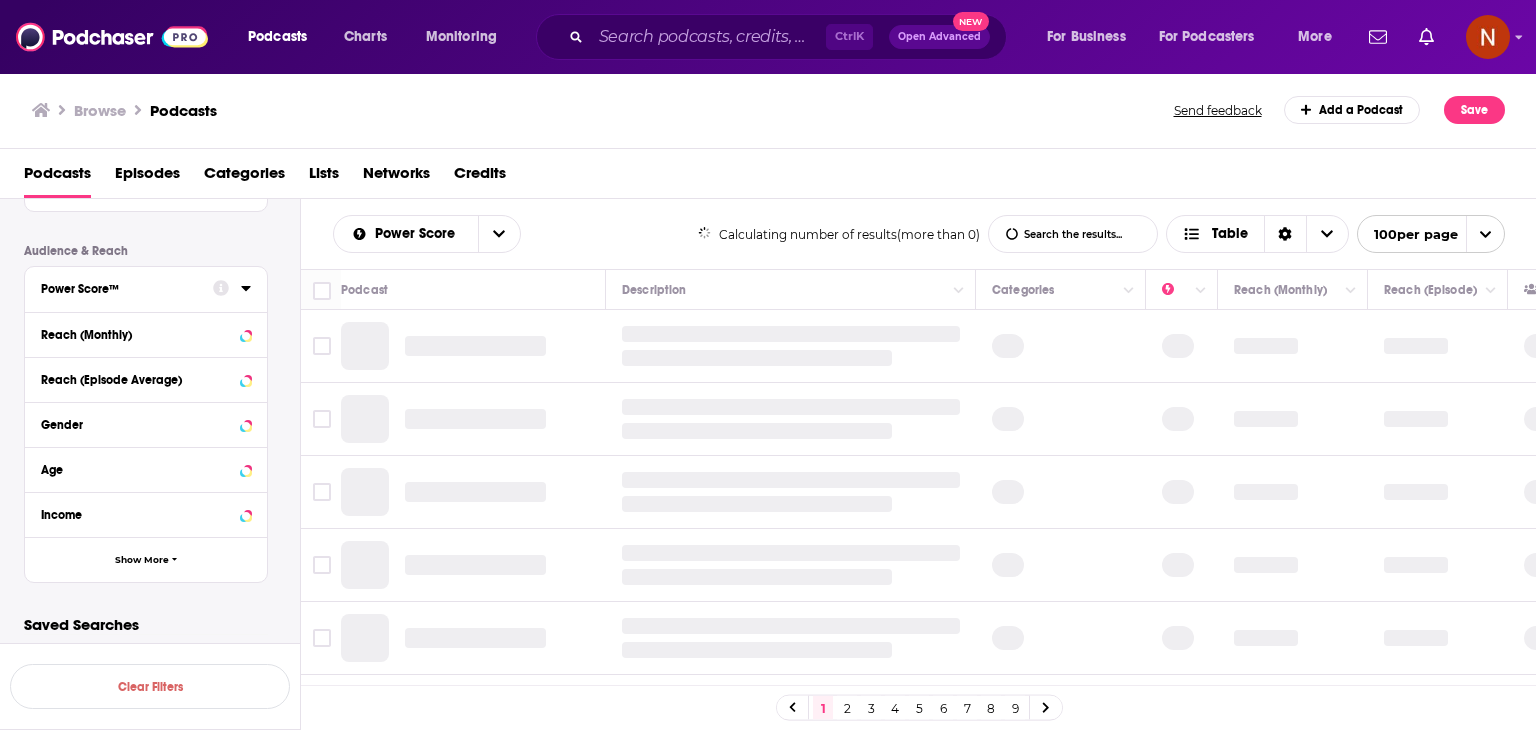 scroll, scrollTop: 1098, scrollLeft: 0, axis: vertical 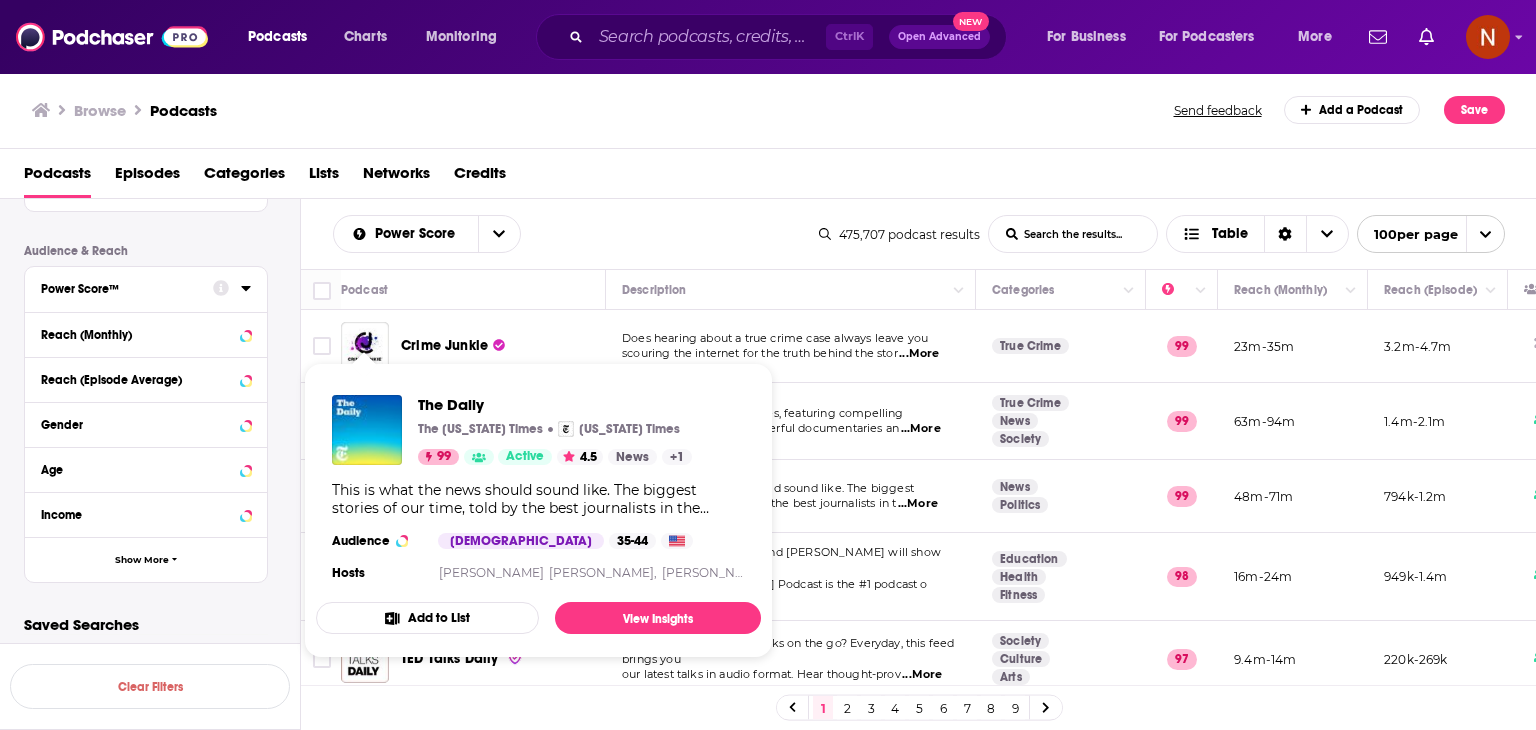 click on "Podcasts Episodes Categories Lists Networks Credits" at bounding box center (772, 177) 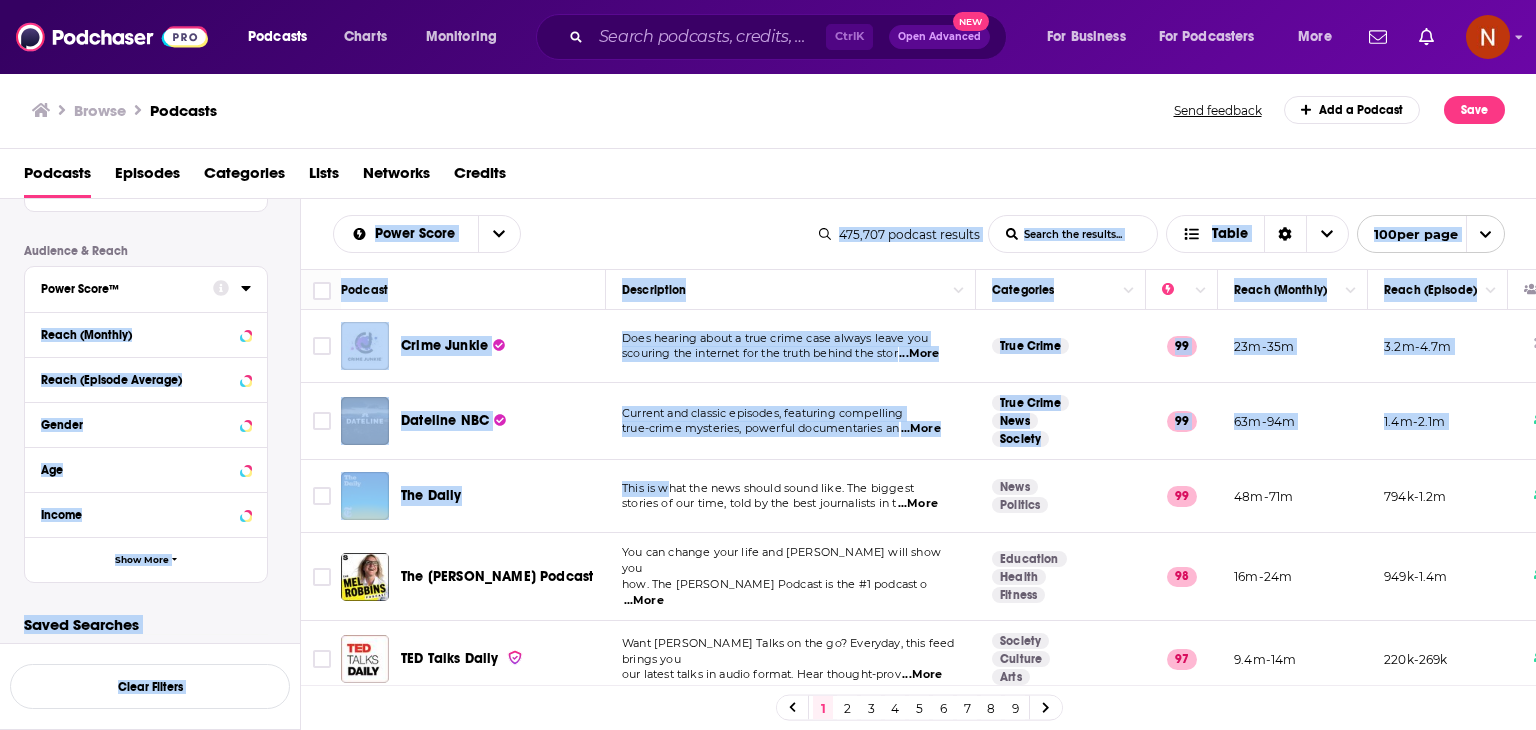 drag, startPoint x: 297, startPoint y: 266, endPoint x: 669, endPoint y: 477, distance: 427.67395 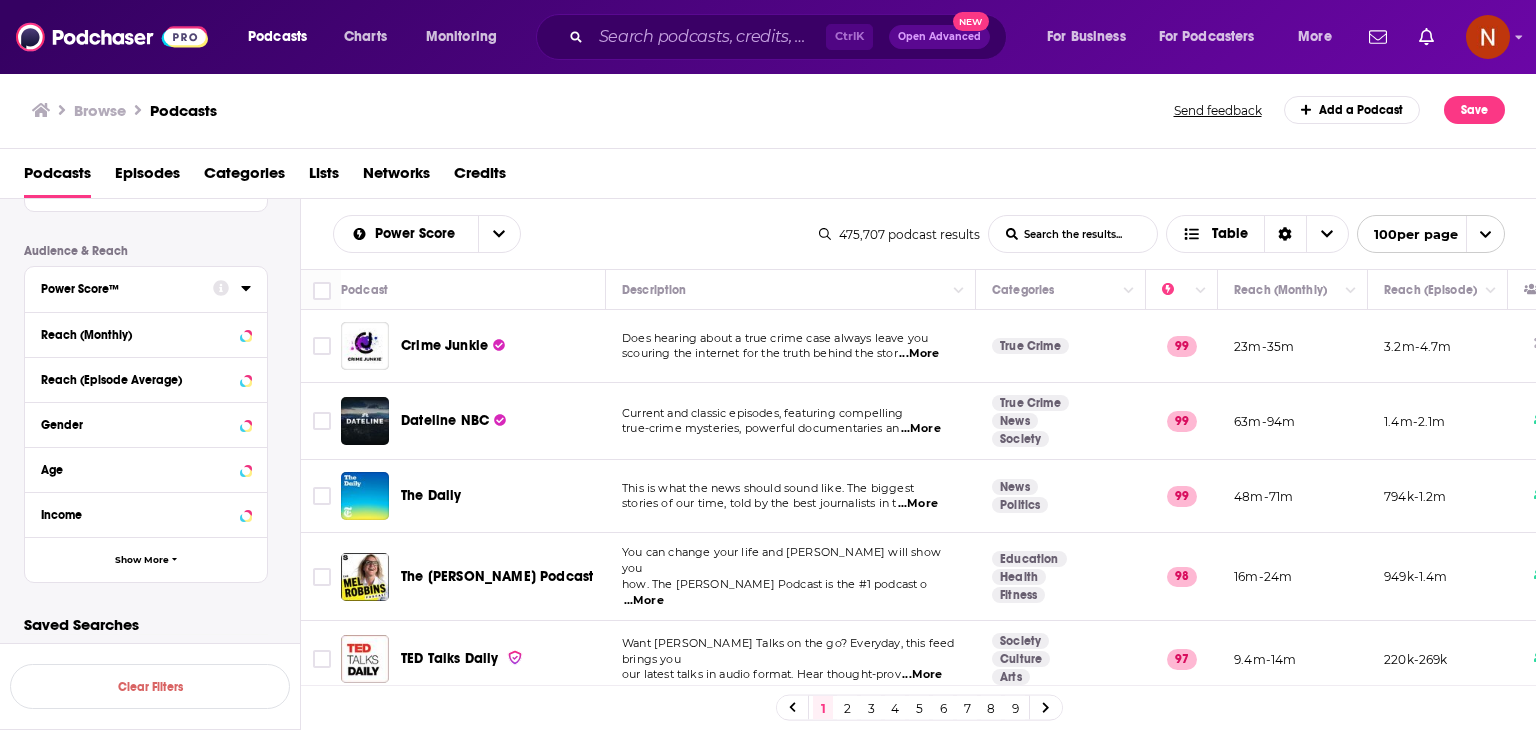 click on "Podcasts Episodes Categories Lists Networks Credits" at bounding box center [772, 177] 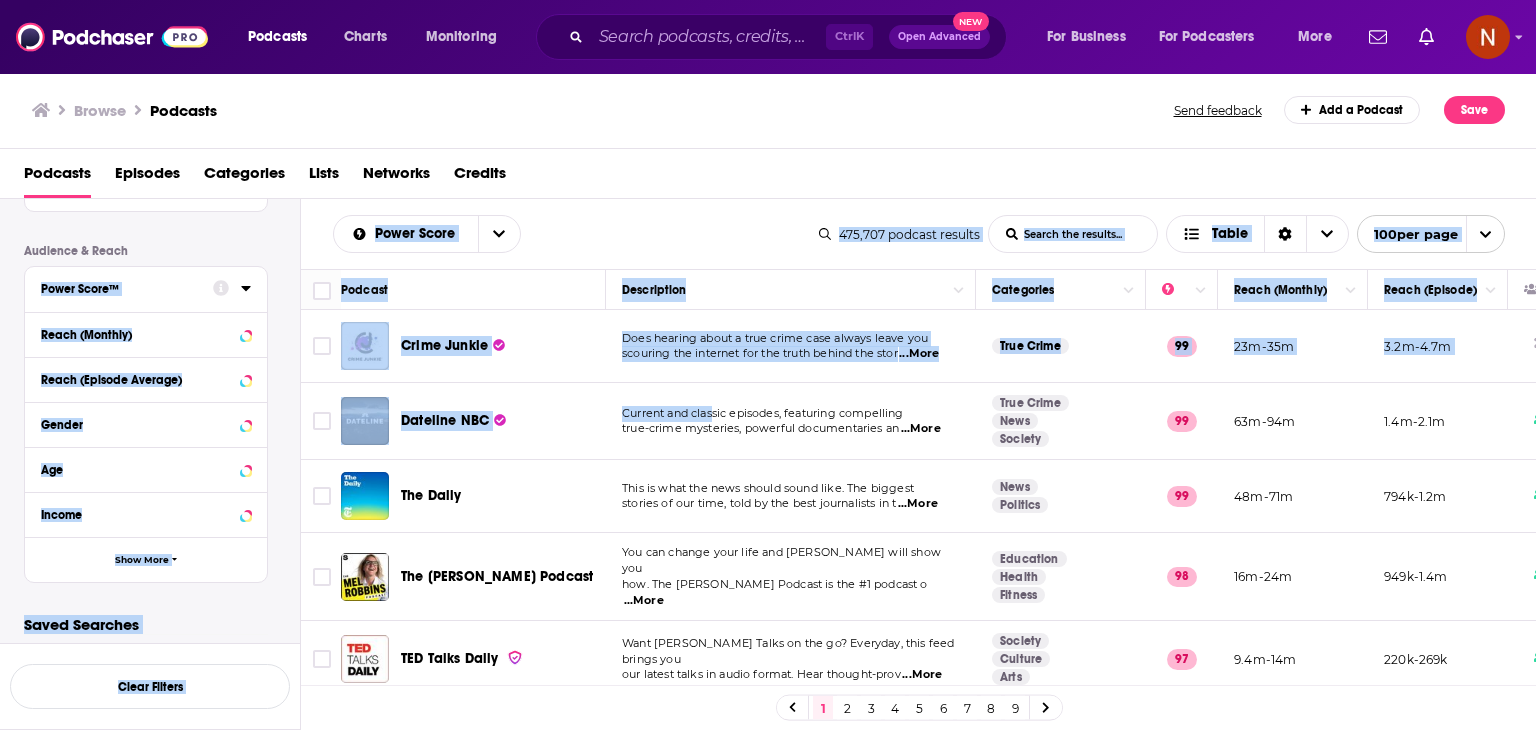 drag, startPoint x: 295, startPoint y: 225, endPoint x: 715, endPoint y: 406, distance: 457.34122 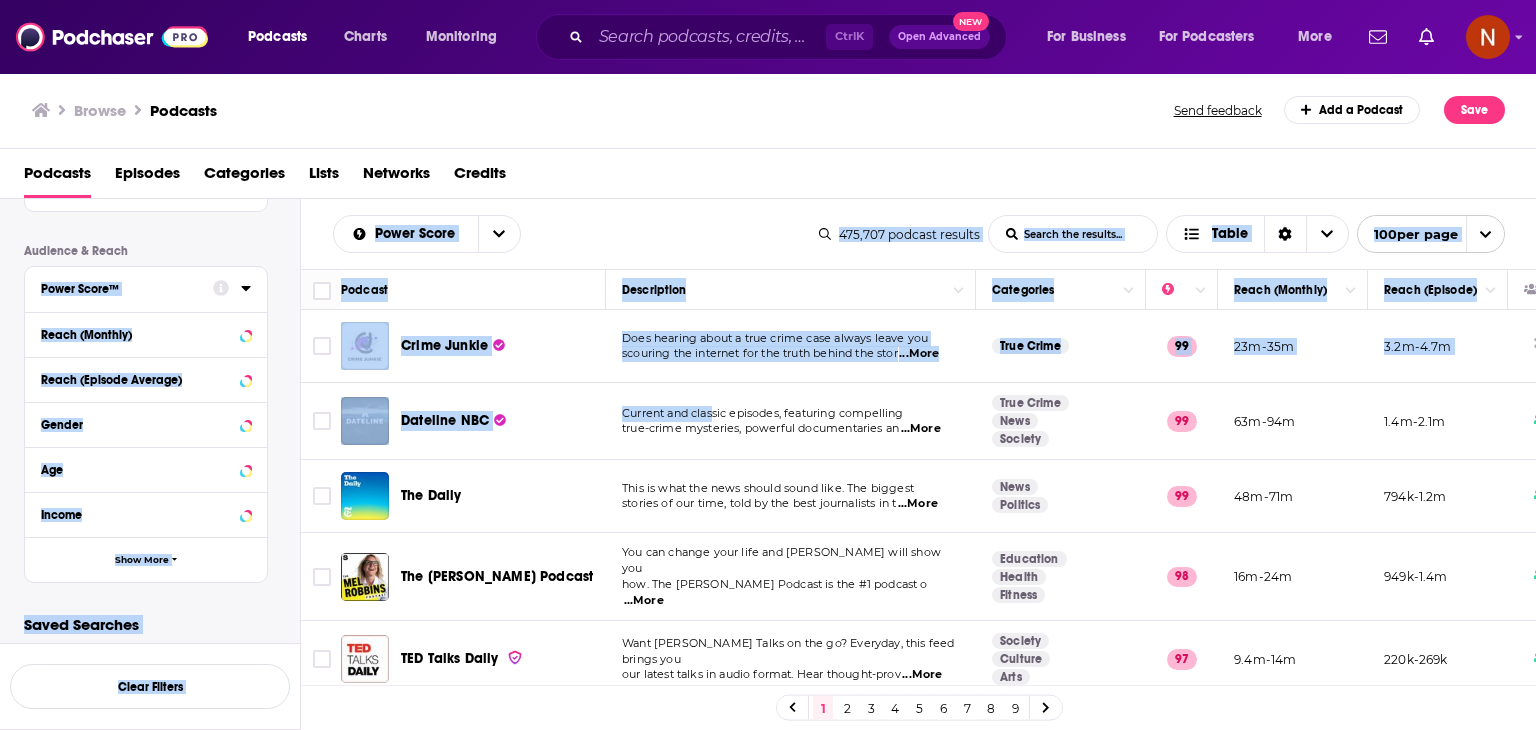 click on "Filters 2 Quick Filters Has Guests Active Podcast Details Category Active Status Language English 476k Has Guests Brand Safety & Suitability Political Skew Beta Network Date of First Episode Date of Last Episode Episode Length Release Schedule Episode Count Hosting Provider Spreaker 397k Acast 50k Simplecast 19k Audioboom 9k Rating Explicit Show Less Audience & Reach Power Score™ Reach (Monthly) Reach (Episode Average) Gender Age Income Show More Saved Searches Select Clear Filters Power Score List Search Input Search the results... Table 475,707   podcast   results List Search Input Search the results... Table 100  per page Podcast Description Categories Reach (Monthly) Reach (Episode) Crime Junkie Does hearing about a true crime case always leave you scouring the internet for the truth behind the stor  ...More True Crime 99 23m-35m 3.2m-4.7m Dateline NBC Current and classic episodes, featuring compelling true-crime mysteries, powerful documentaries an  ...More True Crime News Society 99 63m-94m 1.4m-2.1m" at bounding box center [768, 528] 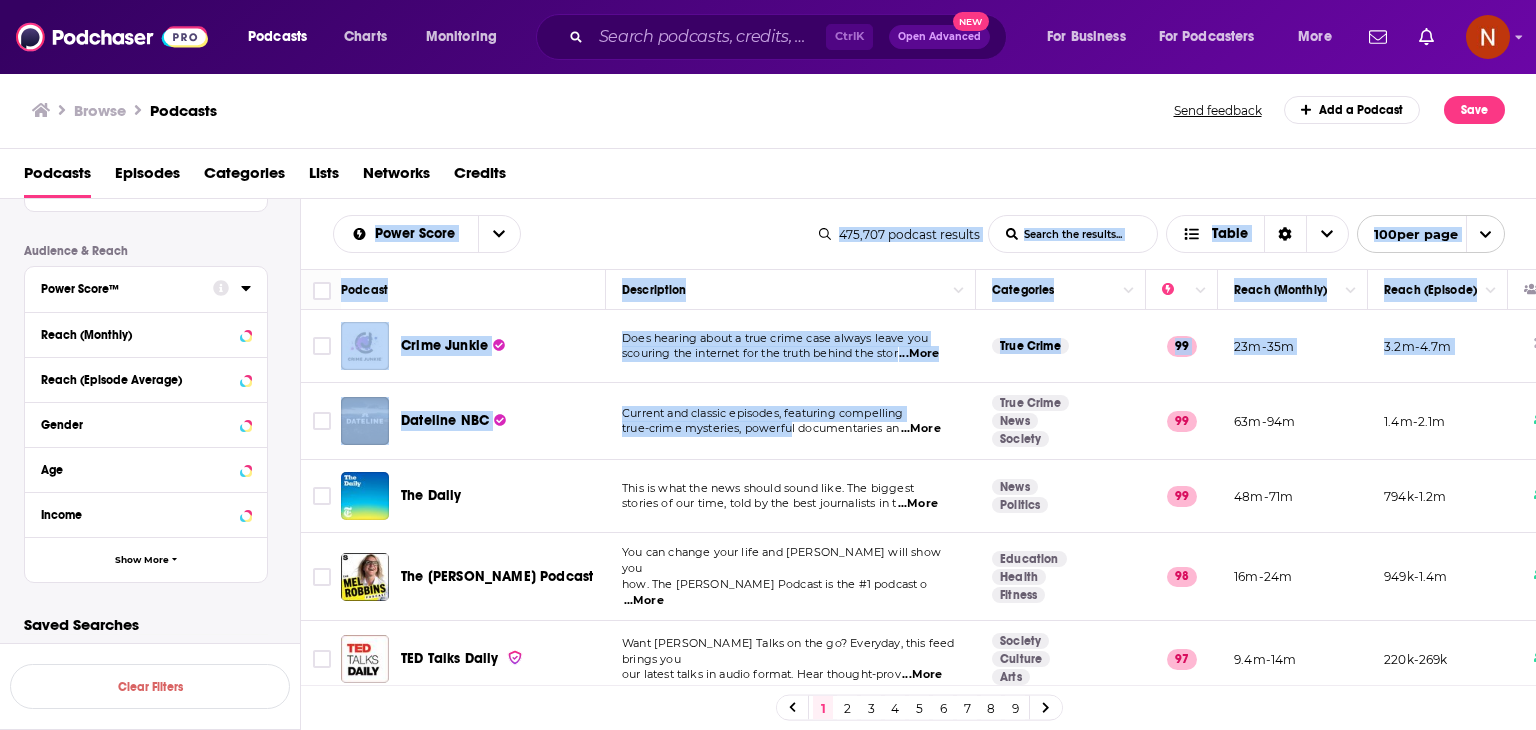 drag, startPoint x: 307, startPoint y: 227, endPoint x: 792, endPoint y: 433, distance: 526.9355 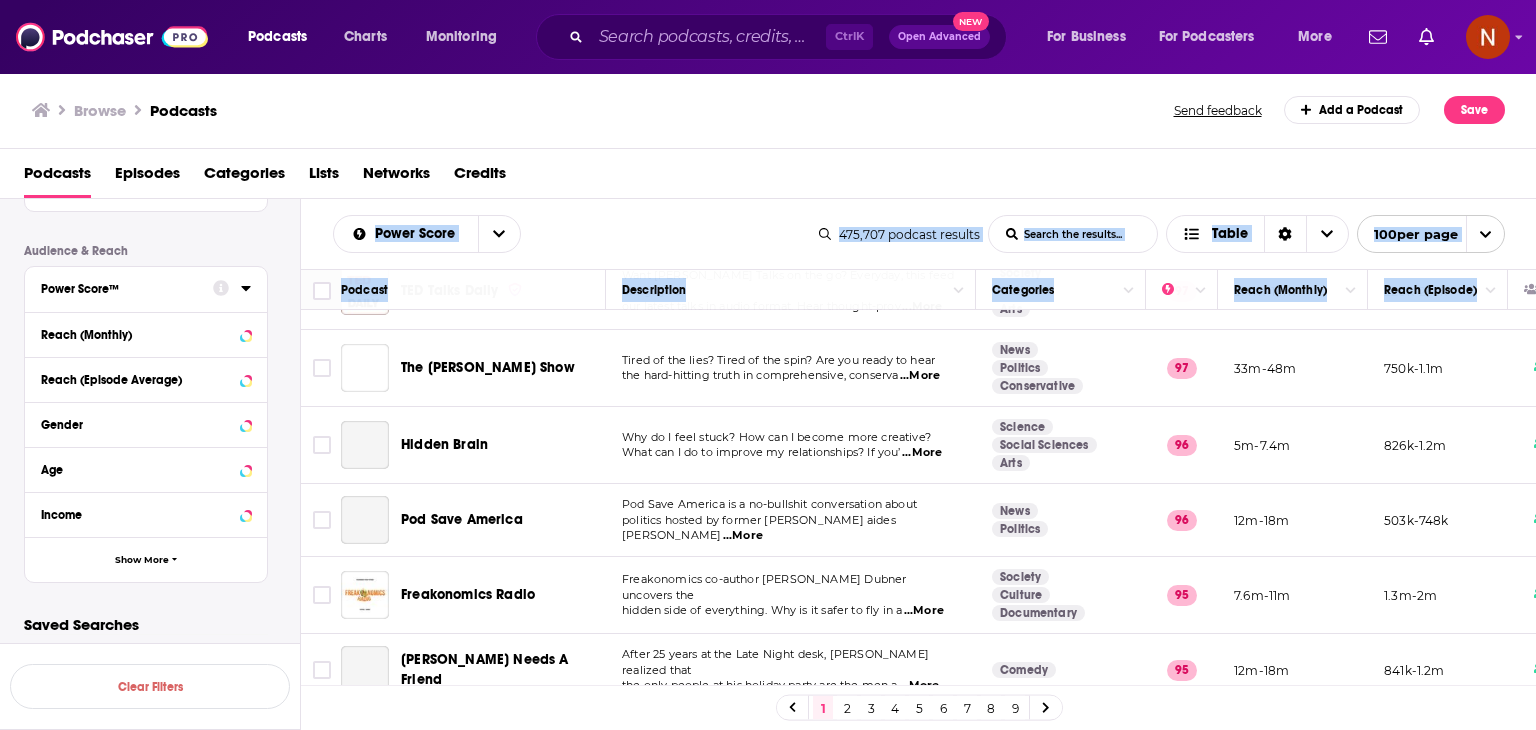 scroll, scrollTop: 372, scrollLeft: 0, axis: vertical 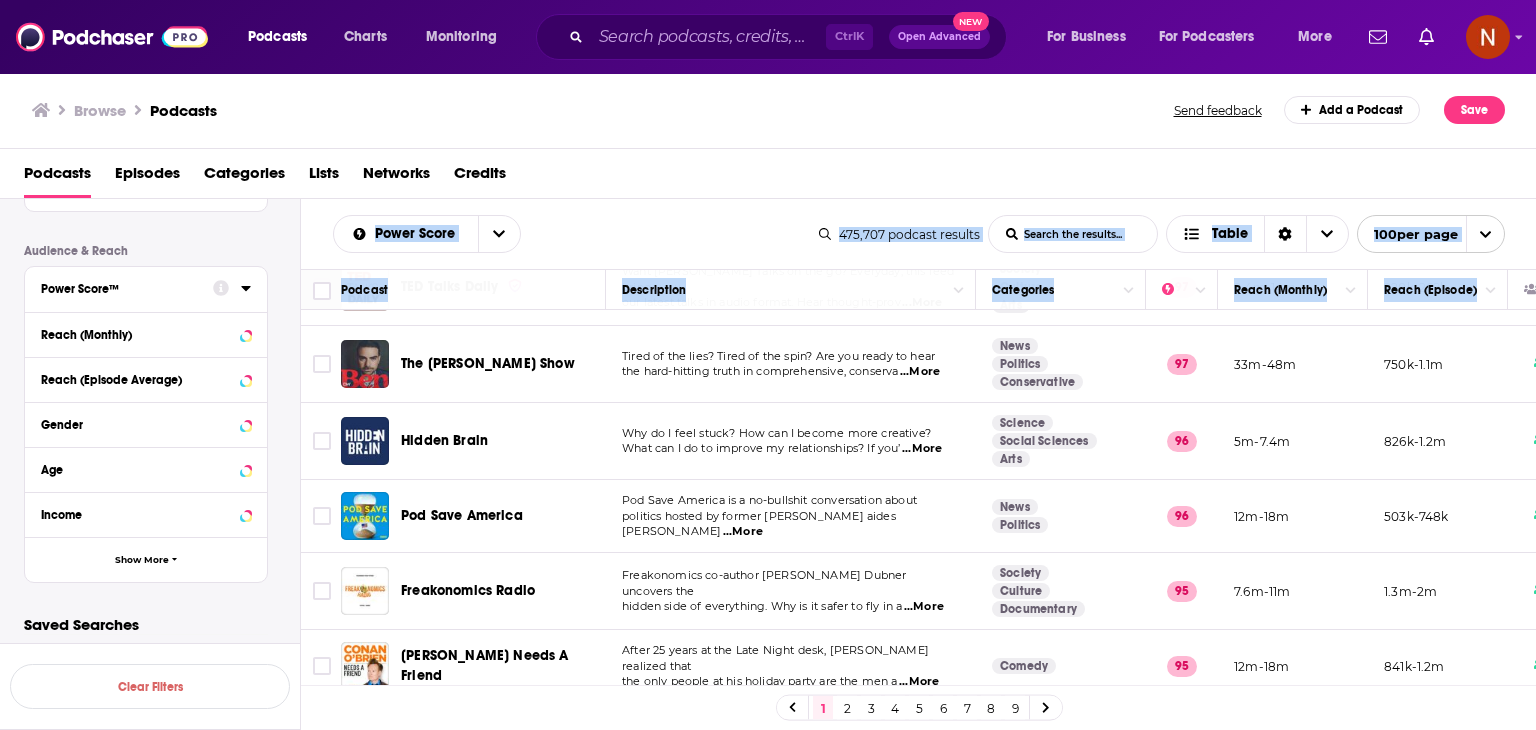 click on "1.3m-2m" at bounding box center (1438, 591) 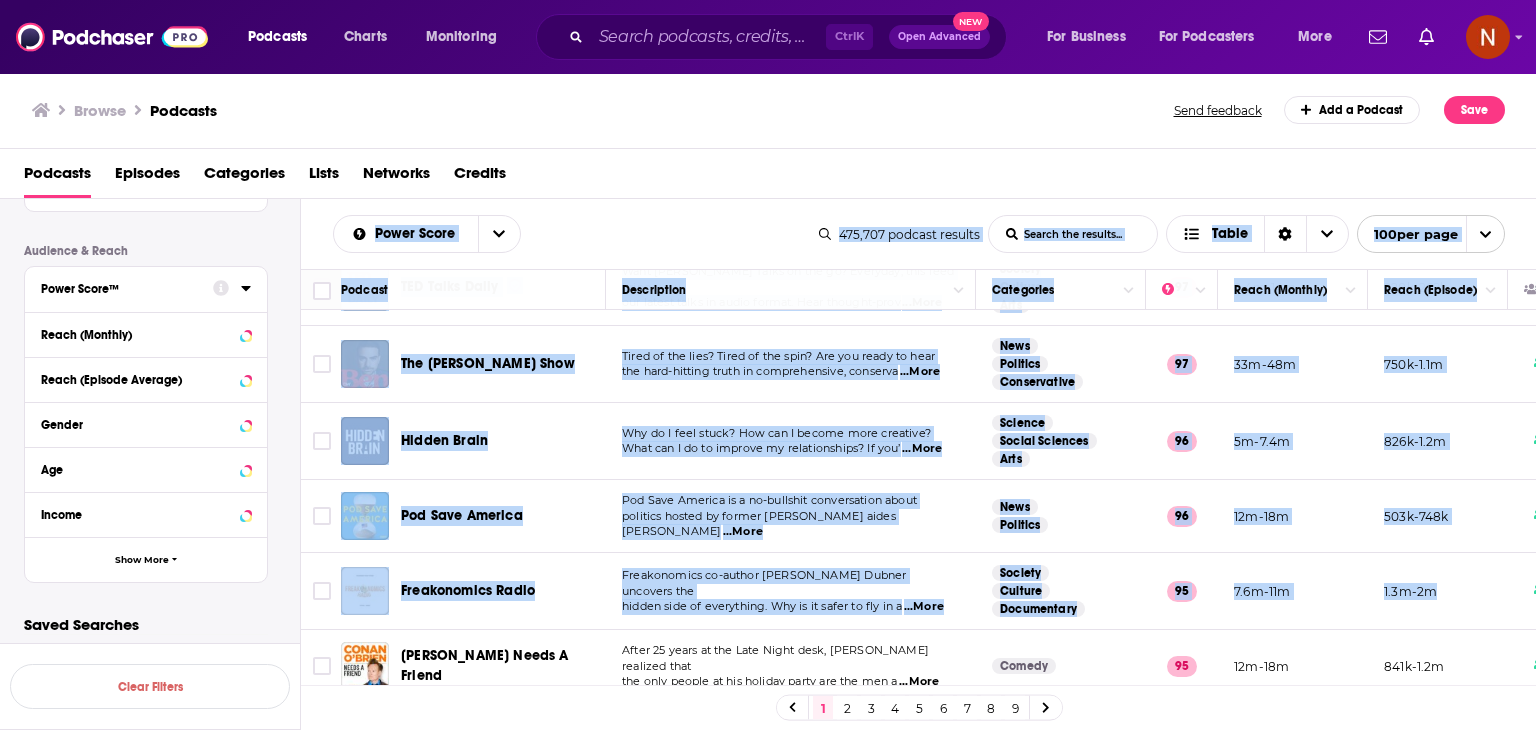 copy on "Power Score List Search Input Search the results... Table 475,707   podcast   results List Search Input Search the results... Table 100  per page Podcast Description Categories Reach (Monthly) Reach (Episode) Crime Junkie Does hearing about a true crime case always leave you scouring the internet for the truth behind the stor  ...More True Crime 99 23m-35m 3.2m-4.7m Dateline NBC Current and classic episodes, featuring compelling true-crime mysteries, powerful documentaries an  ...More True Crime News Society 99 63m-94m 1.4m-2.1m The Daily This is what the news should sound like. The biggest stories of our time, told by the best journalists in t  ...More News Politics 99 48m-71m 794k-1.2m The [PERSON_NAME] Podcast You can change your life and [PERSON_NAME] will show you how. The [PERSON_NAME] Podcast is the #1 podcast o  ...More Education Health Fitness 98 16m-24m 949k-1.4m TED Talks Daily Want TED Talks on the go? Everyday, this feed brings you our latest talks in audio format. Hear thought-prov  ...More Society..." 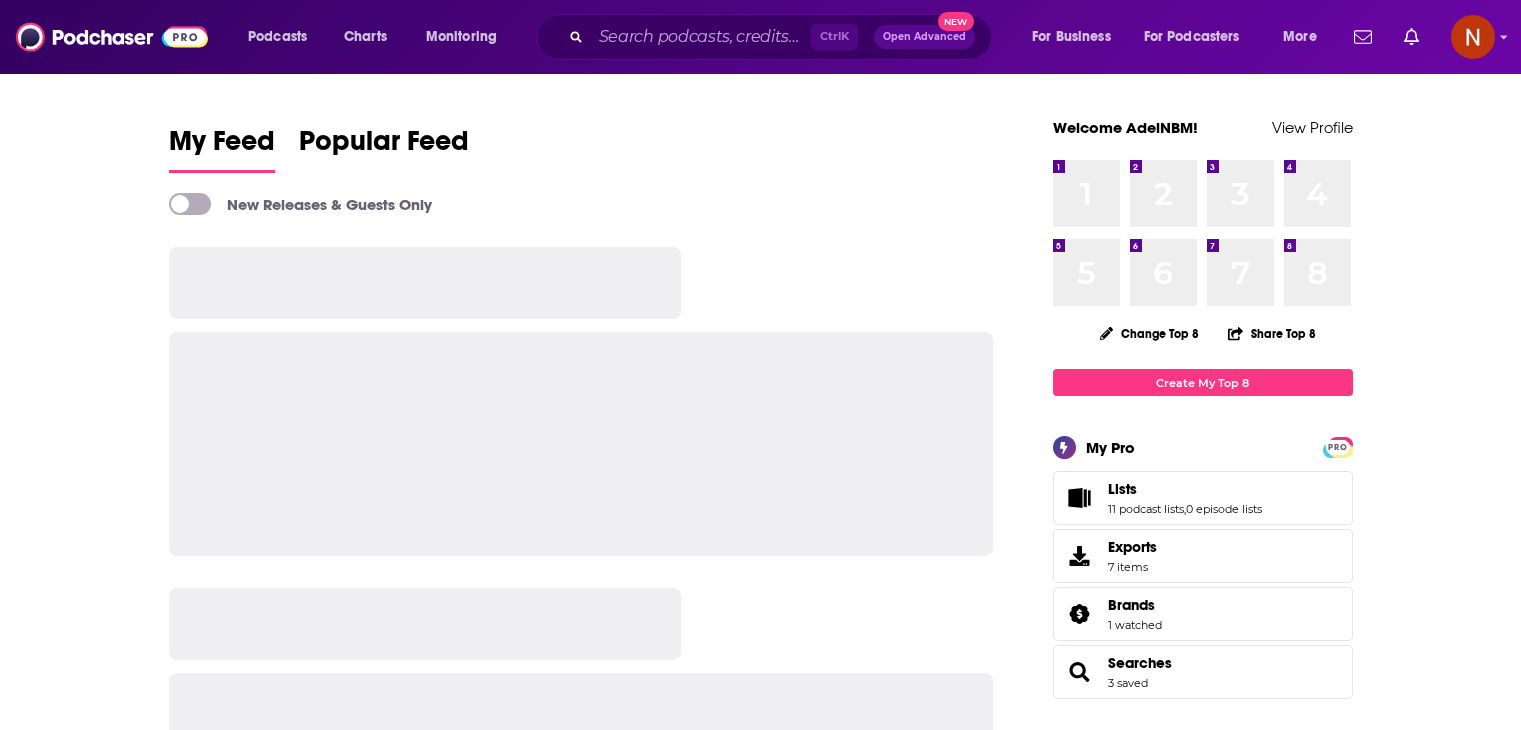 scroll, scrollTop: 0, scrollLeft: 0, axis: both 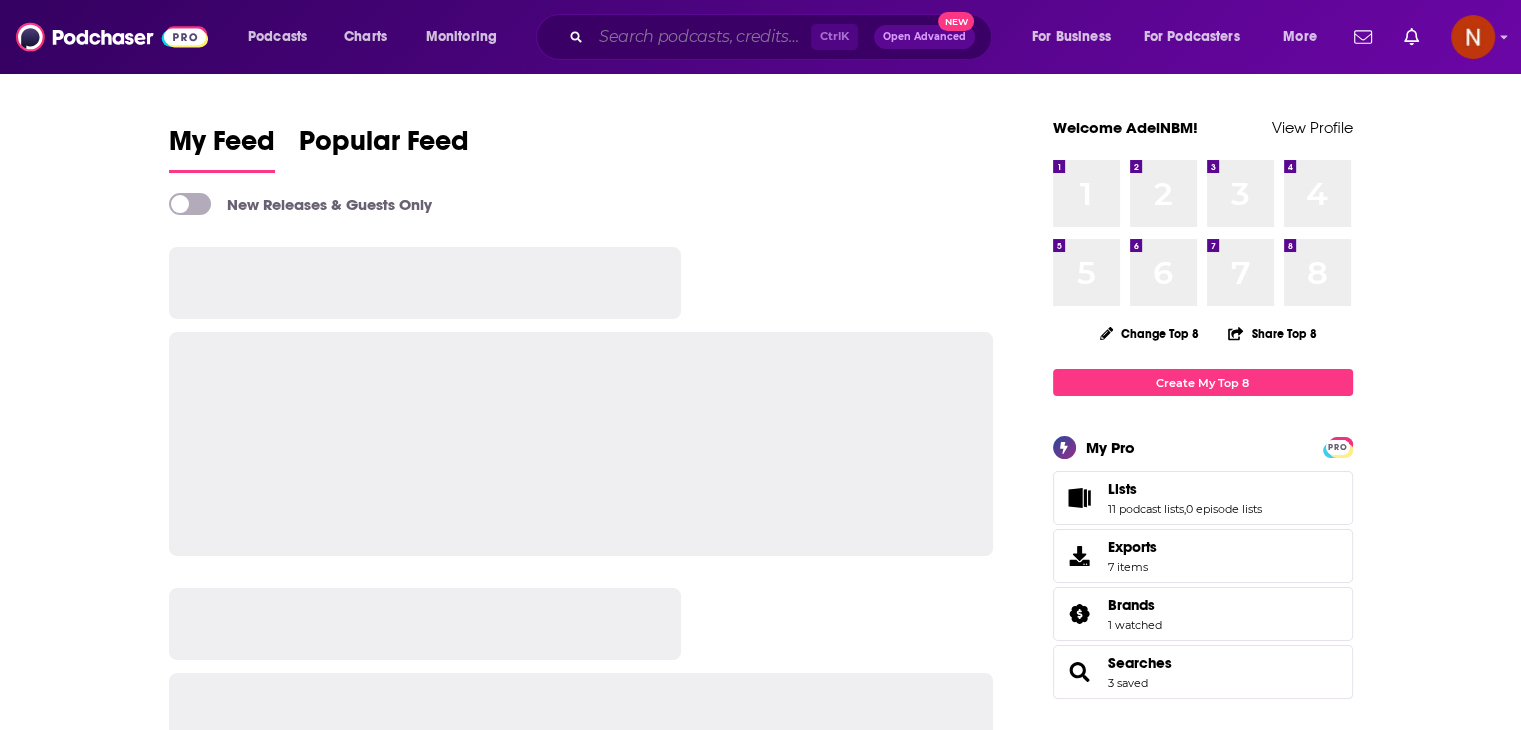 click at bounding box center (701, 37) 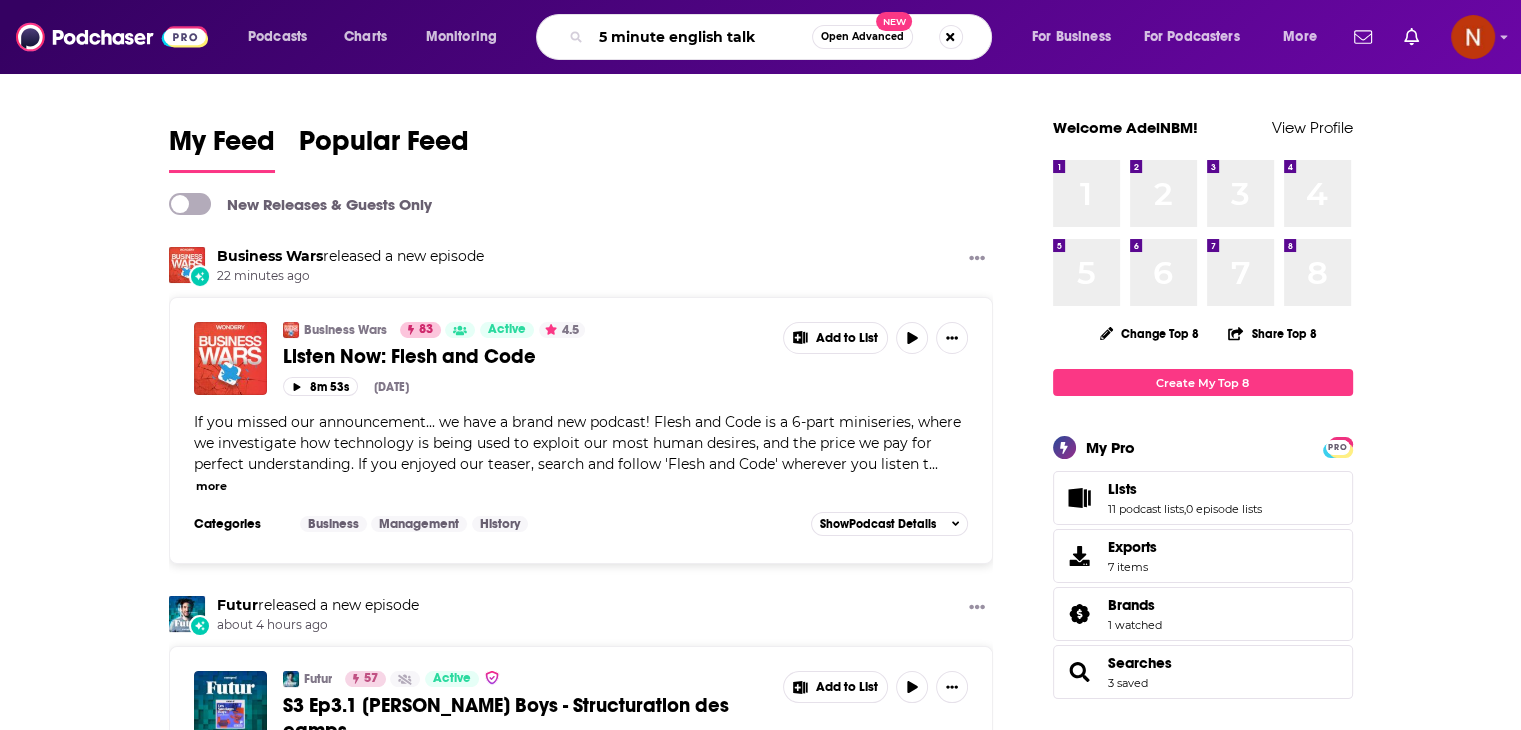 type on "5 minute english talk" 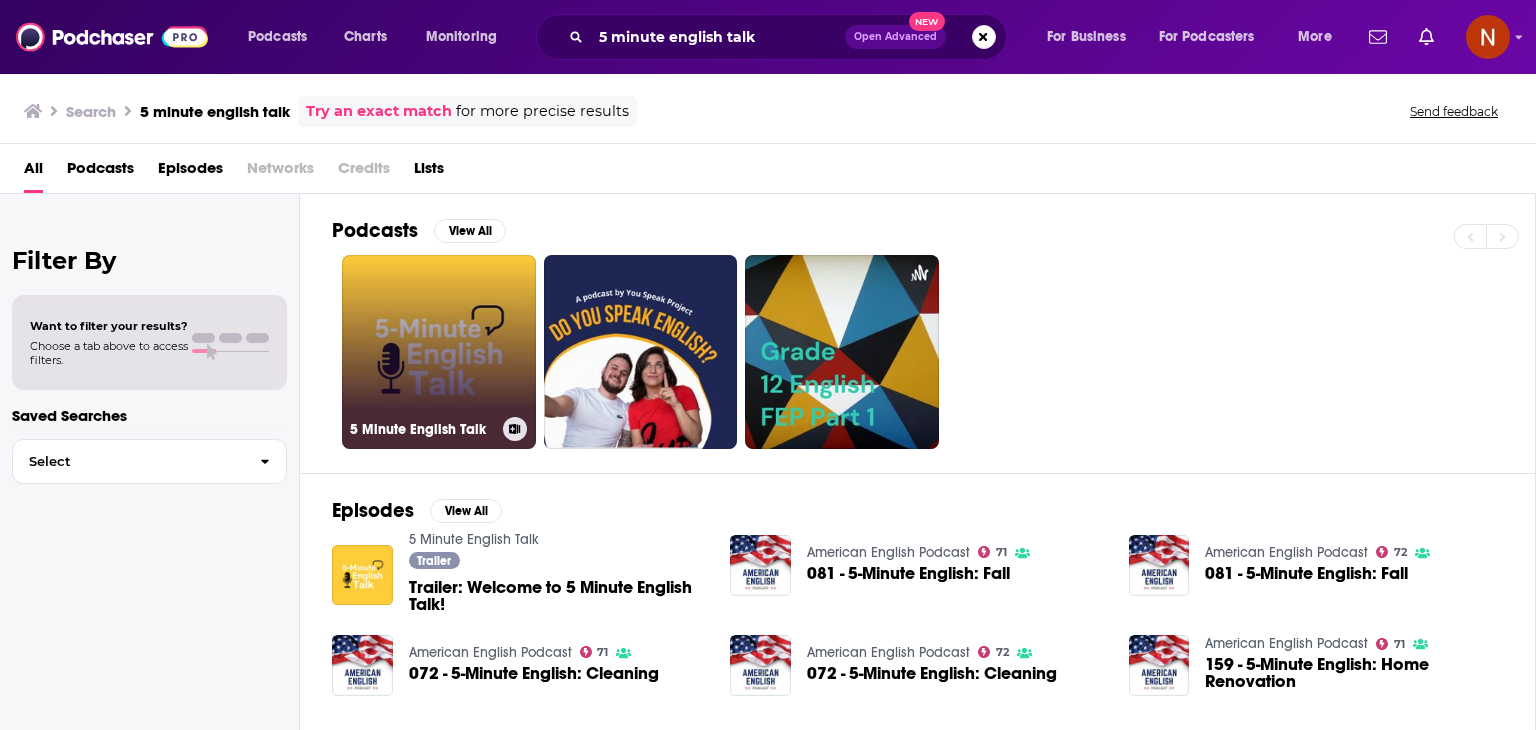 click on "5 Minute English Talk" at bounding box center [439, 352] 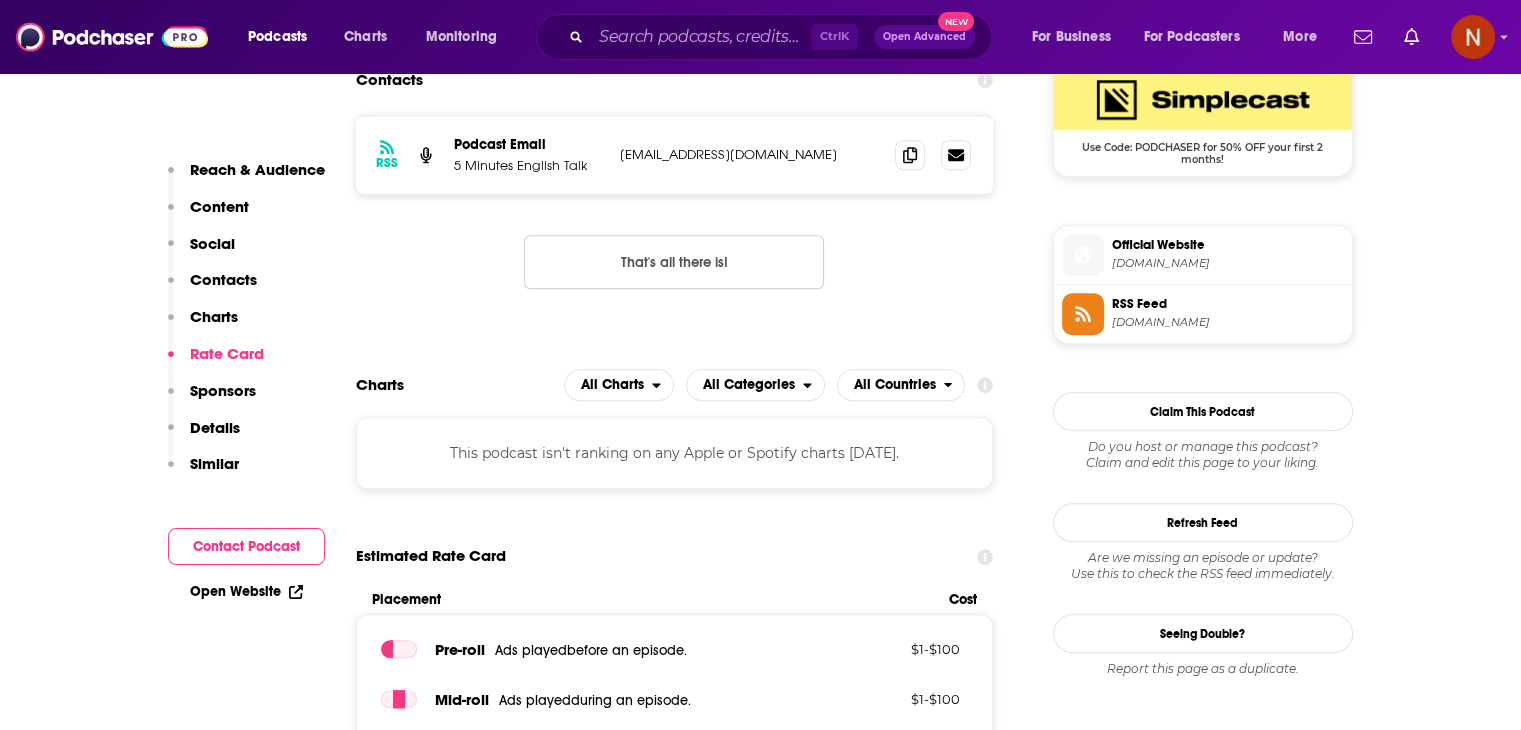scroll, scrollTop: 1860, scrollLeft: 0, axis: vertical 